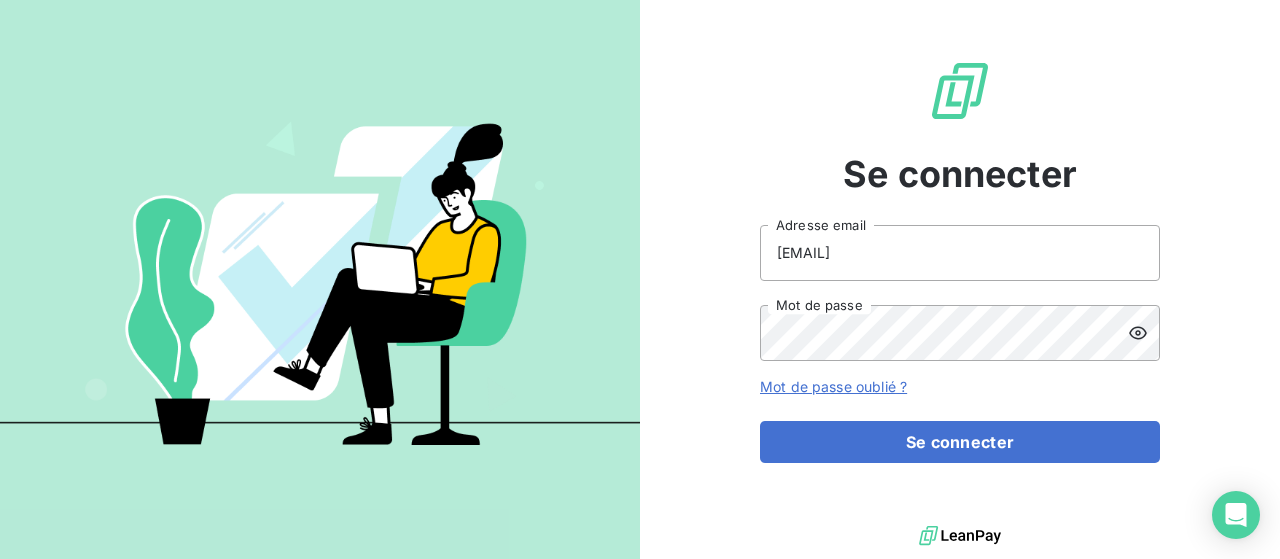 scroll, scrollTop: 0, scrollLeft: 0, axis: both 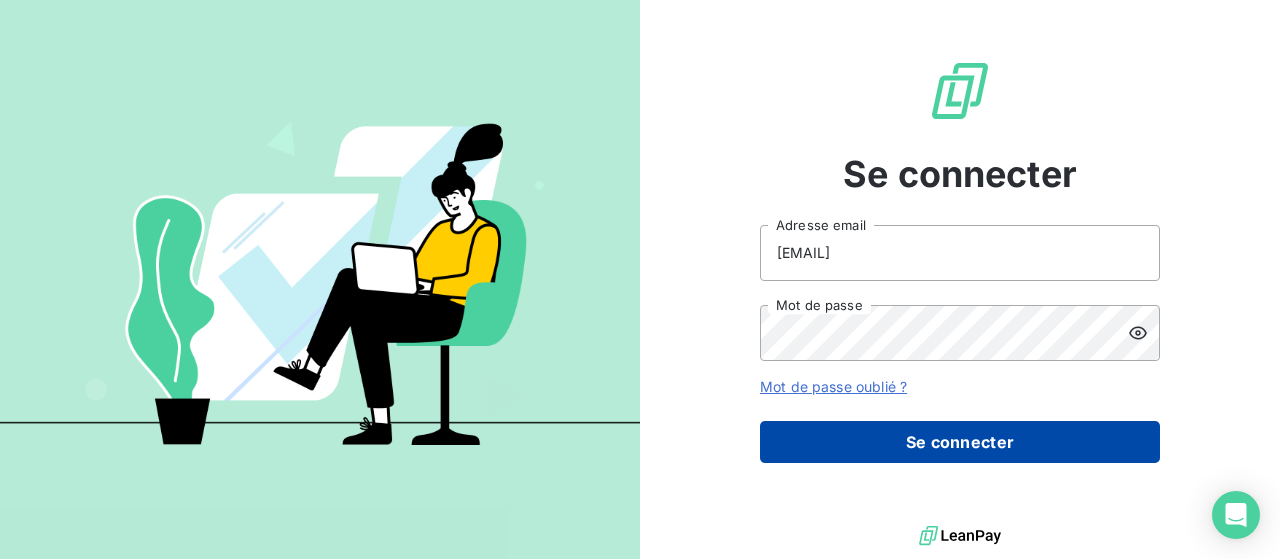 click on "Se connecter" at bounding box center (960, 442) 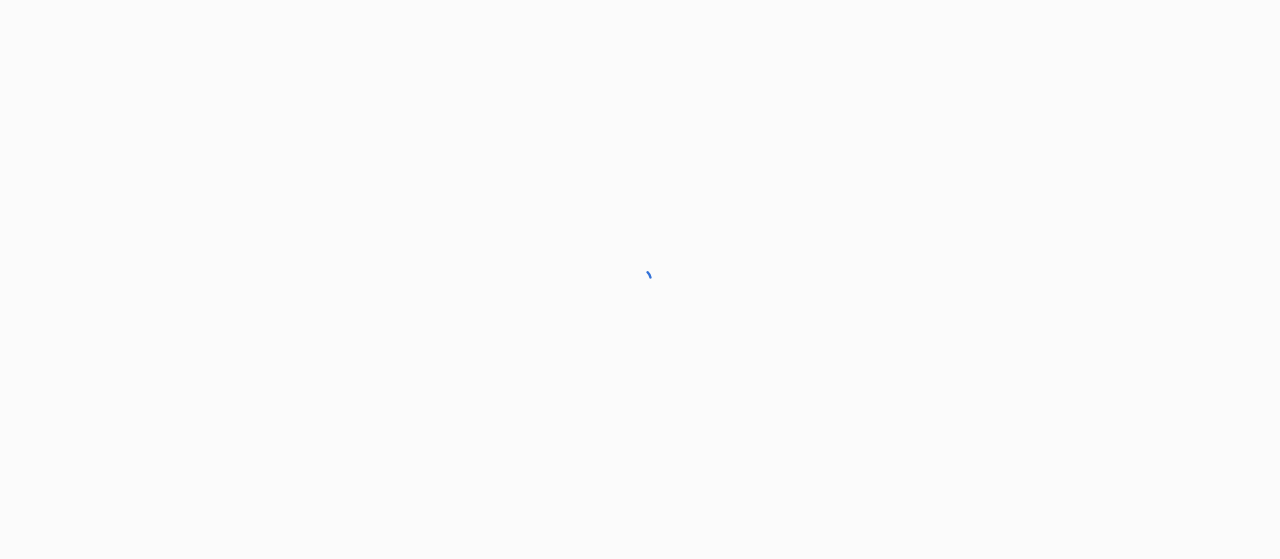scroll, scrollTop: 0, scrollLeft: 0, axis: both 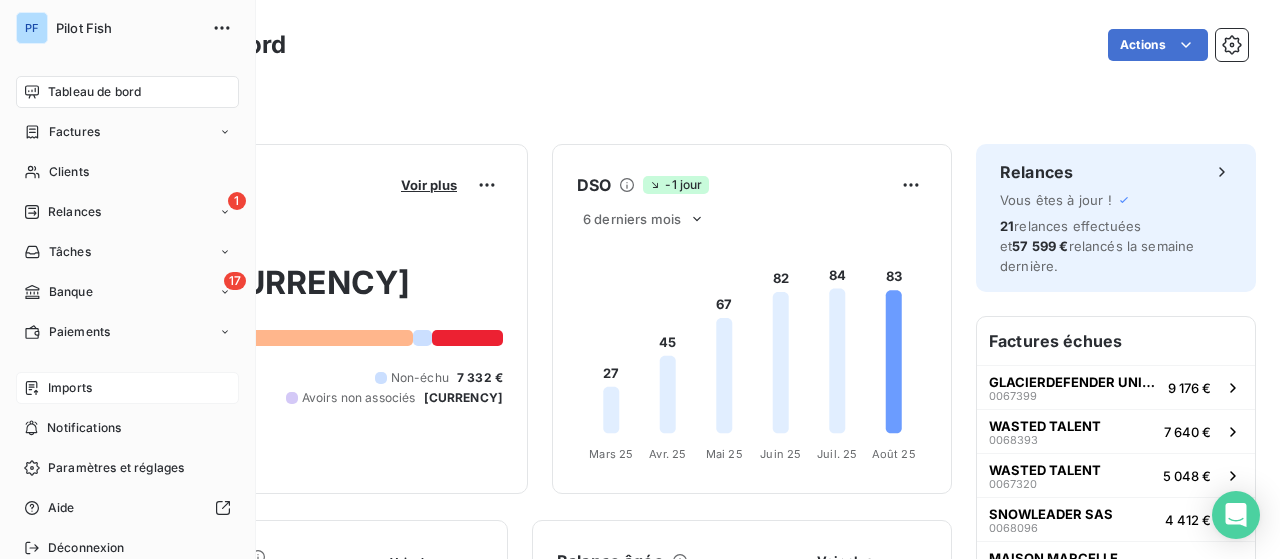 click on "Imports" at bounding box center (127, 388) 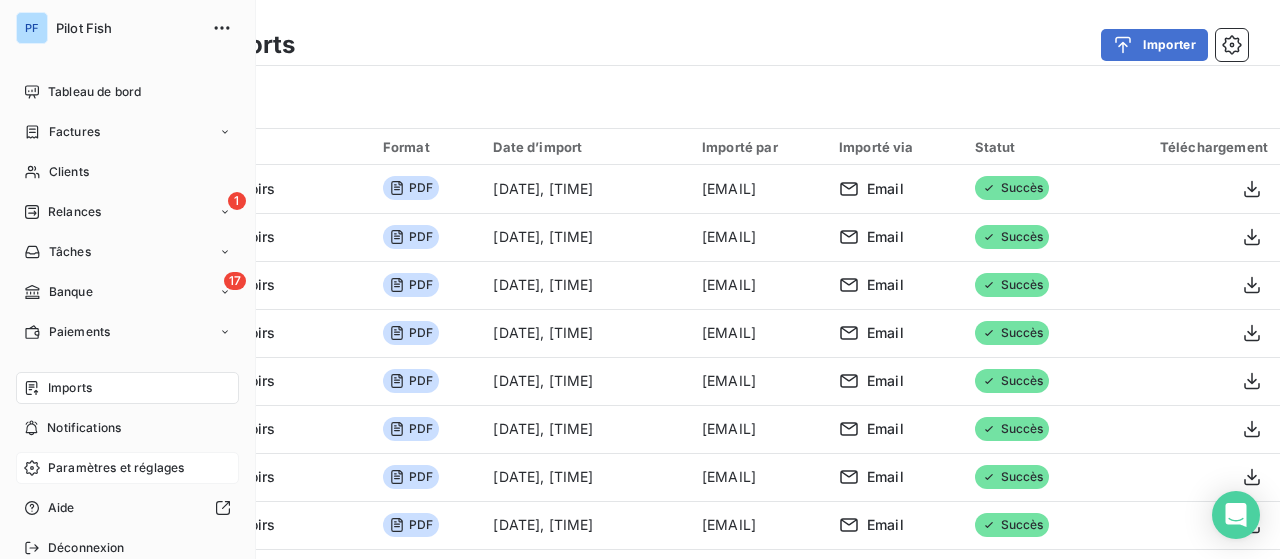 click on "Paramètres et réglages" at bounding box center (116, 468) 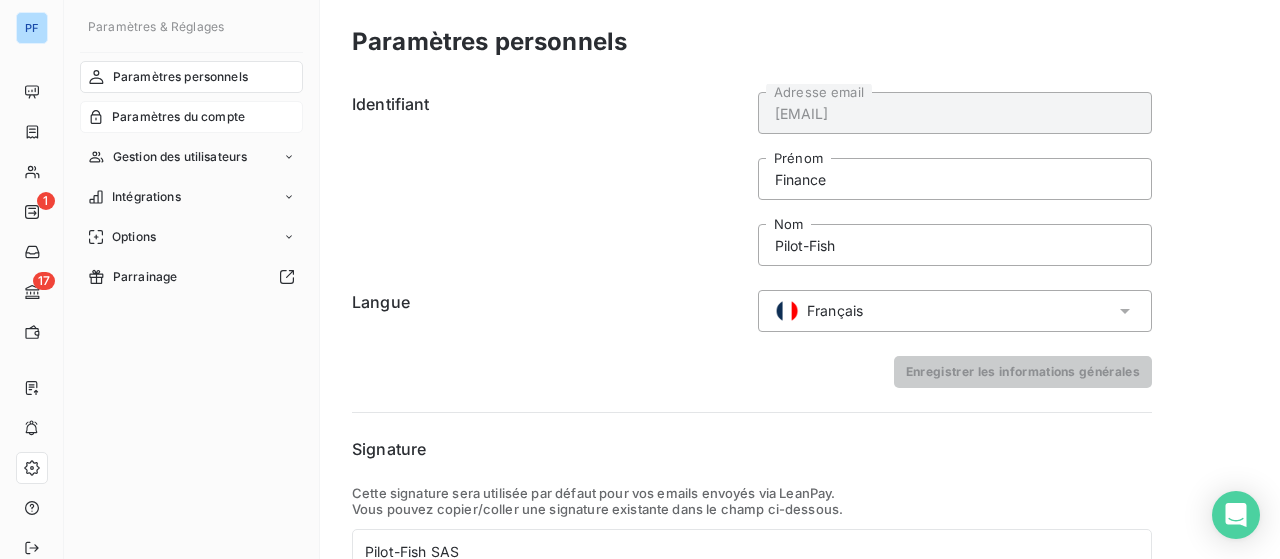 click on "Paramètres du compte" at bounding box center [178, 117] 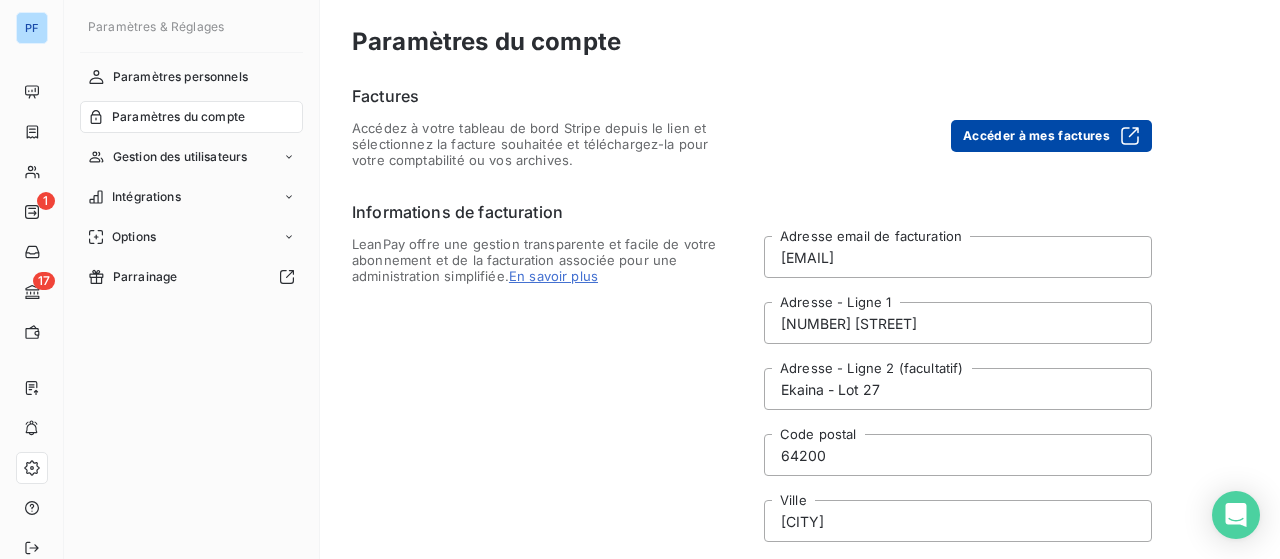 click on "Accéder à mes factures" at bounding box center [1051, 136] 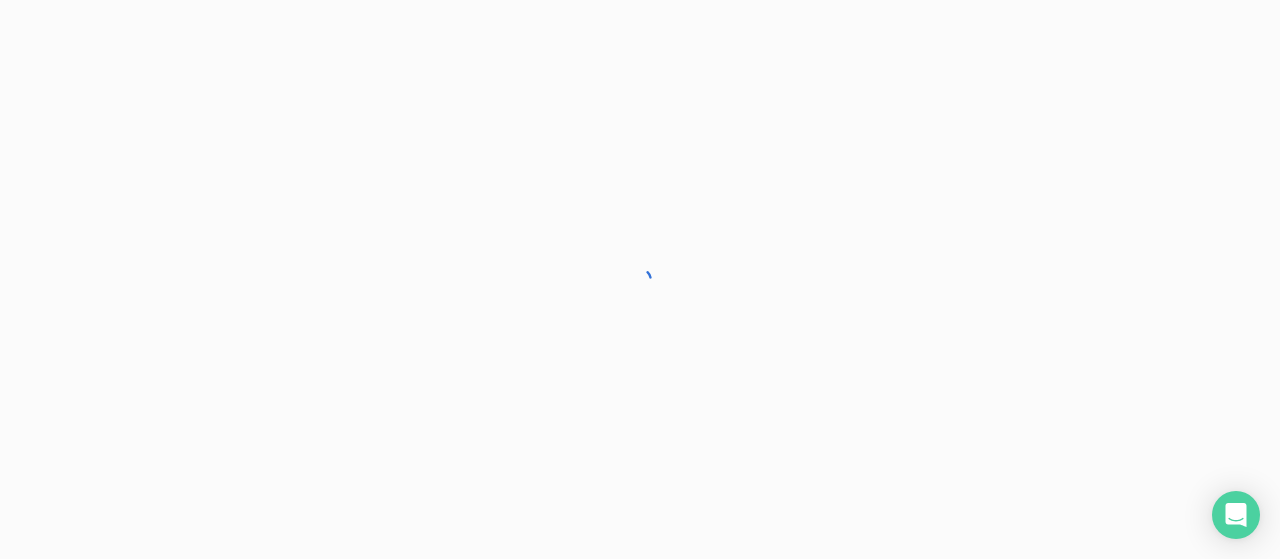 scroll, scrollTop: 0, scrollLeft: 0, axis: both 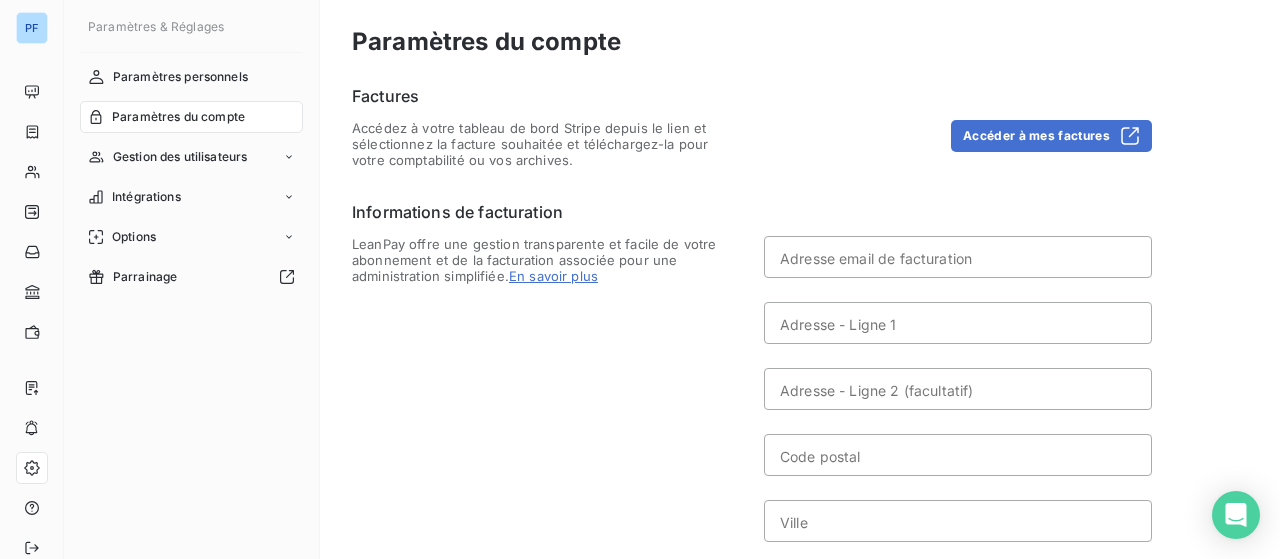type on "[EMAIL]" 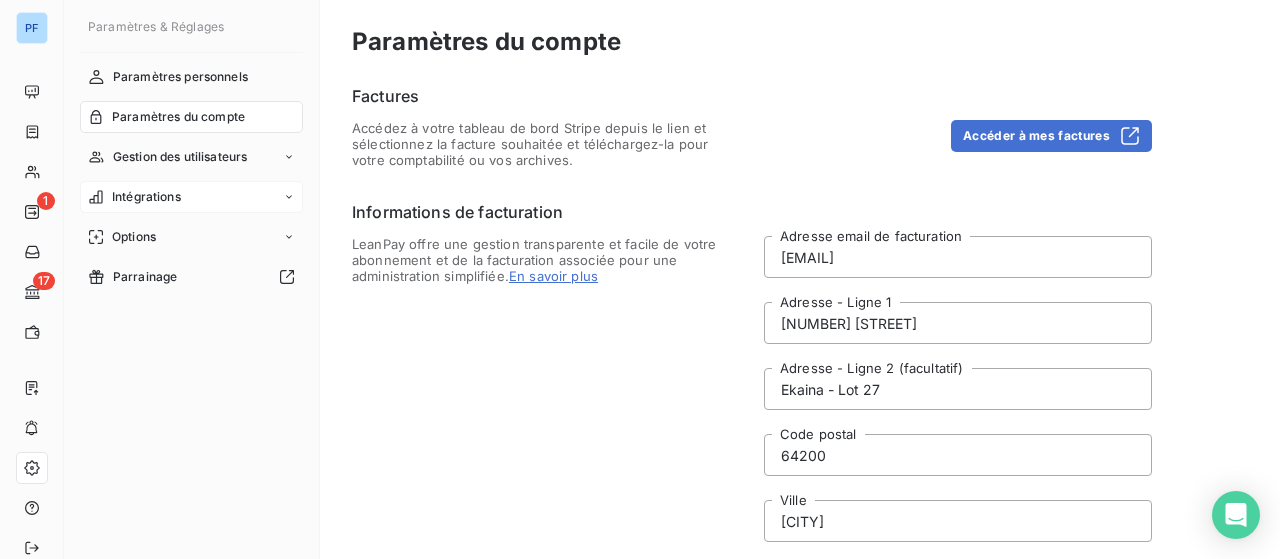 click on "Intégrations" at bounding box center (191, 197) 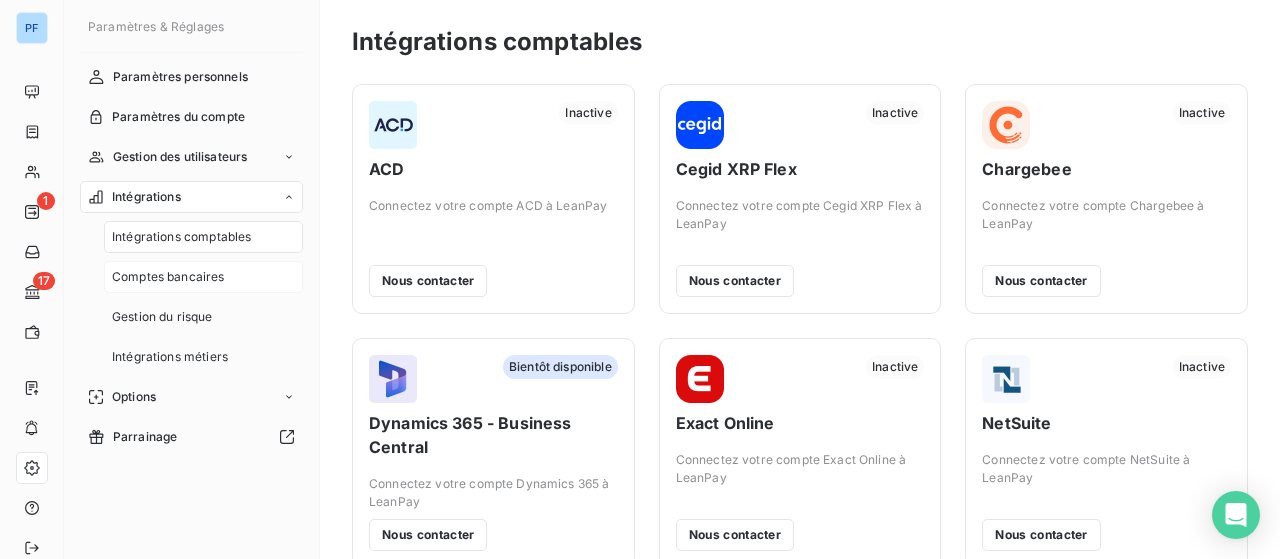 click on "Comptes bancaires" at bounding box center [168, 277] 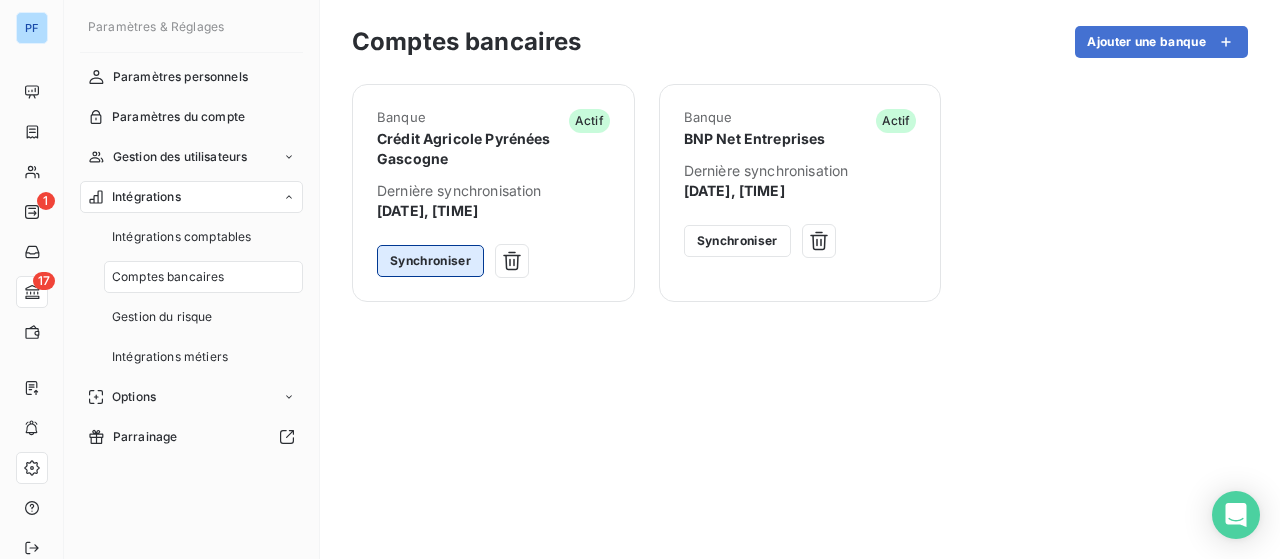 click on "Synchroniser" at bounding box center [430, 261] 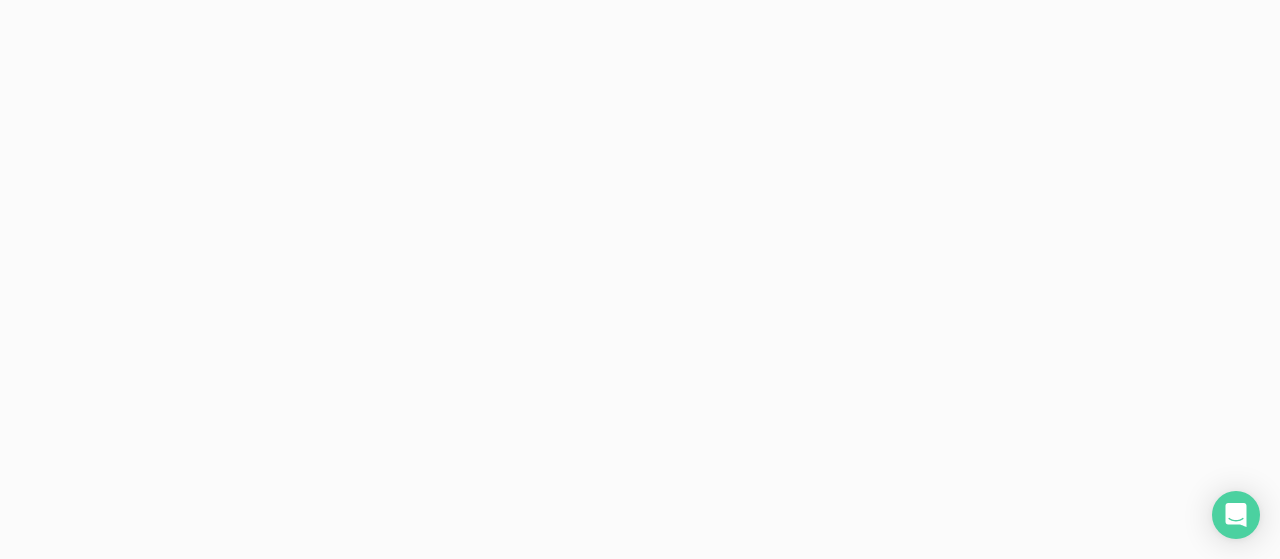scroll, scrollTop: 0, scrollLeft: 0, axis: both 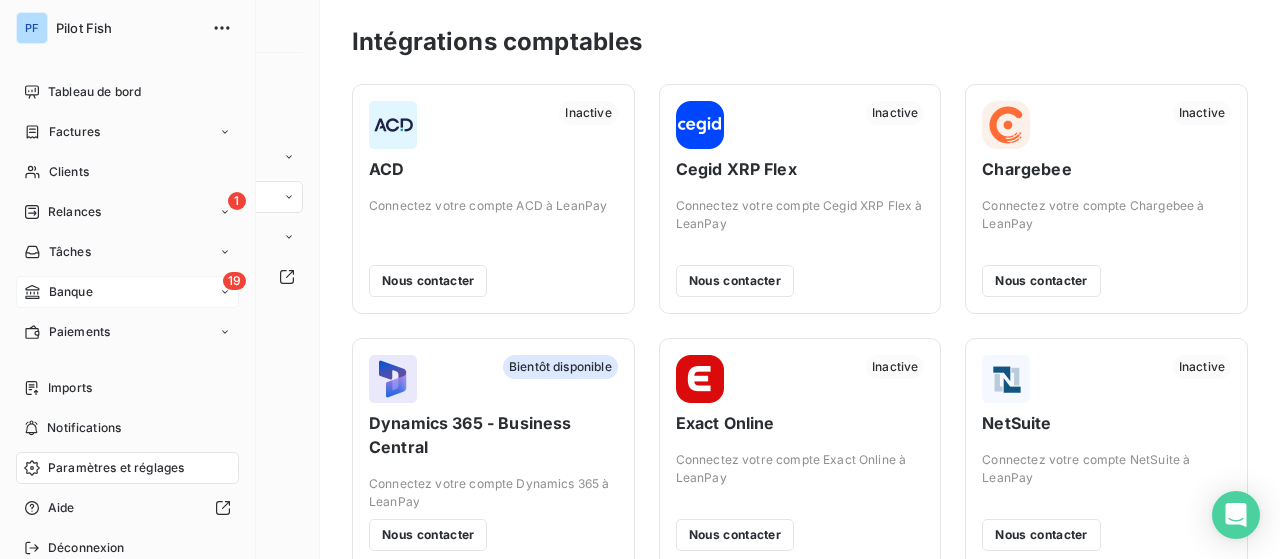 click on "19 Banque" at bounding box center [127, 292] 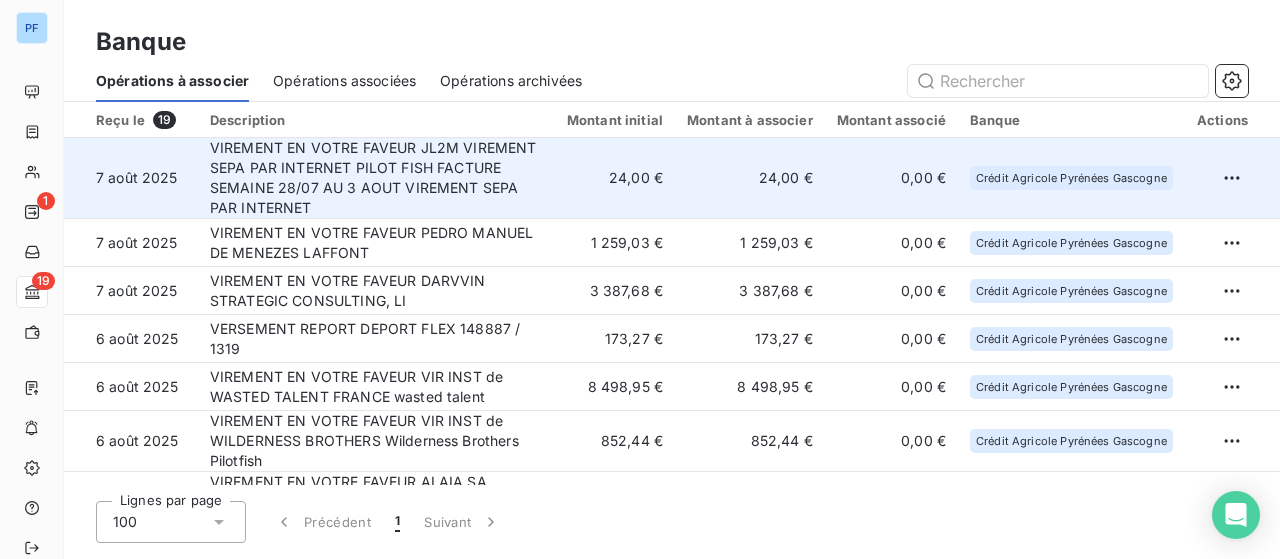 click on "VIREMENT EN VOTRE FAVEUR JL2M VIREMENT SEPA PAR INTERNET PILOT FISH FACTURE SEMAINE 28/07 AU 3 AOUT VIREMENT SEPA PAR INTERNET" at bounding box center [376, 178] 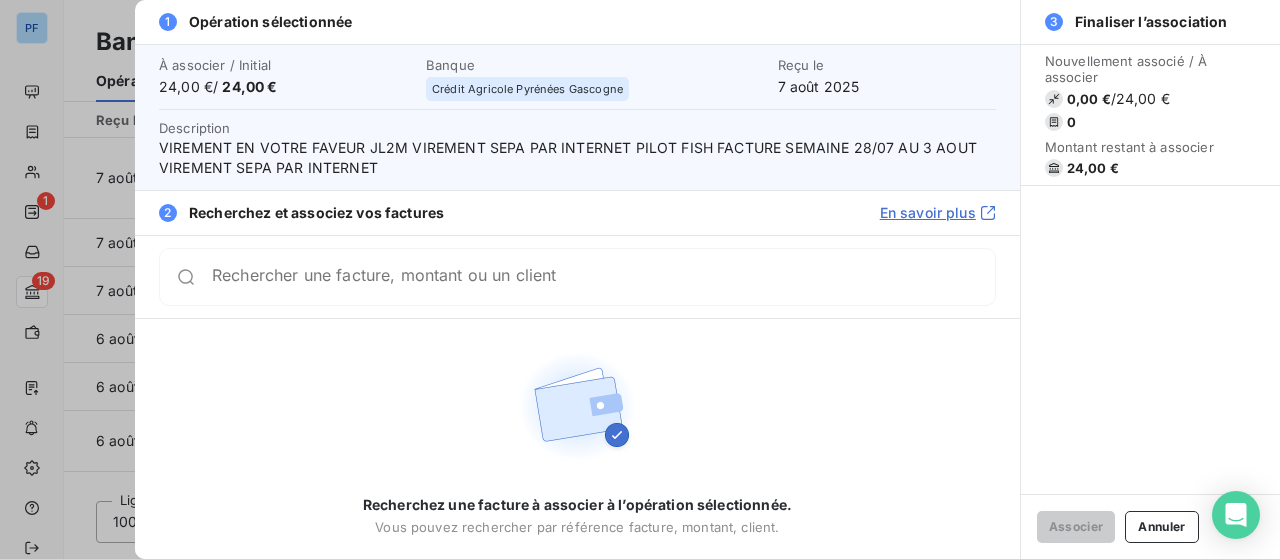 click on "Rechercher une facture, montant ou un client" at bounding box center [603, 277] 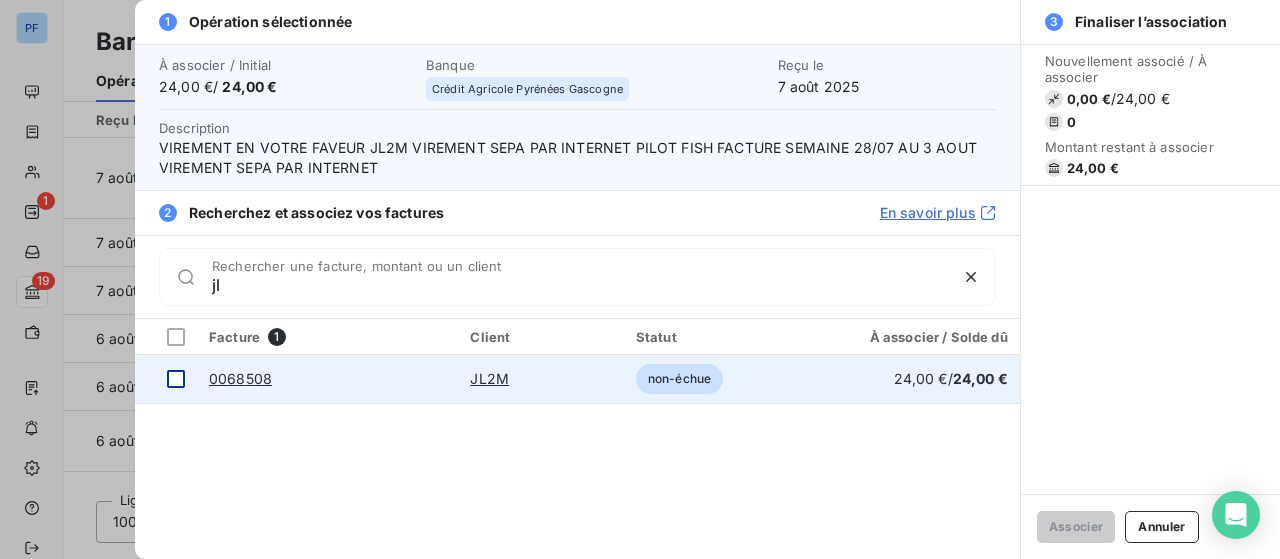type on "jl" 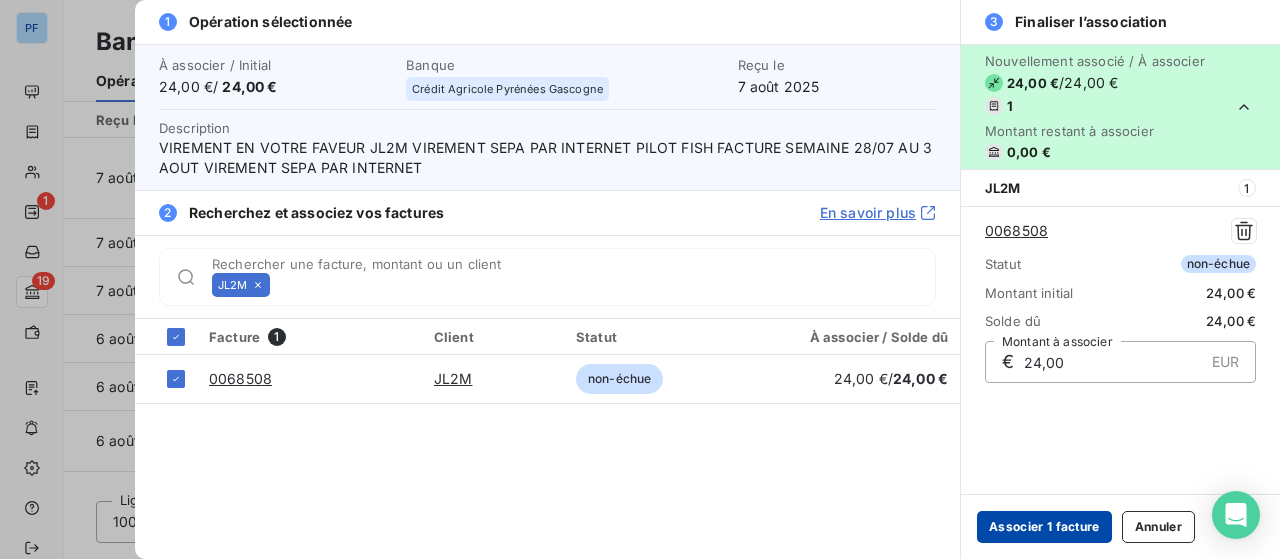 click on "Associer 1 facture" at bounding box center [1044, 527] 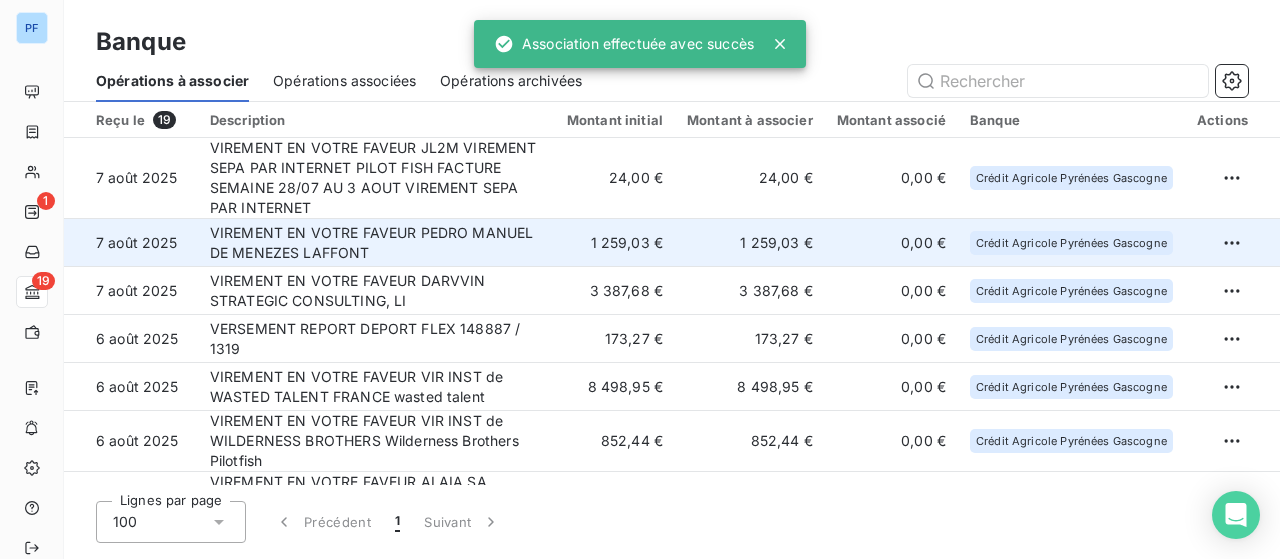 click on "VIREMENT EN VOTRE FAVEUR PEDRO MANUEL DE MENEZES LAFFONT" at bounding box center [376, 243] 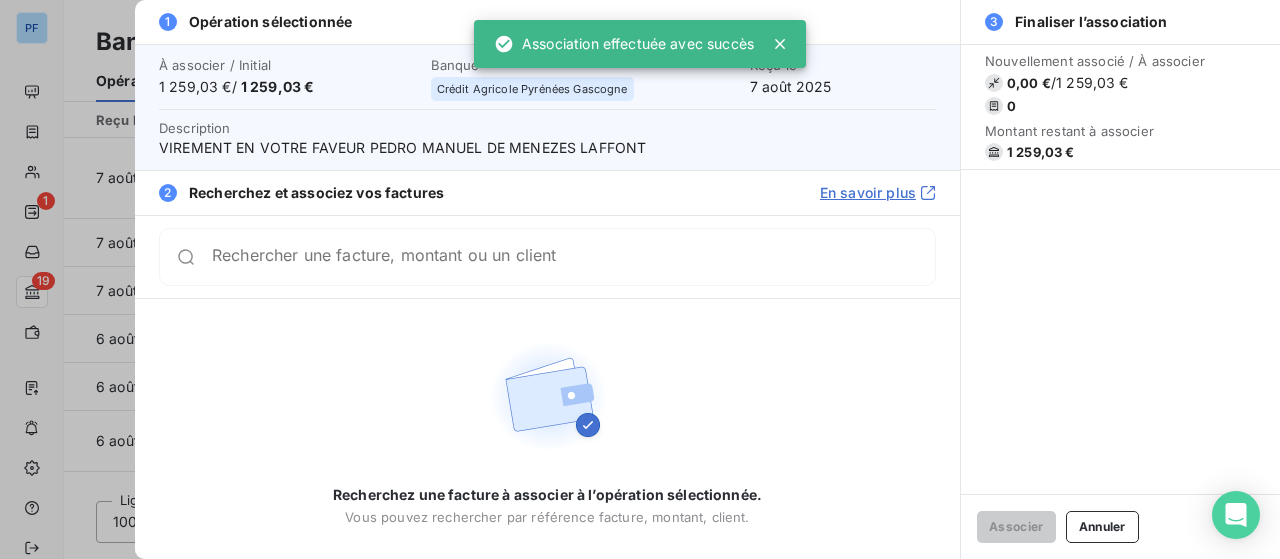 click on "Rechercher une facture, montant ou un client" at bounding box center (573, 257) 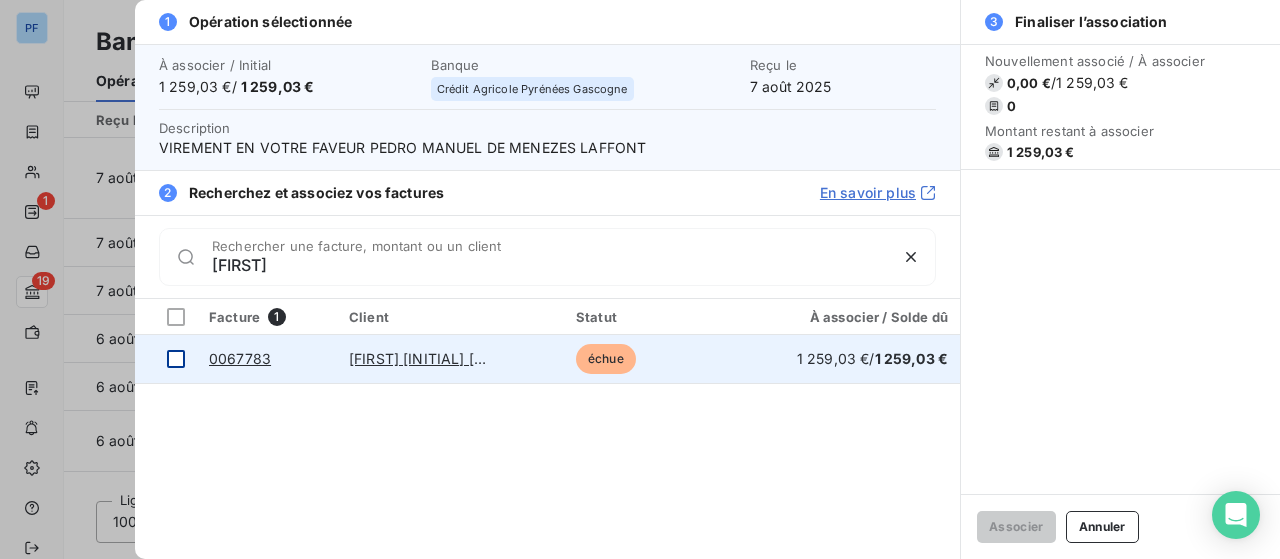 type on "[FIRST]" 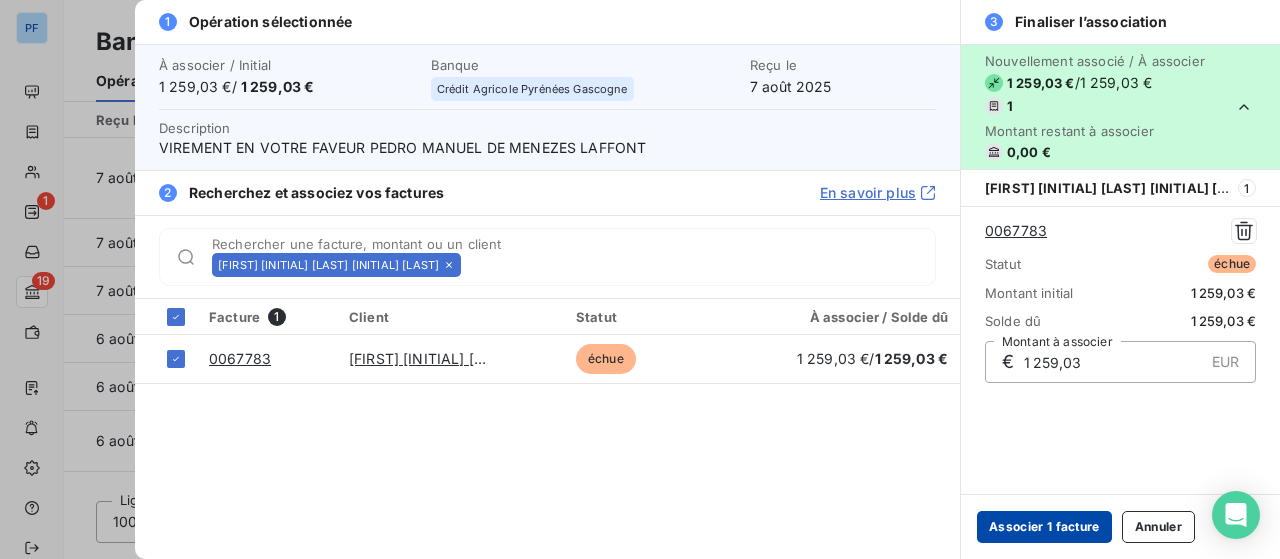 click on "Associer 1 facture" at bounding box center [1044, 527] 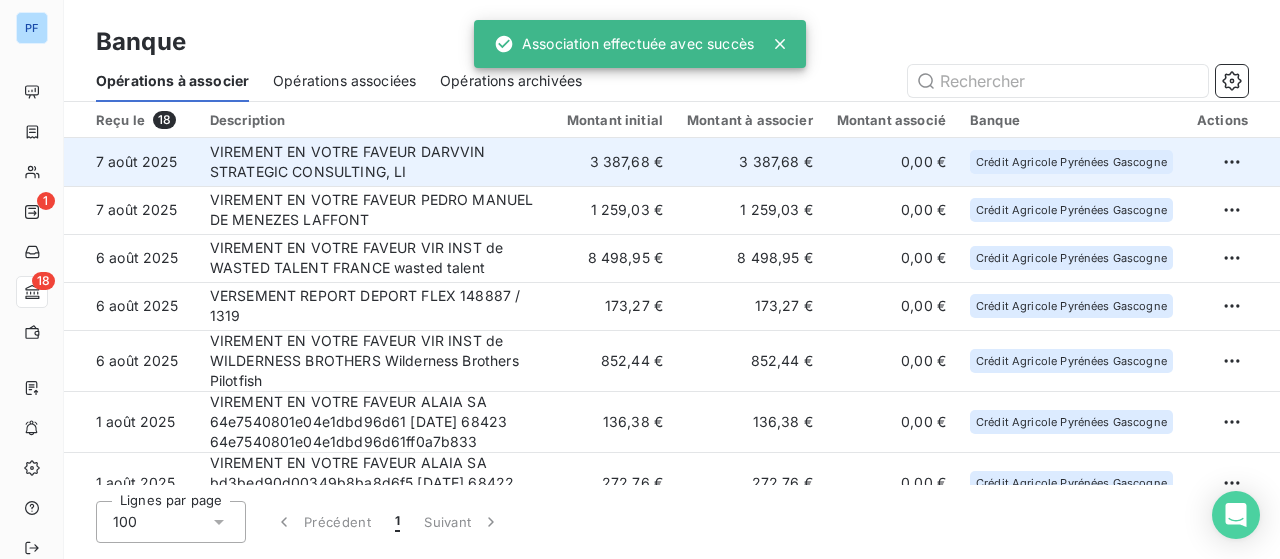 click on "VIREMENT EN VOTRE FAVEUR DARVVIN STRATEGIC CONSULTING, LI" at bounding box center [376, 162] 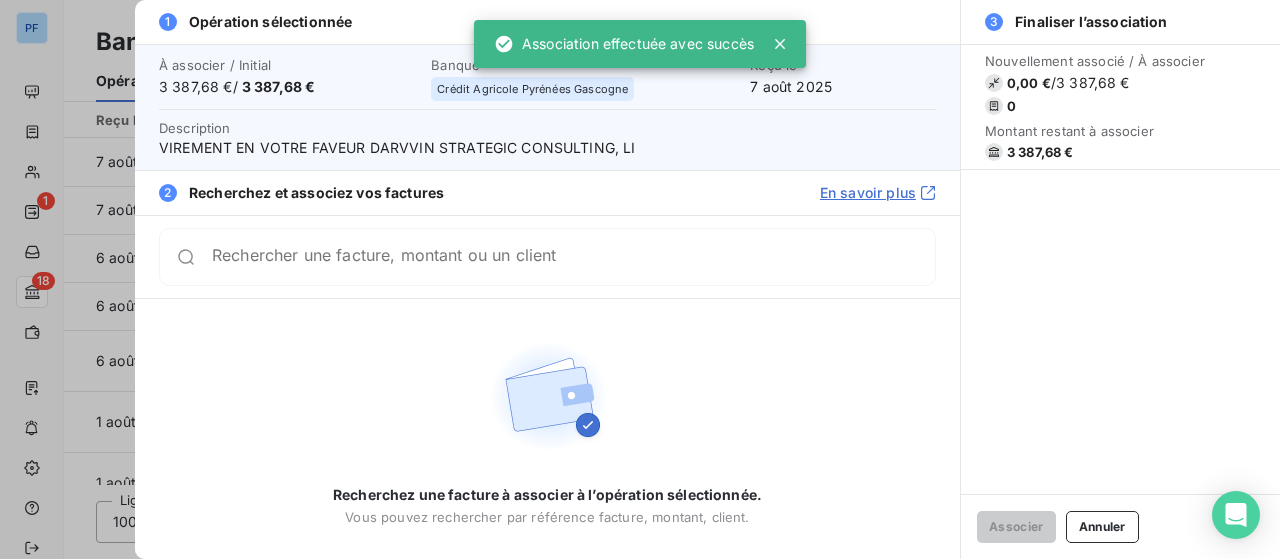 click on "Rechercher une facture, montant ou un client" at bounding box center [573, 257] 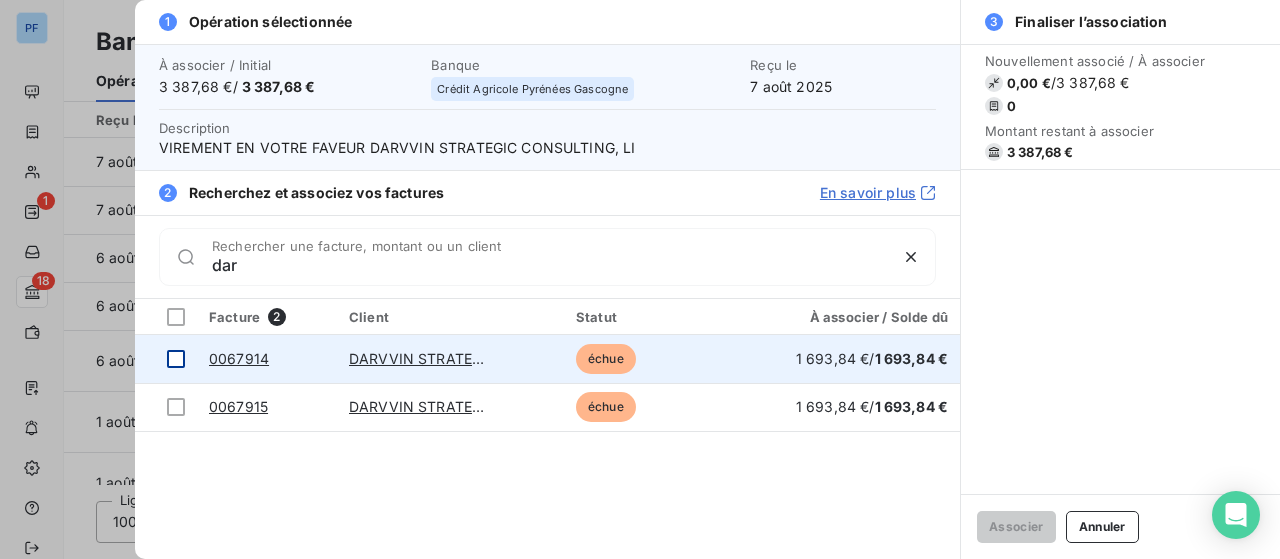 type on "dar" 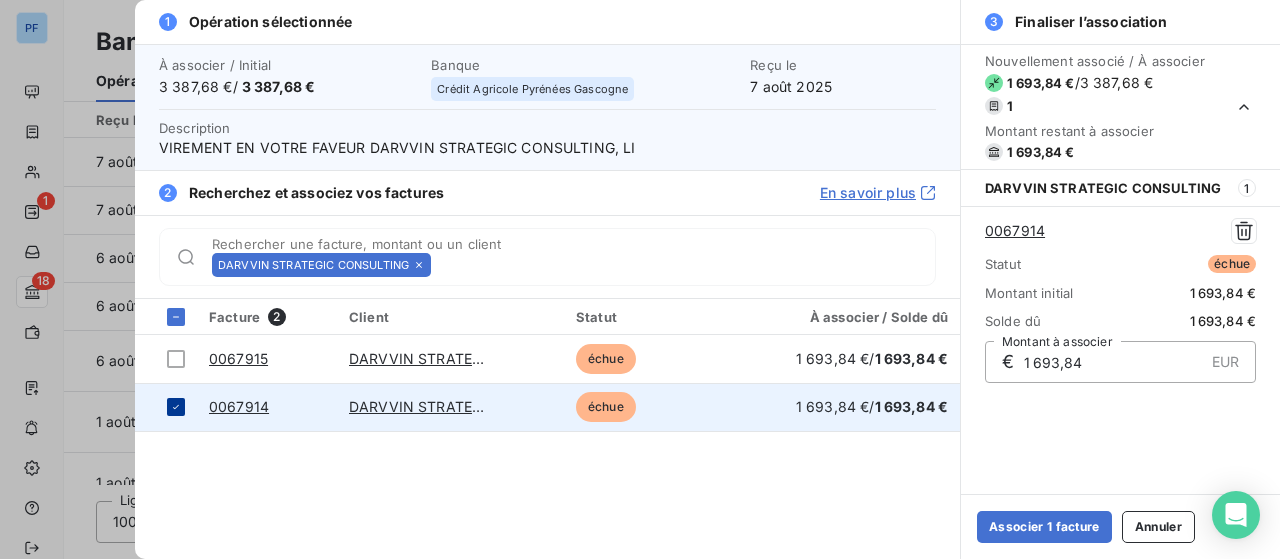 click 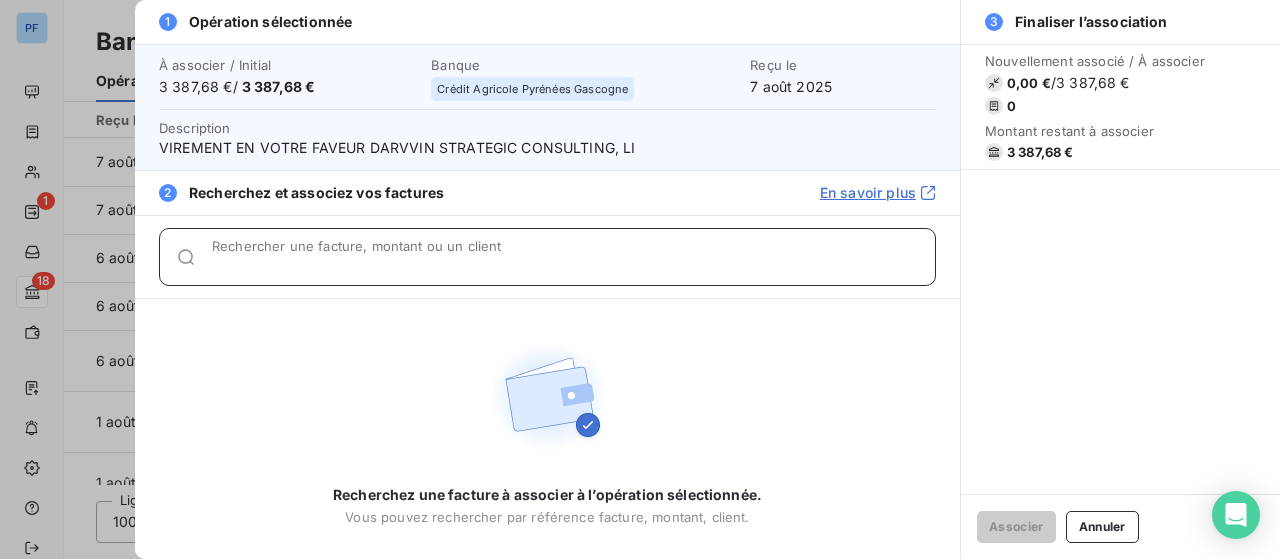 click on "Rechercher une facture, montant ou un client" at bounding box center (573, 265) 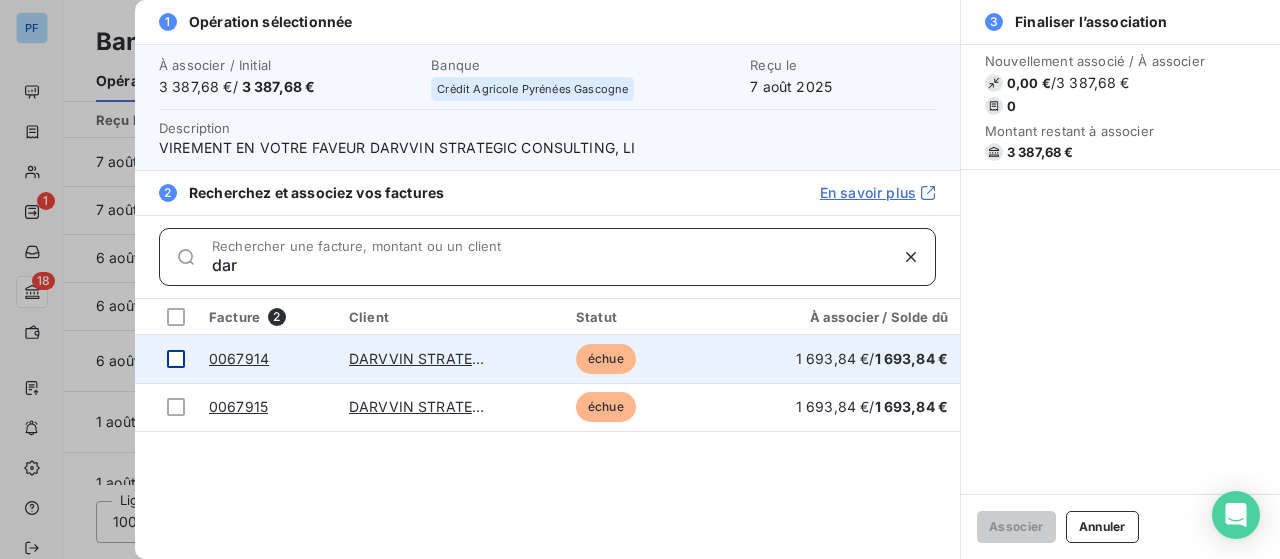 type on "dar" 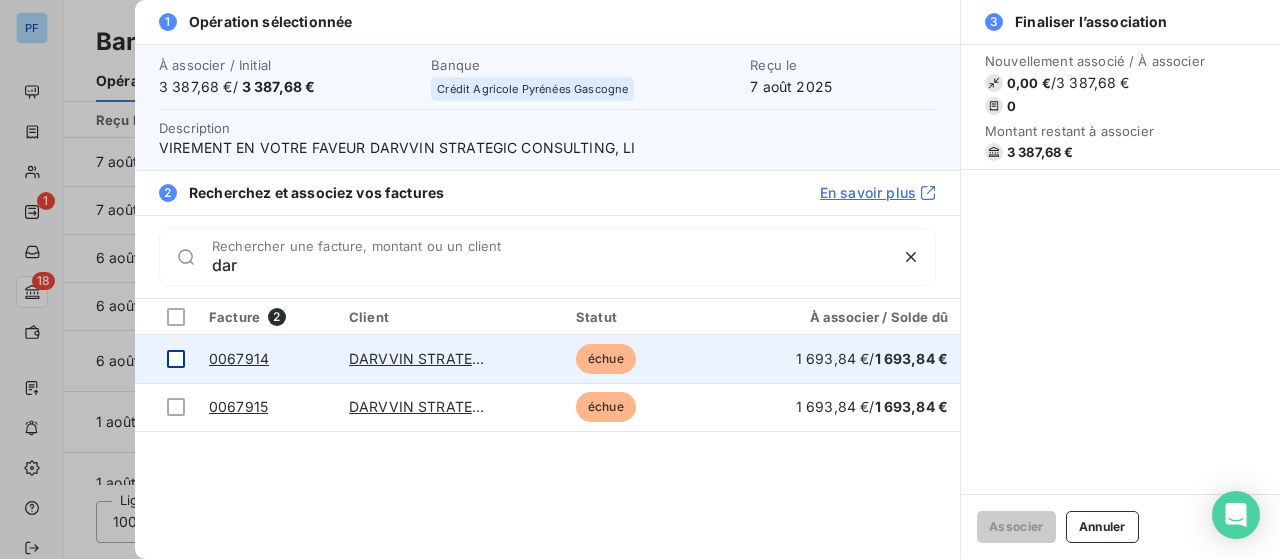 click at bounding box center [176, 359] 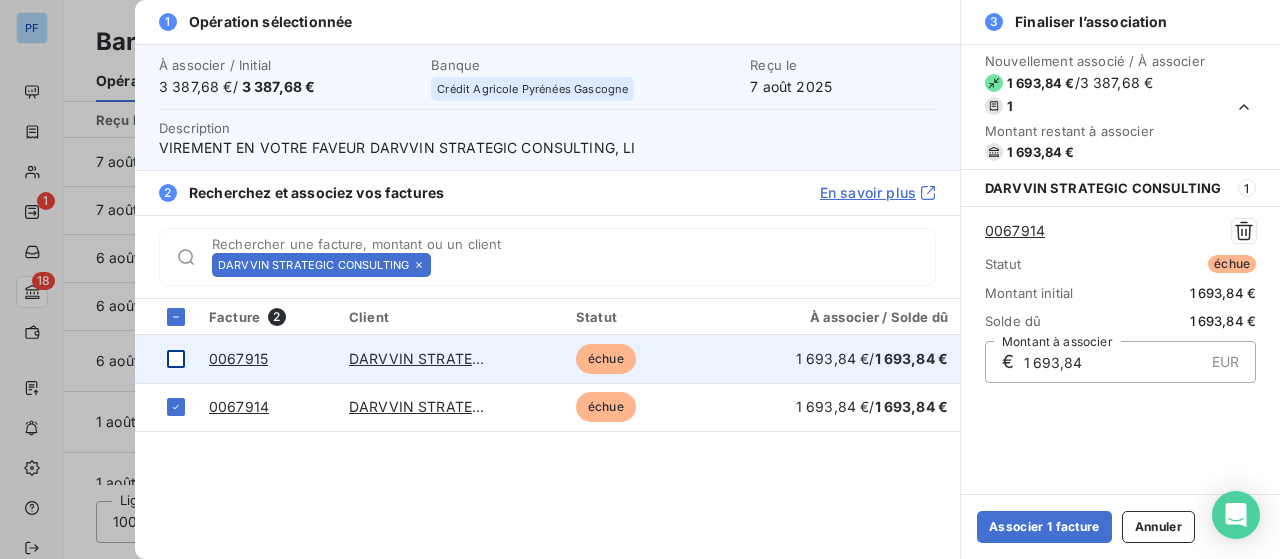 click at bounding box center [176, 359] 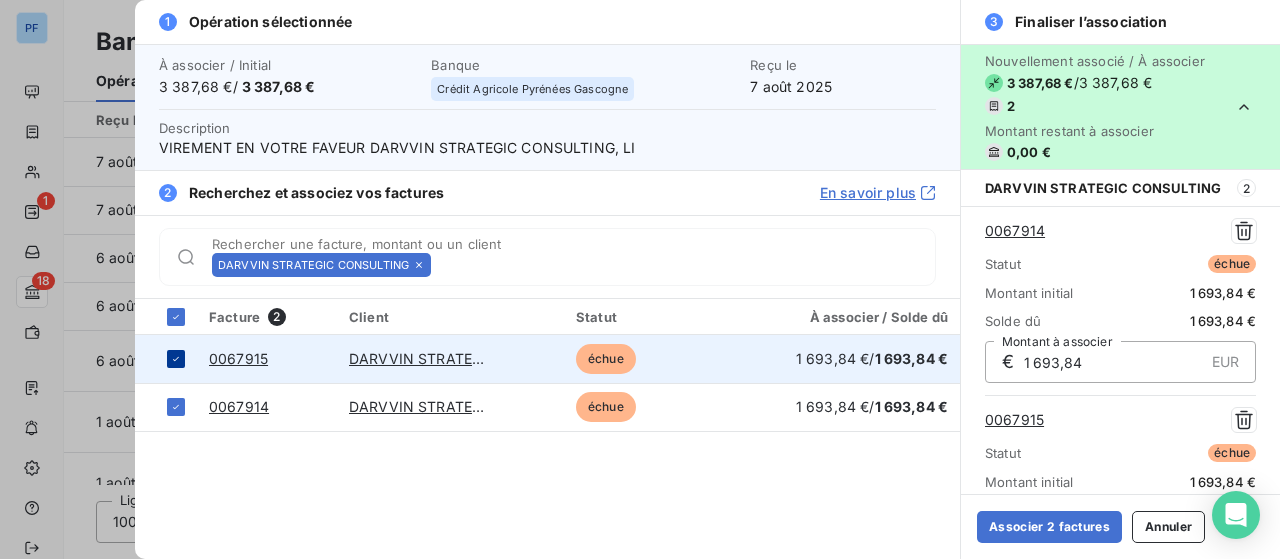scroll, scrollTop: 88, scrollLeft: 0, axis: vertical 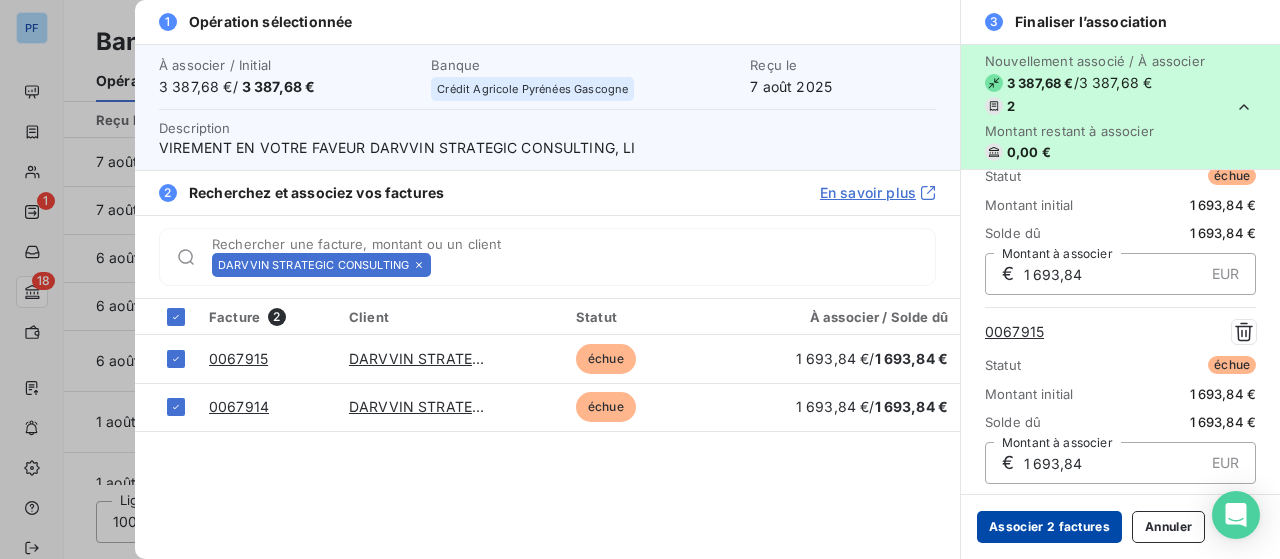 click on "Associer 2 factures" at bounding box center [1049, 527] 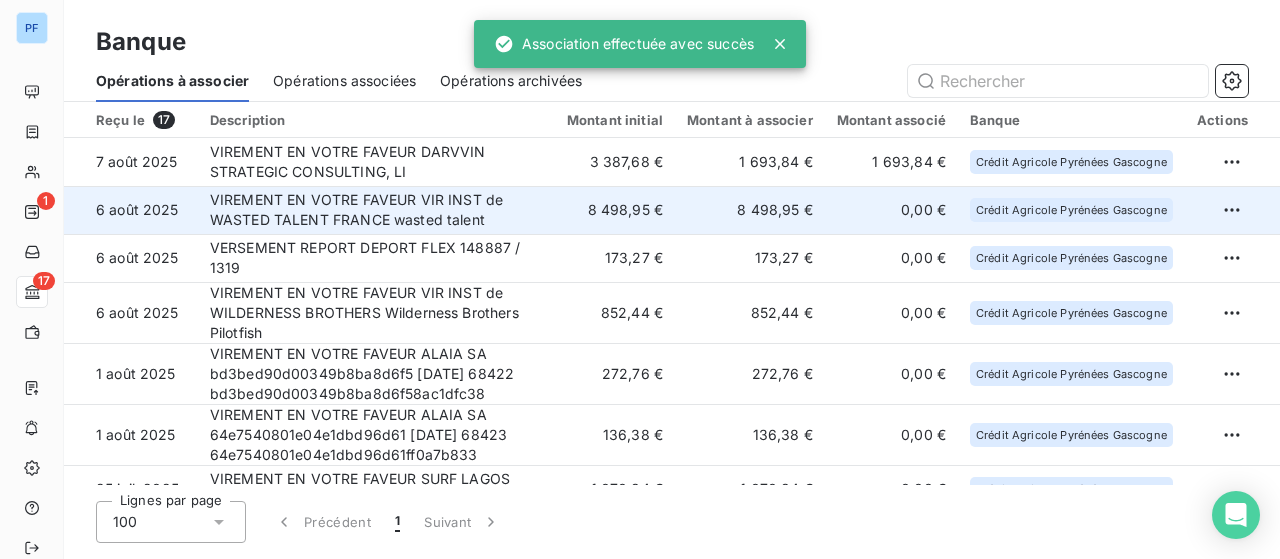 click on "VIREMENT EN VOTRE FAVEUR VIR INST de WASTED TALENT FRANCE wasted talent" at bounding box center (376, 210) 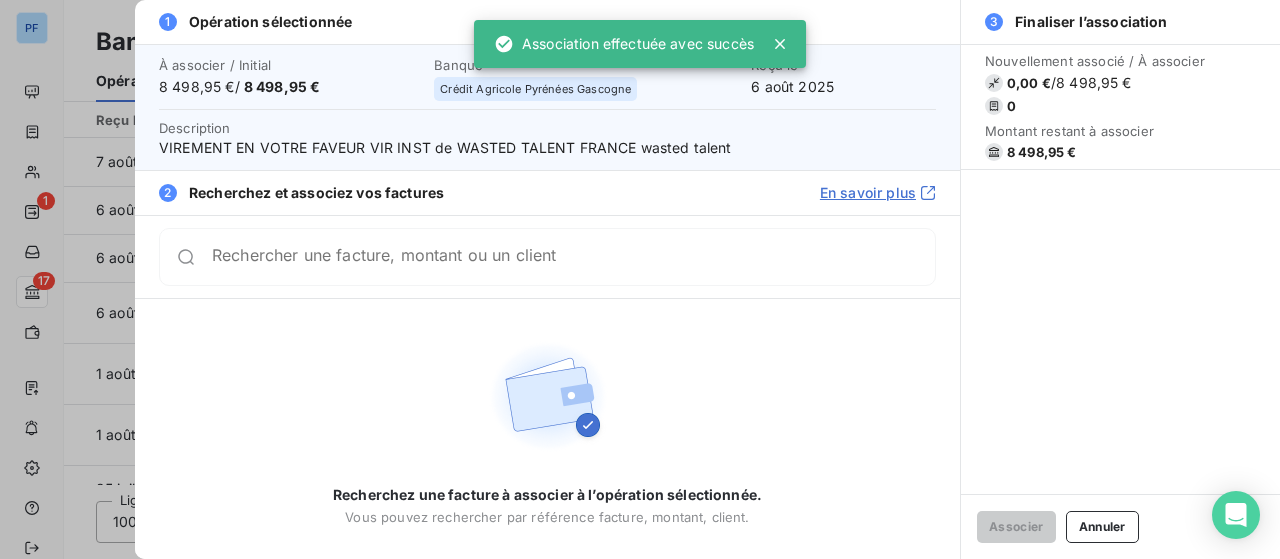 click on "Rechercher une facture, montant ou un client" at bounding box center (573, 257) 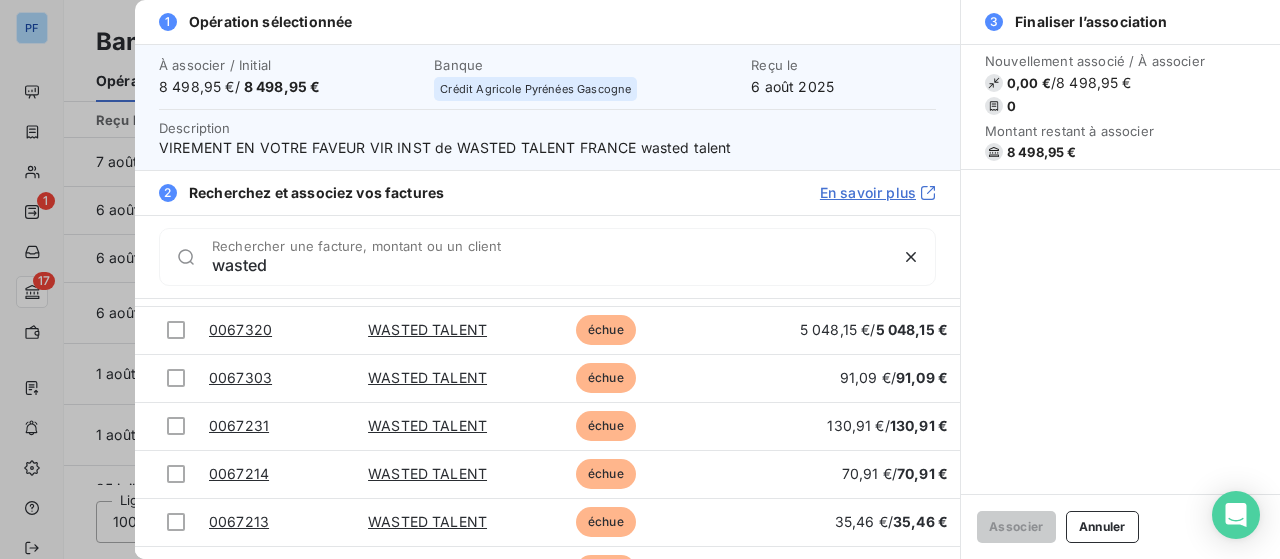 scroll, scrollTop: 1886, scrollLeft: 0, axis: vertical 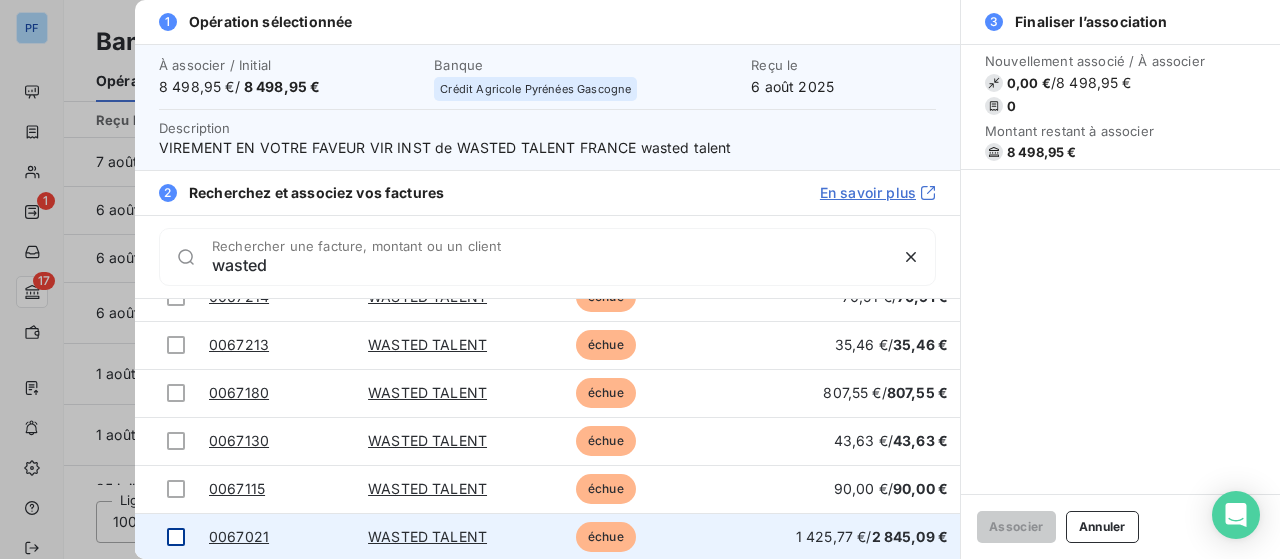 type on "wasted" 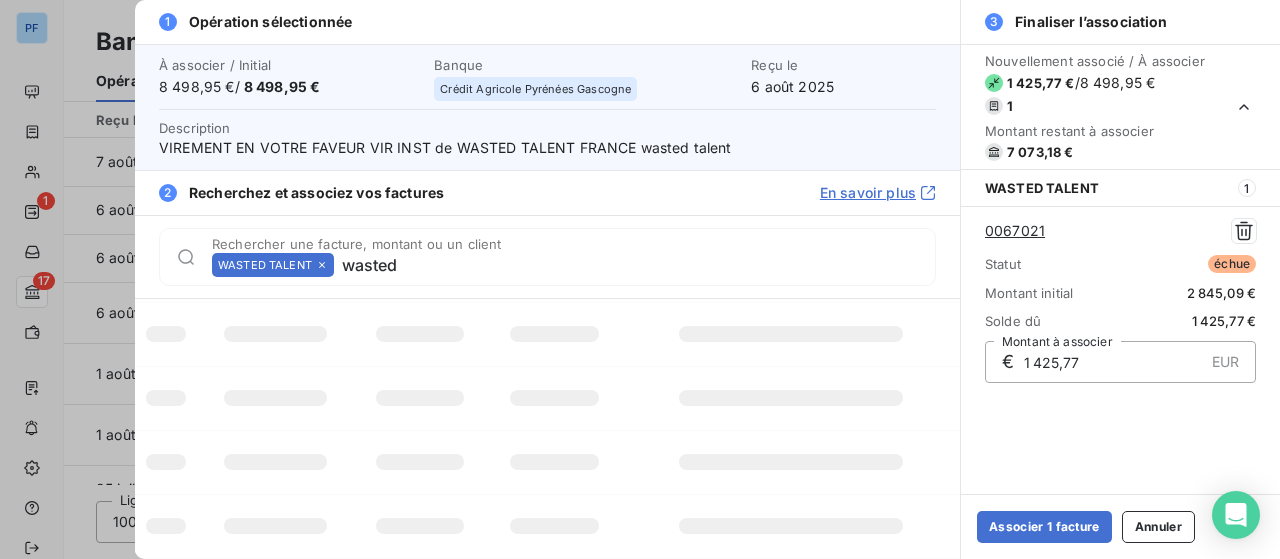 type 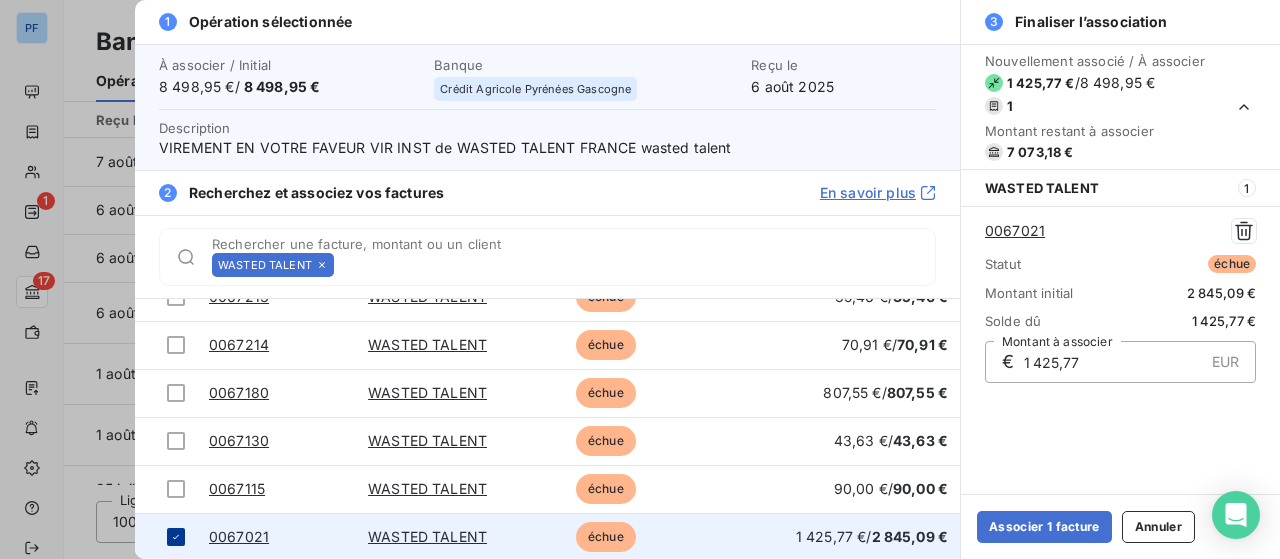 scroll, scrollTop: 1886, scrollLeft: 0, axis: vertical 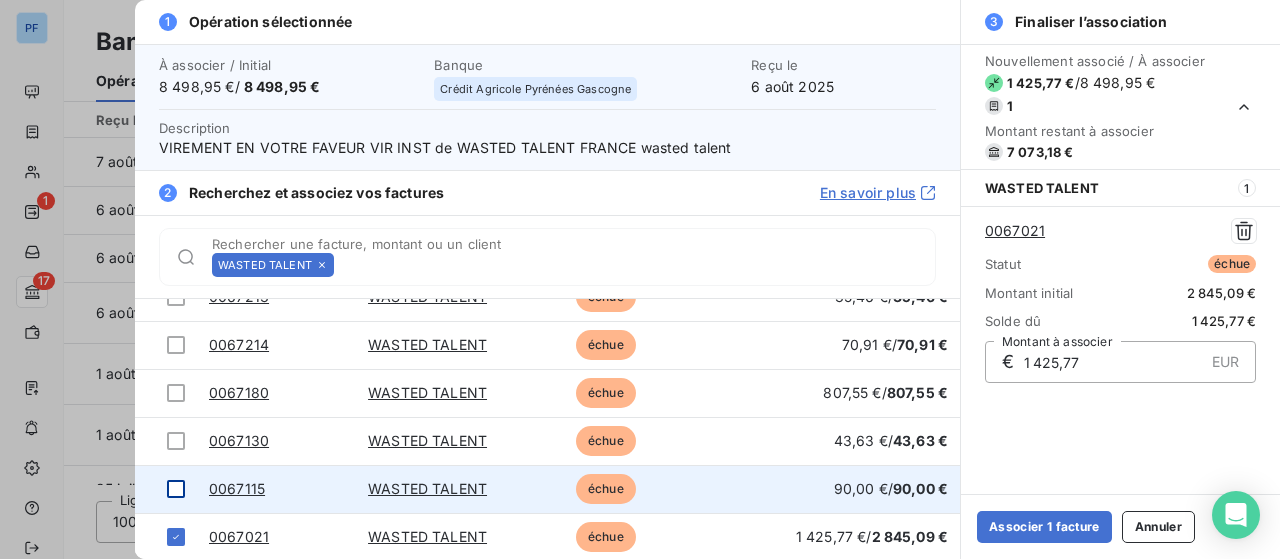 click at bounding box center [176, 489] 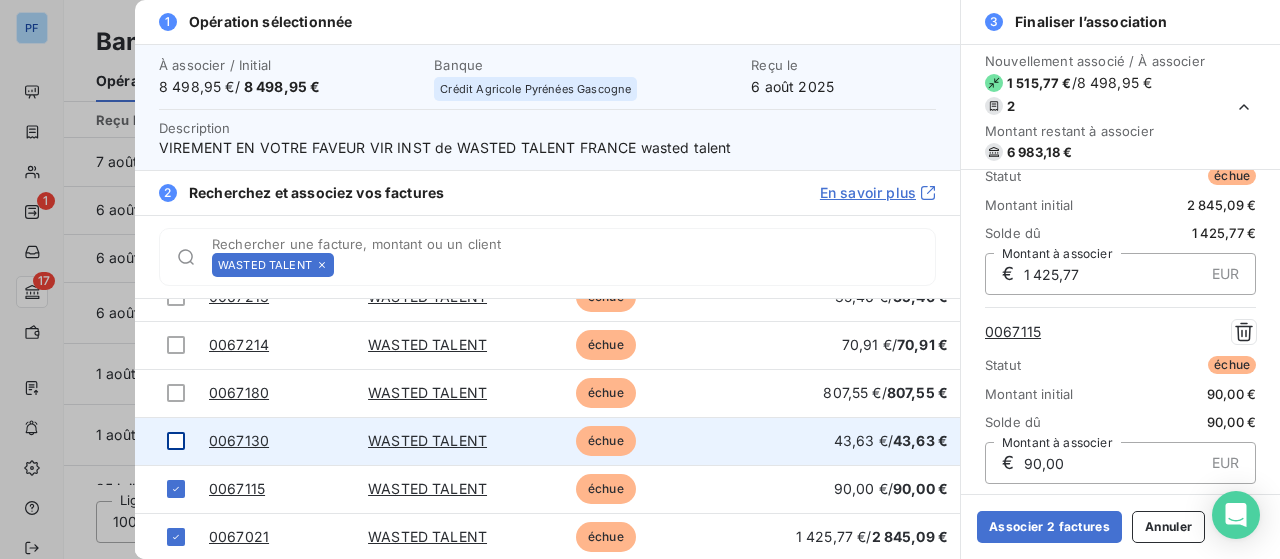 click at bounding box center [176, 441] 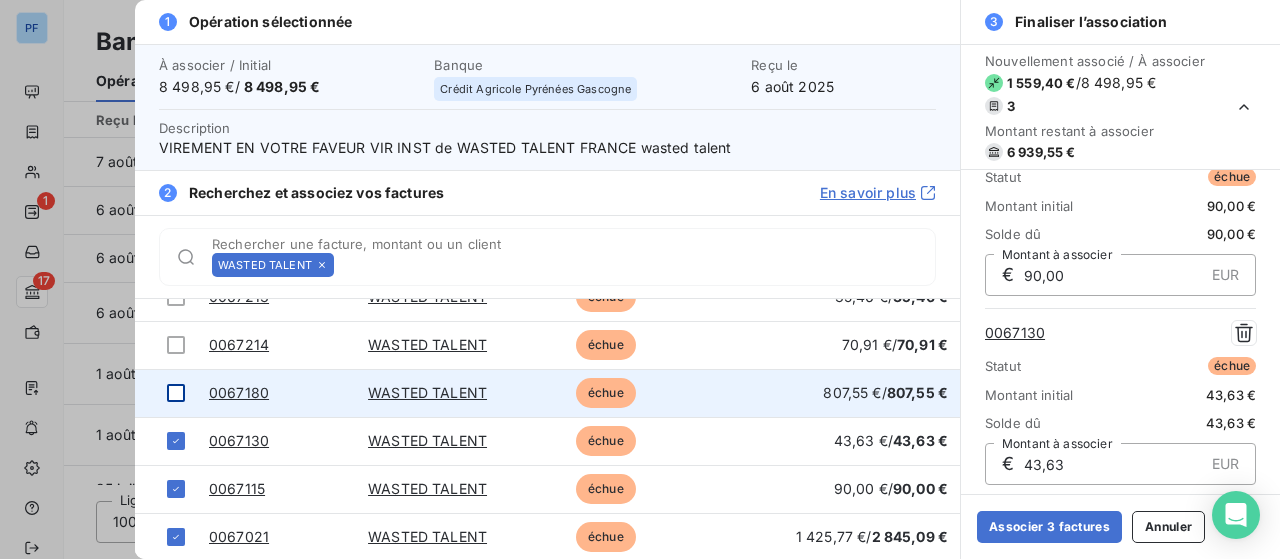 click at bounding box center [176, 393] 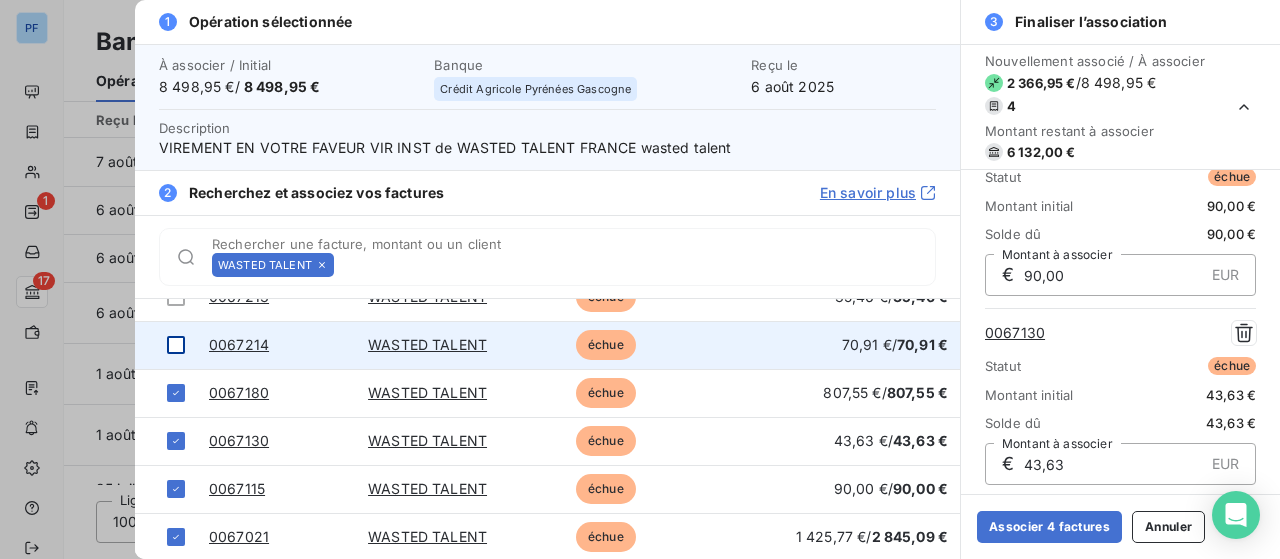 scroll, scrollTop: 465, scrollLeft: 0, axis: vertical 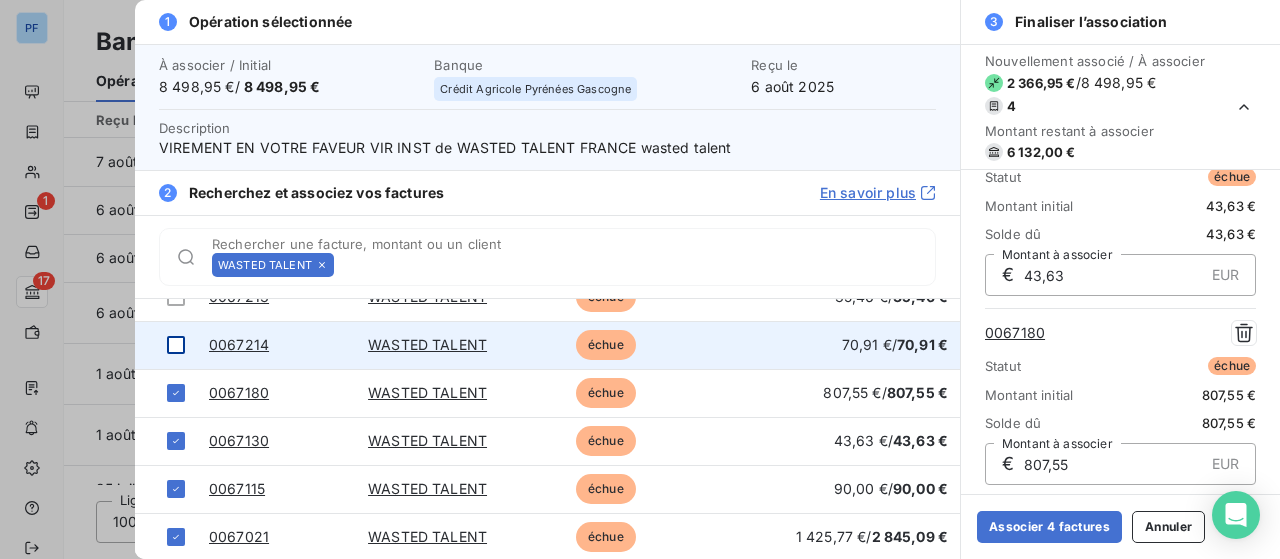 click at bounding box center (176, 345) 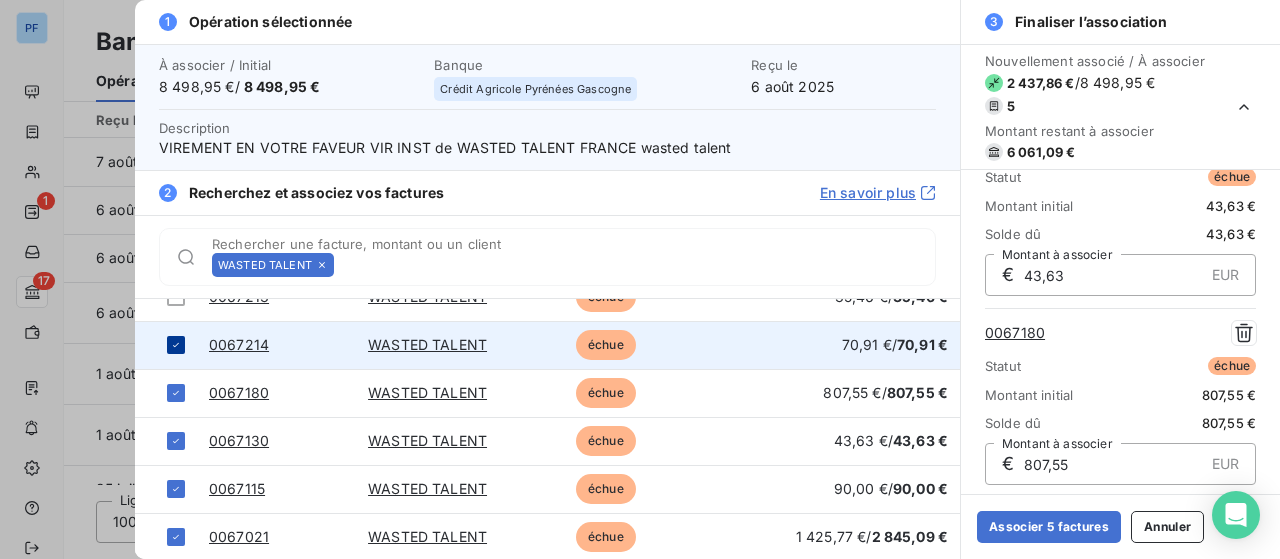 scroll, scrollTop: 654, scrollLeft: 0, axis: vertical 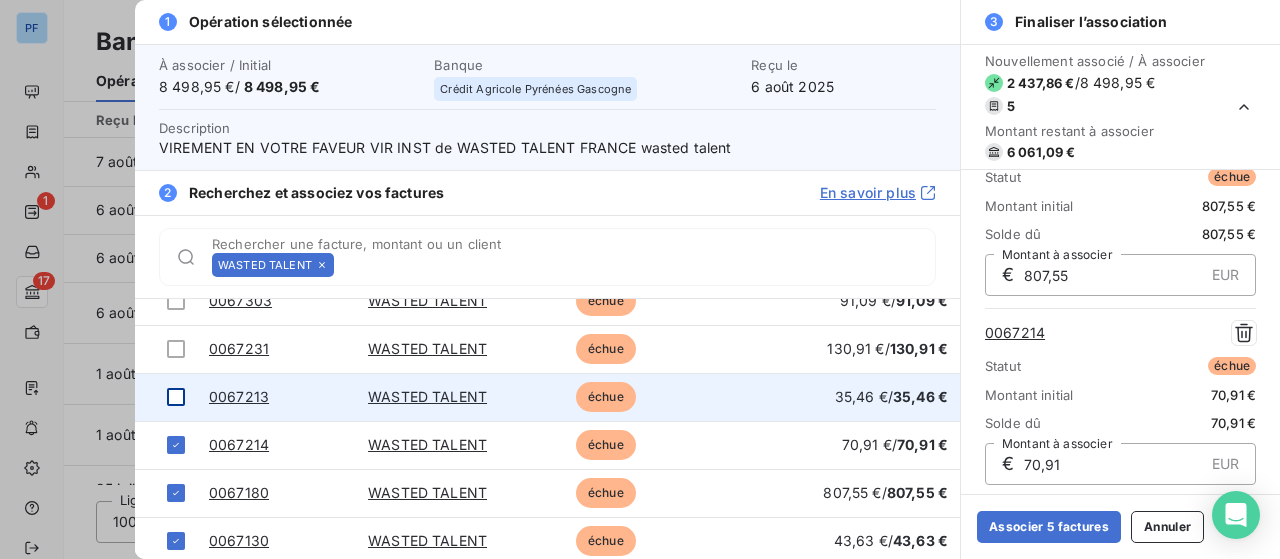 click at bounding box center [176, 397] 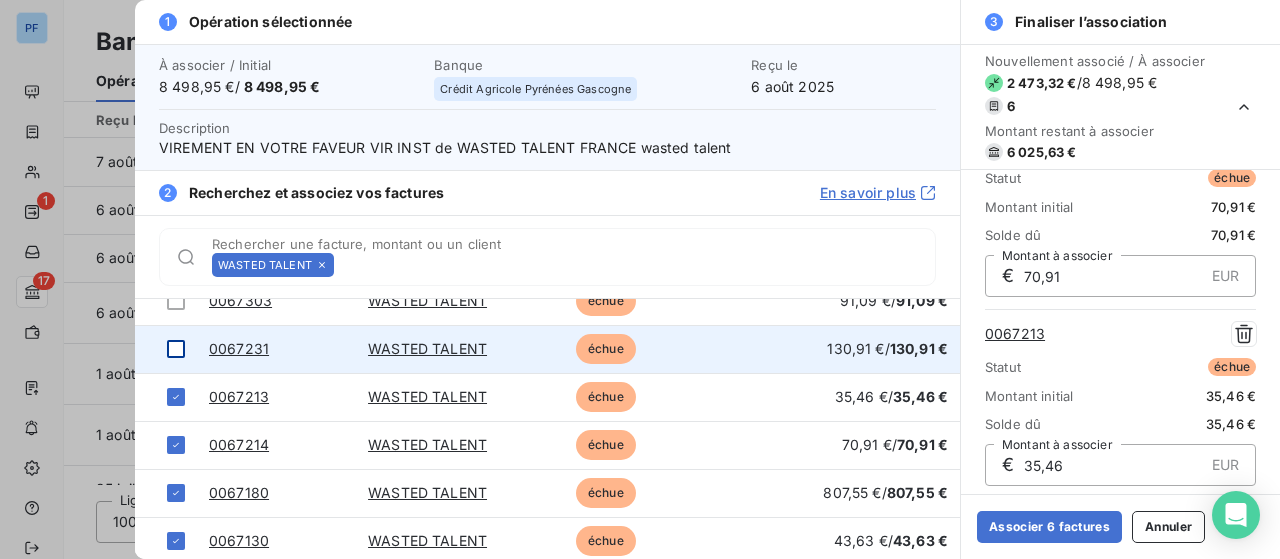 click at bounding box center (176, 349) 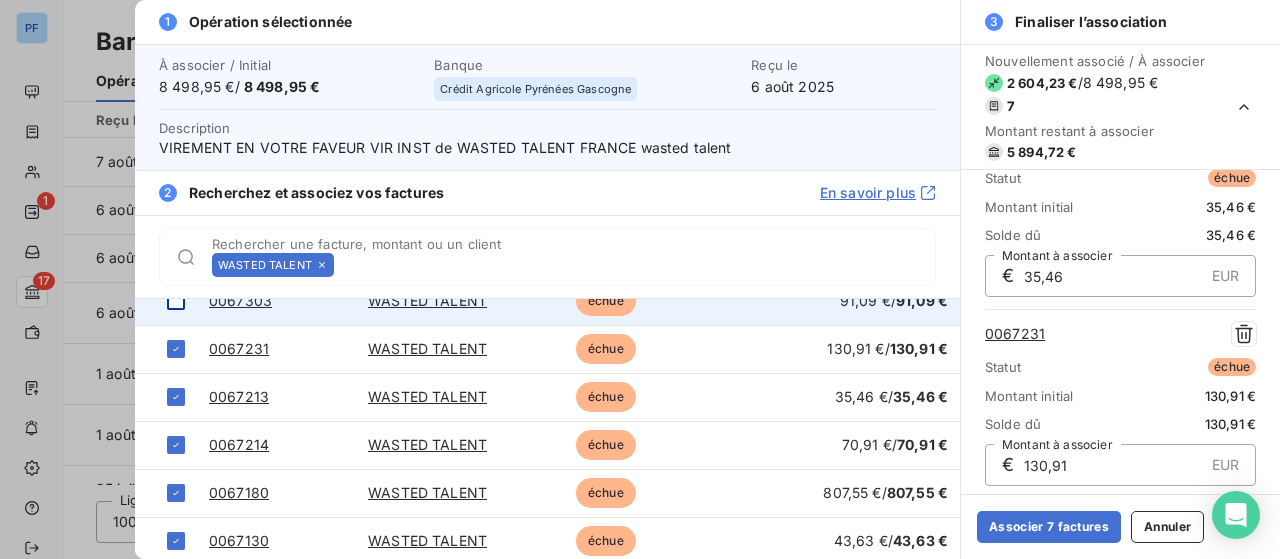 click at bounding box center [176, 301] 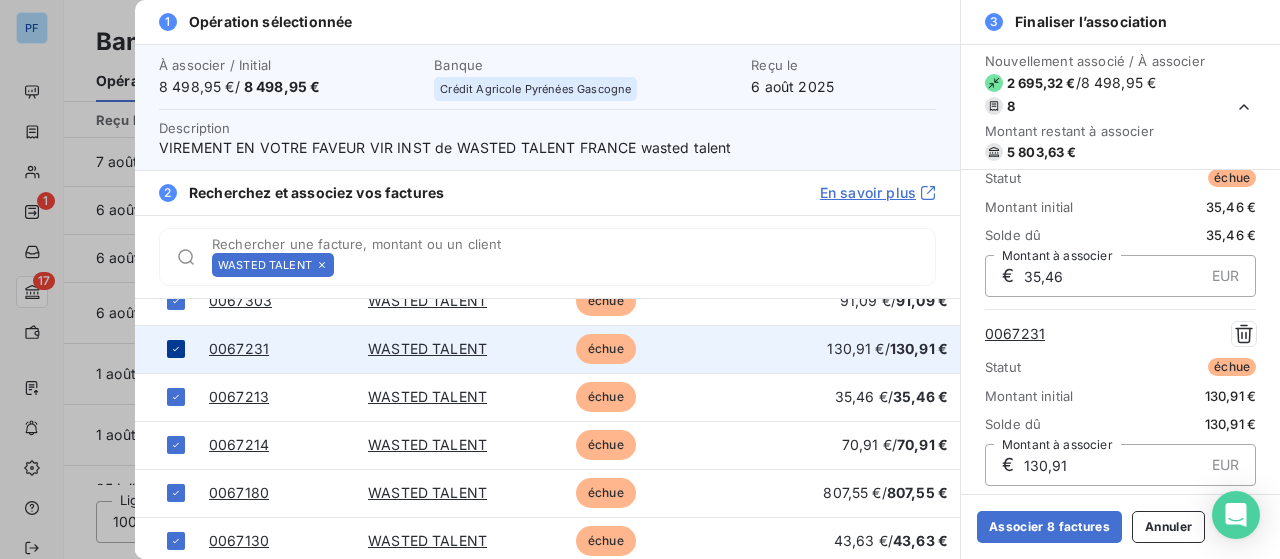 scroll, scrollTop: 1220, scrollLeft: 0, axis: vertical 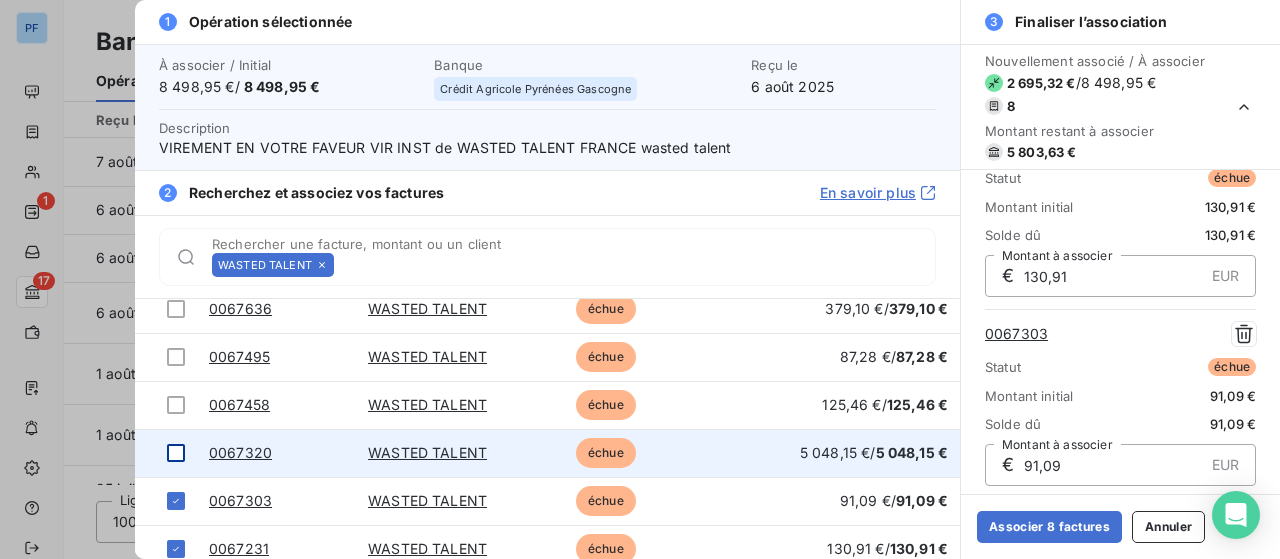 click at bounding box center [176, 453] 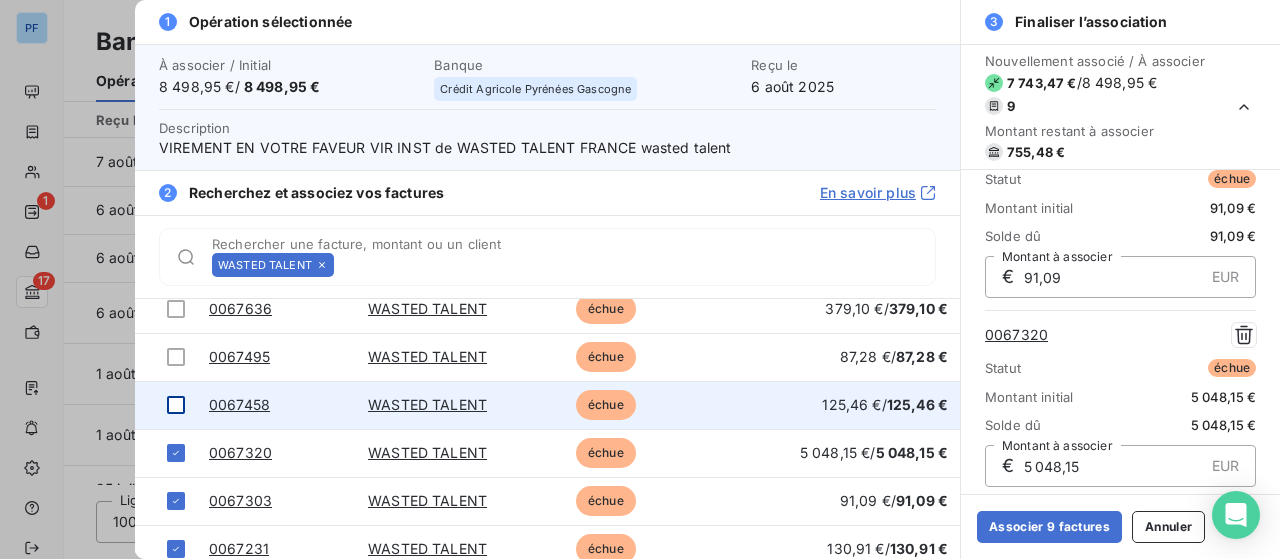 click at bounding box center (176, 405) 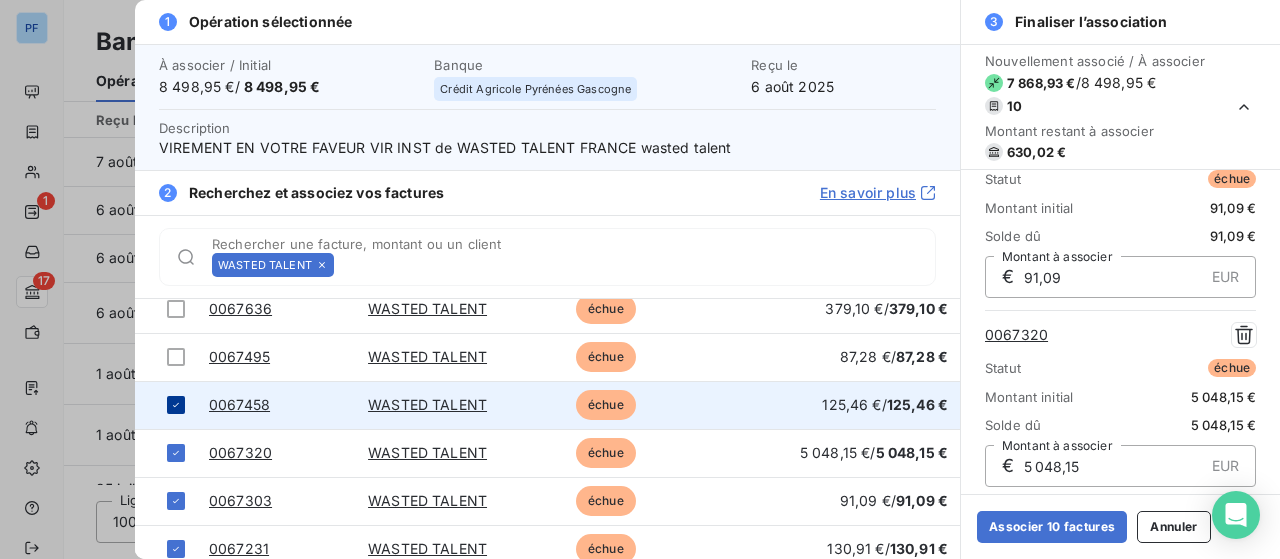 scroll, scrollTop: 1597, scrollLeft: 0, axis: vertical 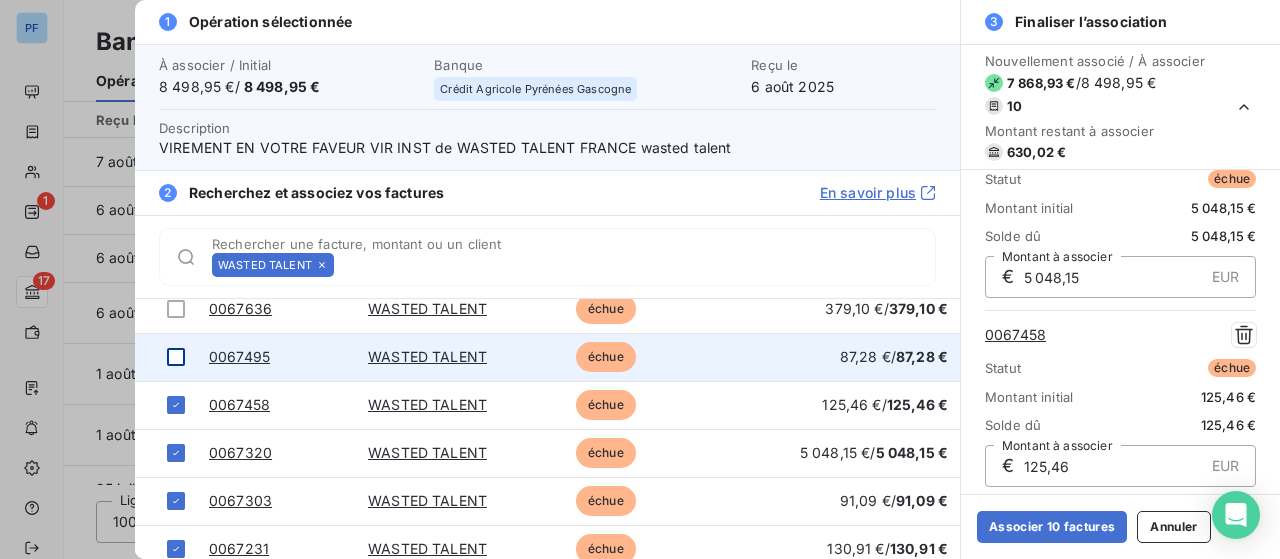 click at bounding box center (176, 357) 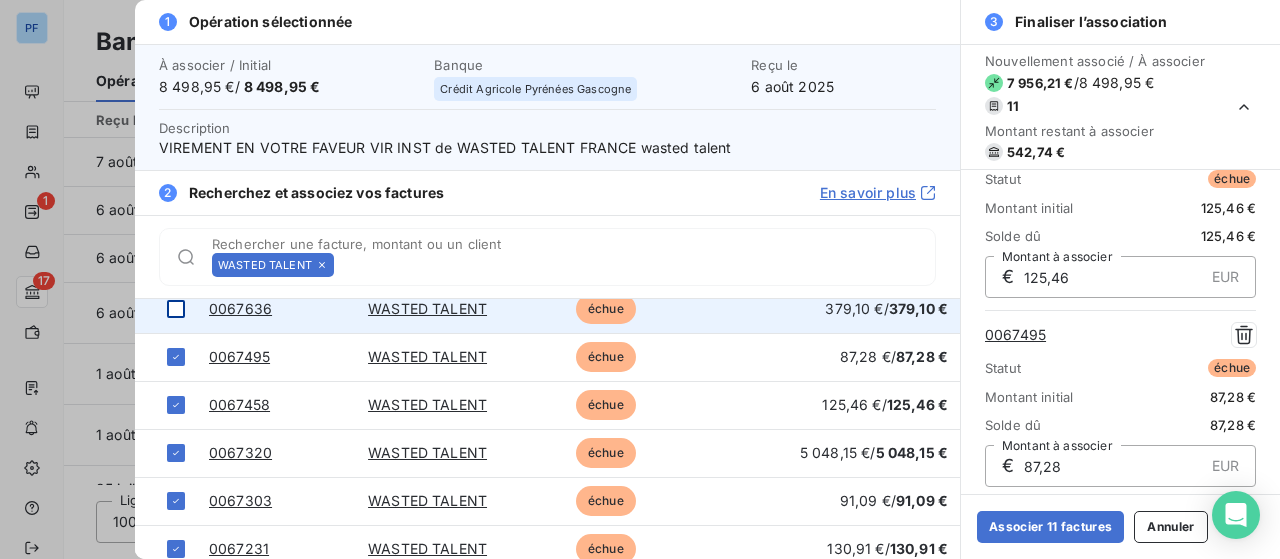 click at bounding box center (176, 309) 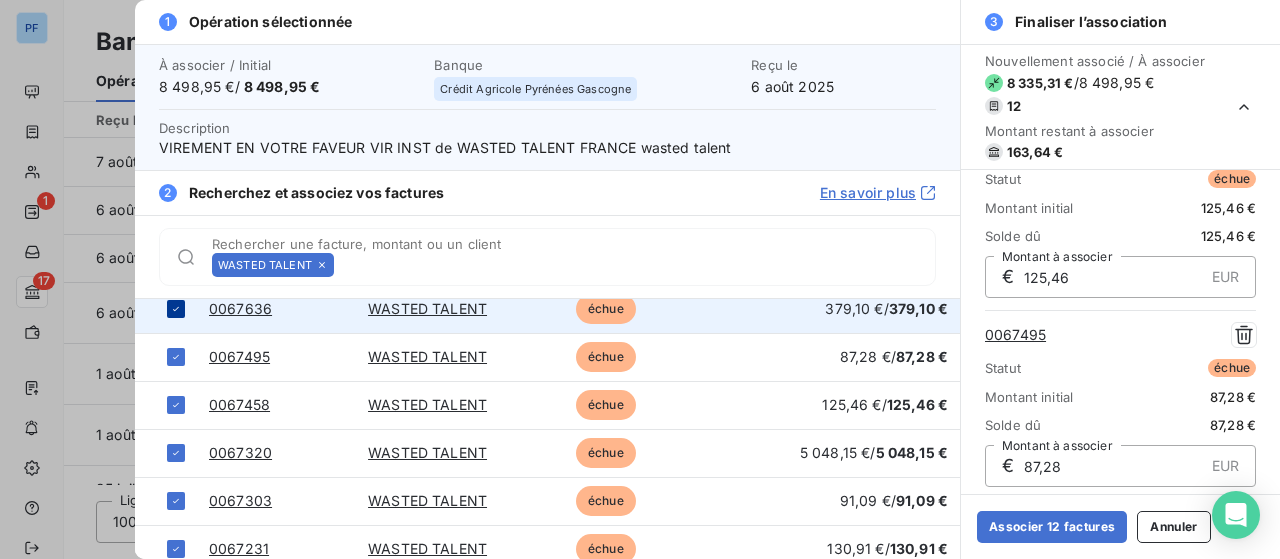 scroll, scrollTop: 1974, scrollLeft: 0, axis: vertical 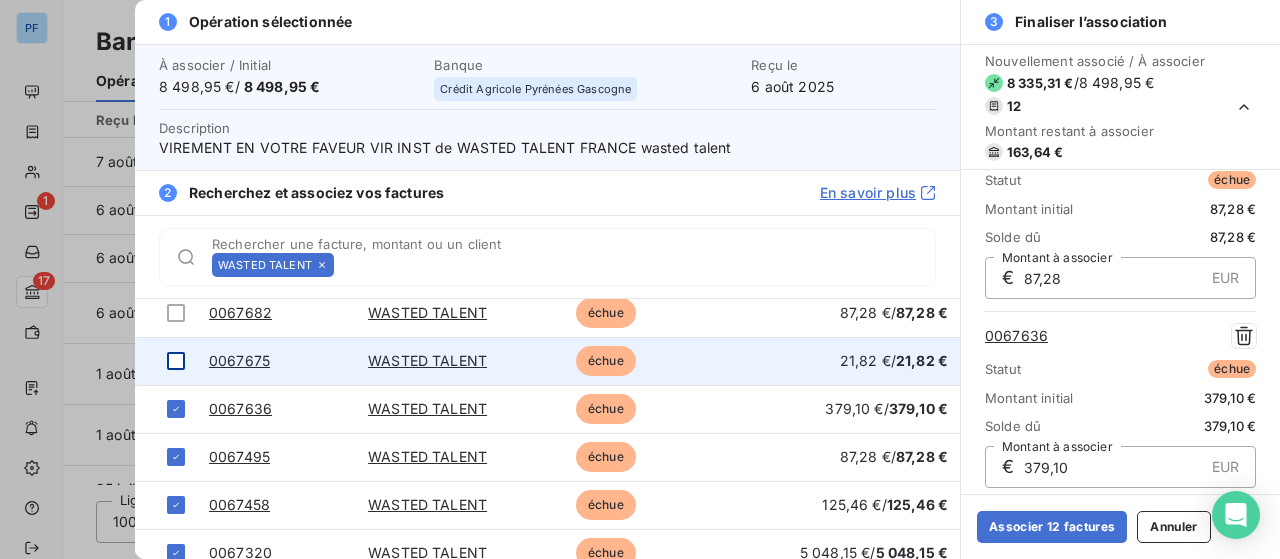 click at bounding box center [176, 361] 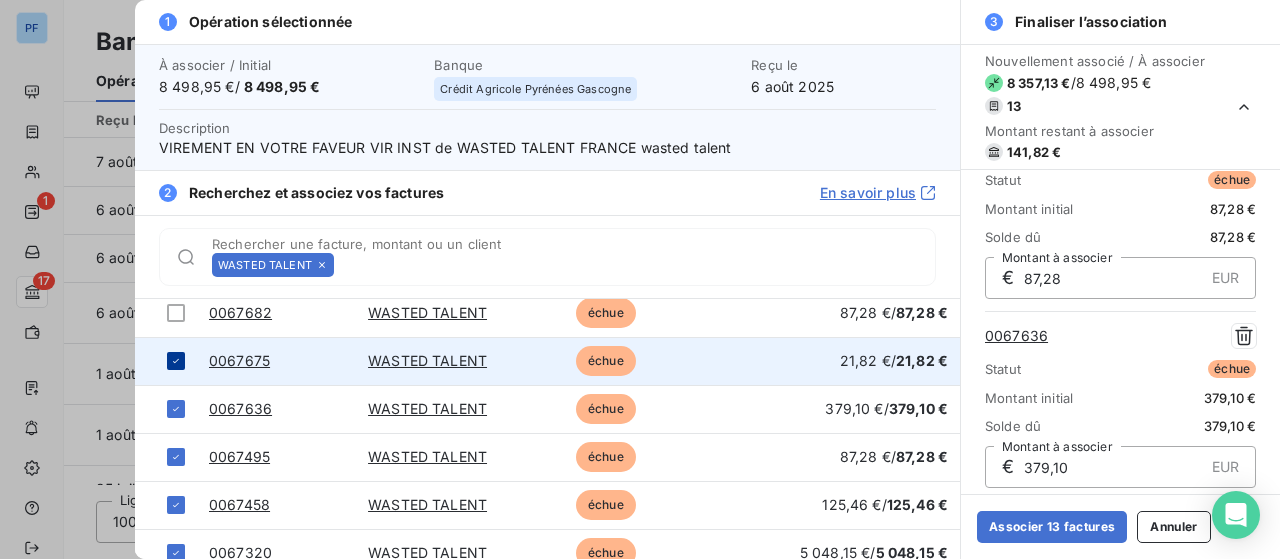 scroll, scrollTop: 2163, scrollLeft: 0, axis: vertical 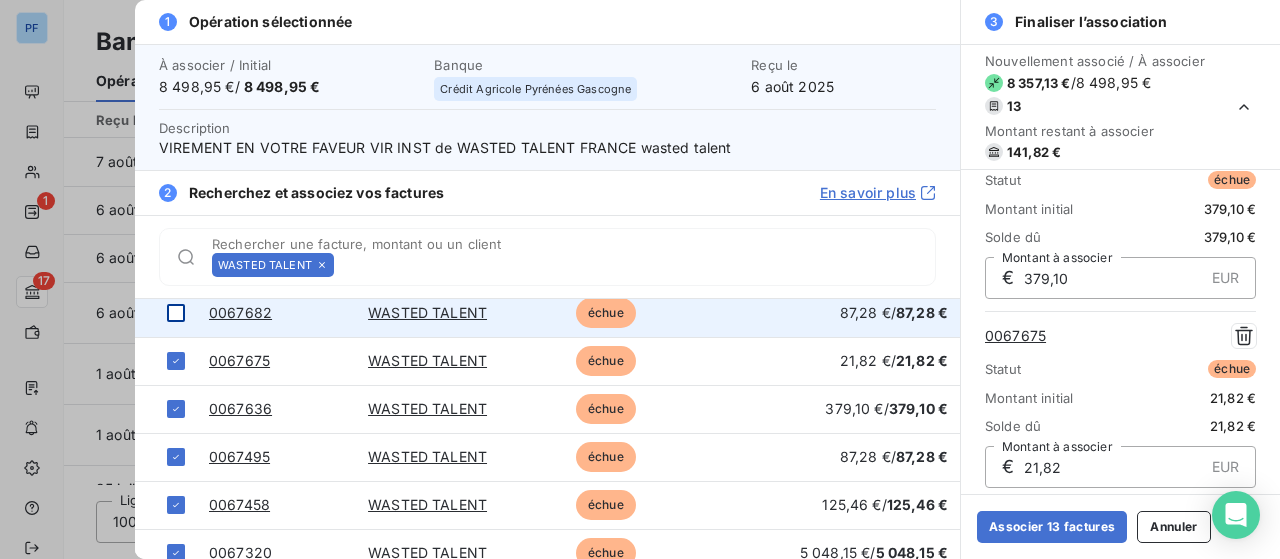 click at bounding box center [176, 313] 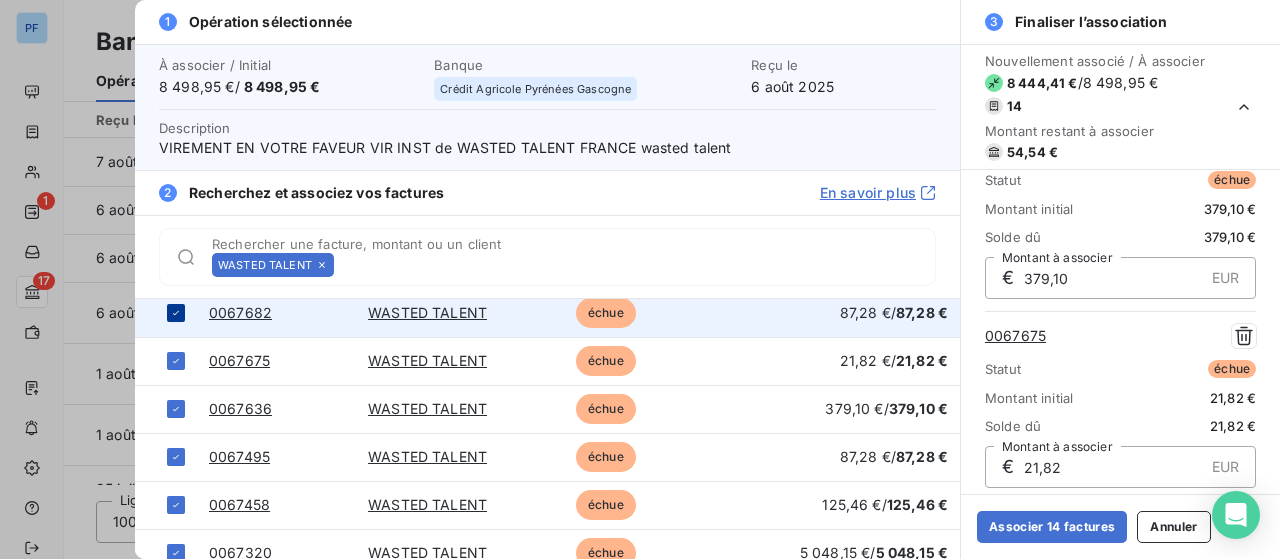 scroll, scrollTop: 2352, scrollLeft: 0, axis: vertical 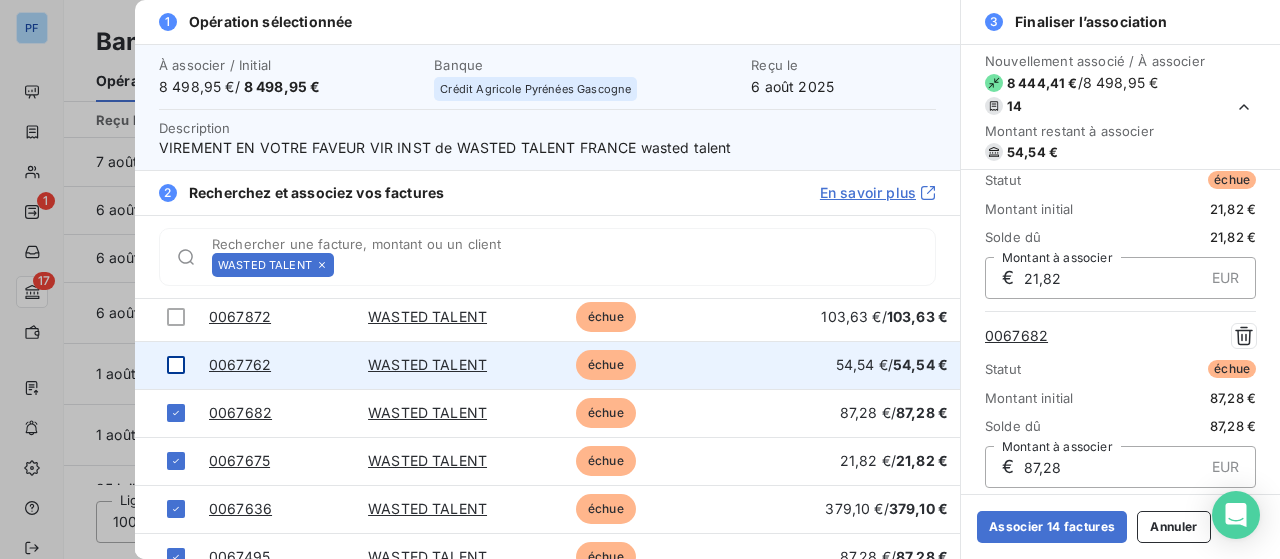 click at bounding box center (176, 365) 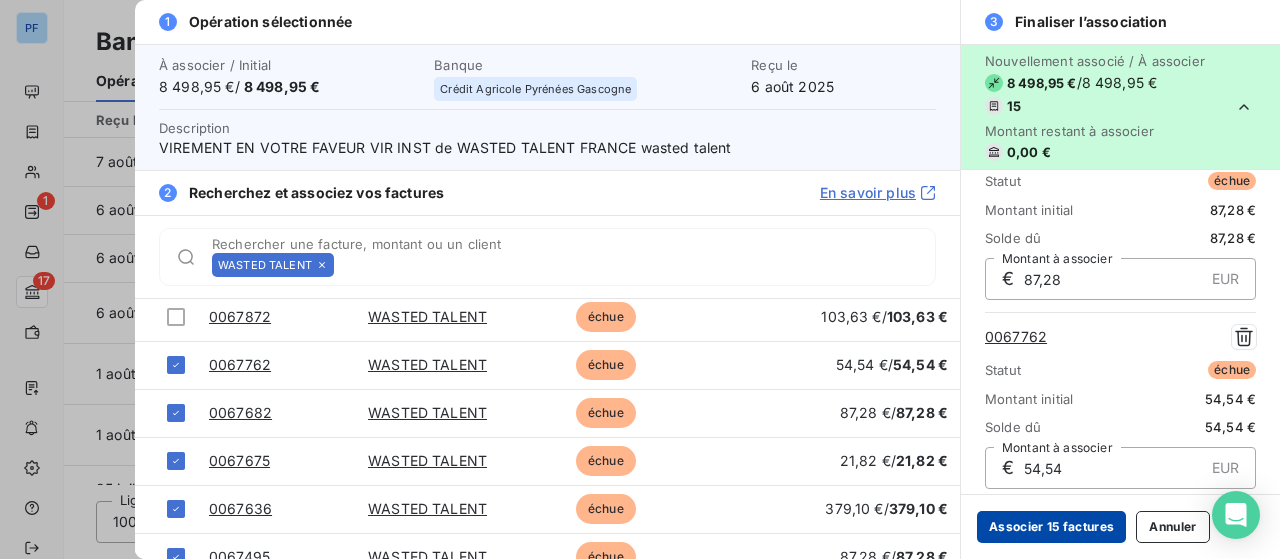 click on "Associer 15 factures" at bounding box center (1051, 527) 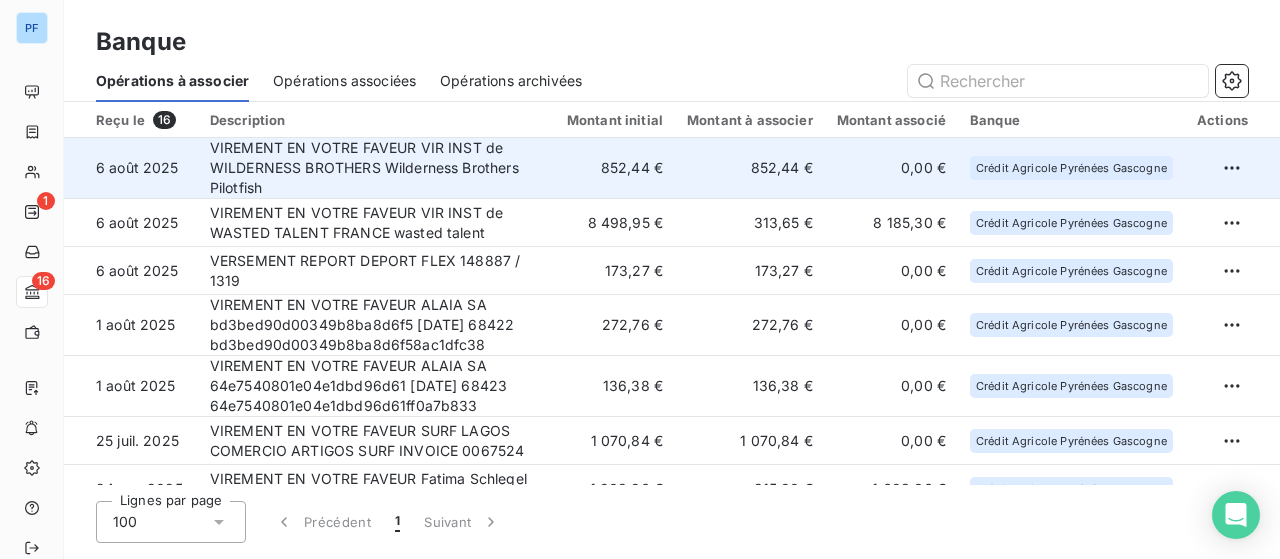 click on "VIREMENT EN VOTRE FAVEUR VIR INST de WILDERNESS BROTHERS Wilderness Brothers Pilotfish" at bounding box center (376, 168) 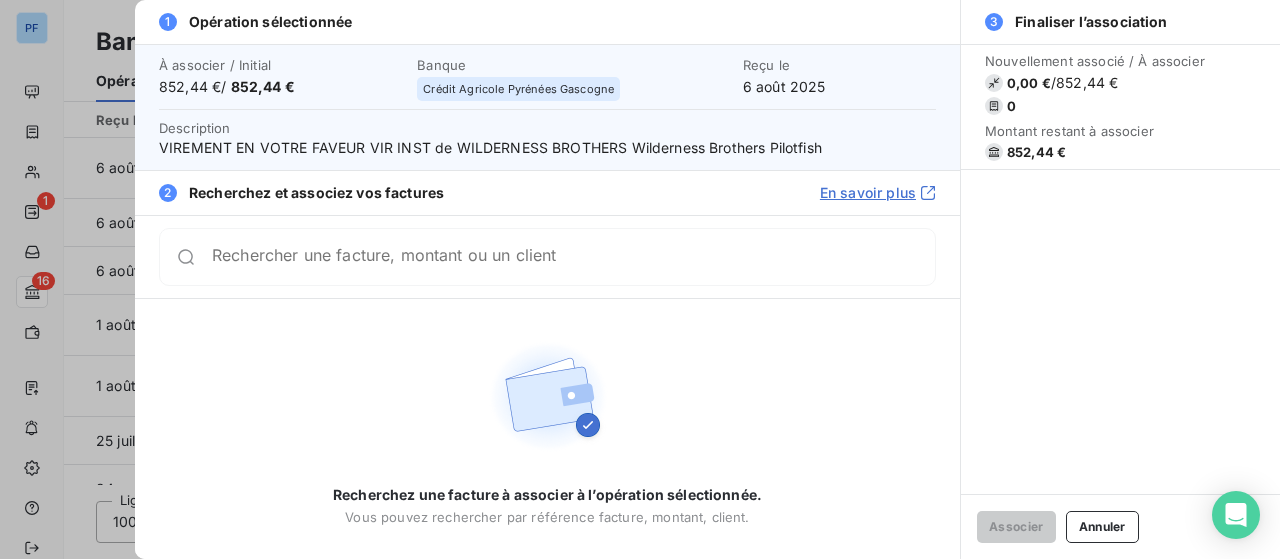 click on "Rechercher une facture, montant ou un client" at bounding box center [573, 257] 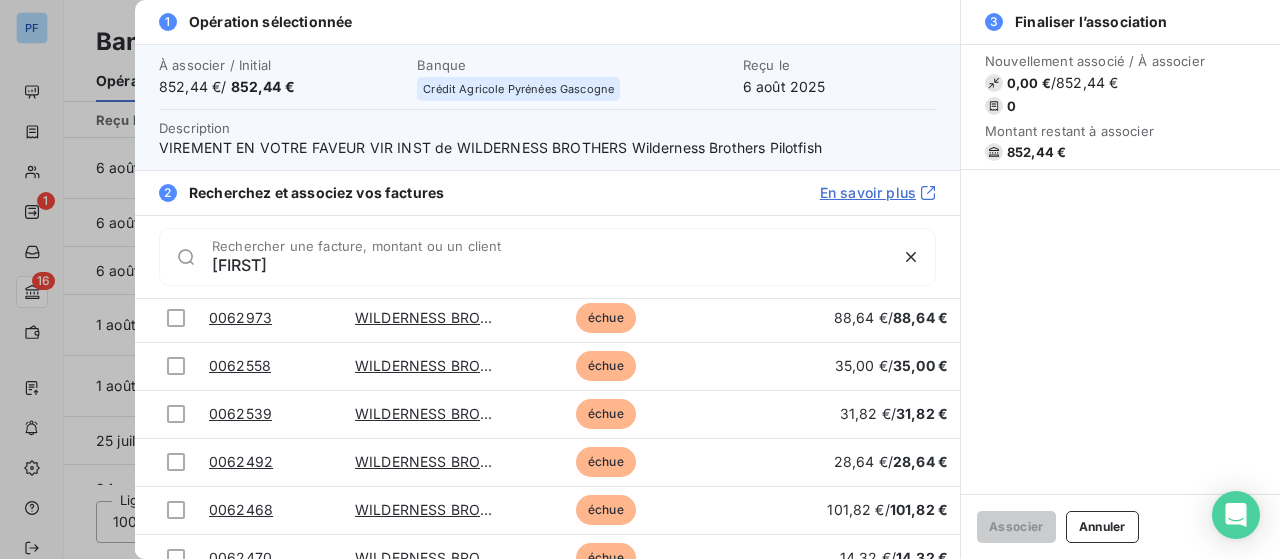 scroll, scrollTop: 1454, scrollLeft: 0, axis: vertical 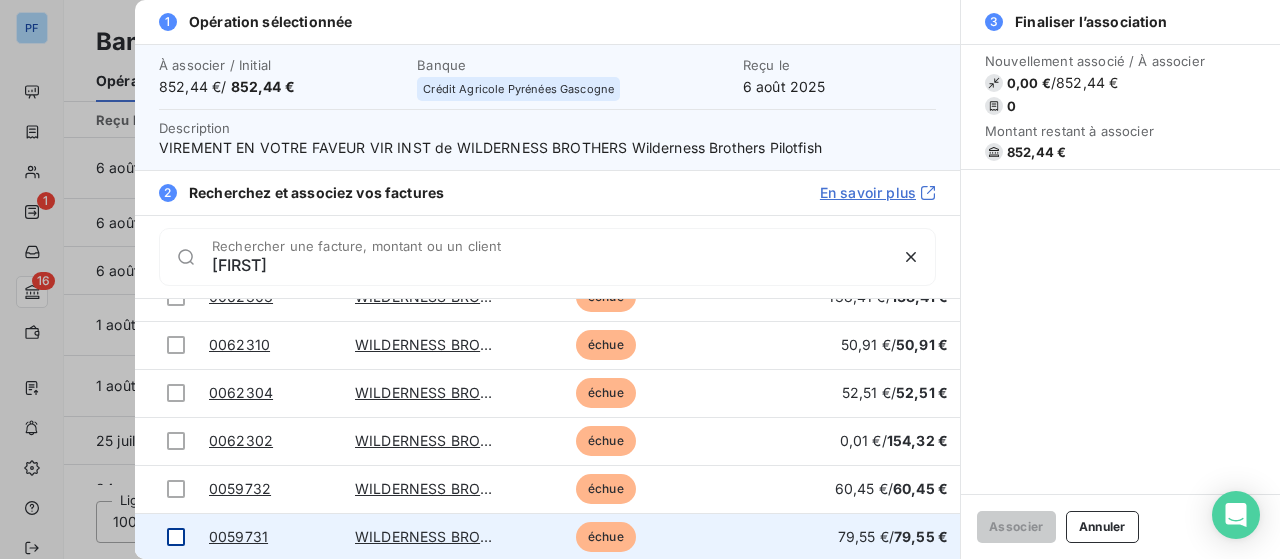 type on "[FIRST]" 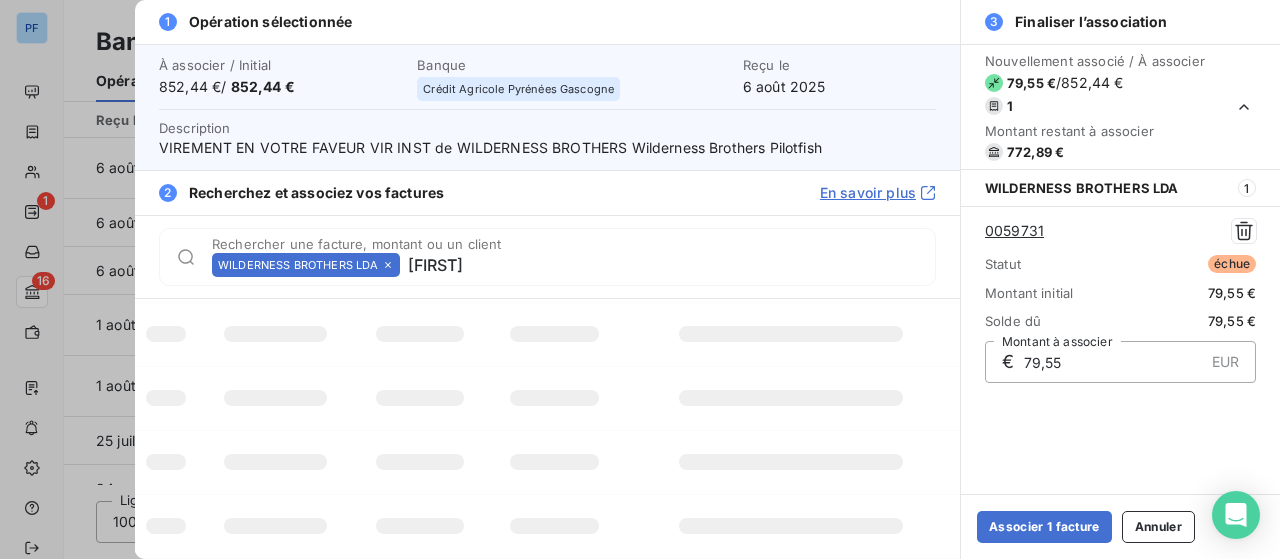 type 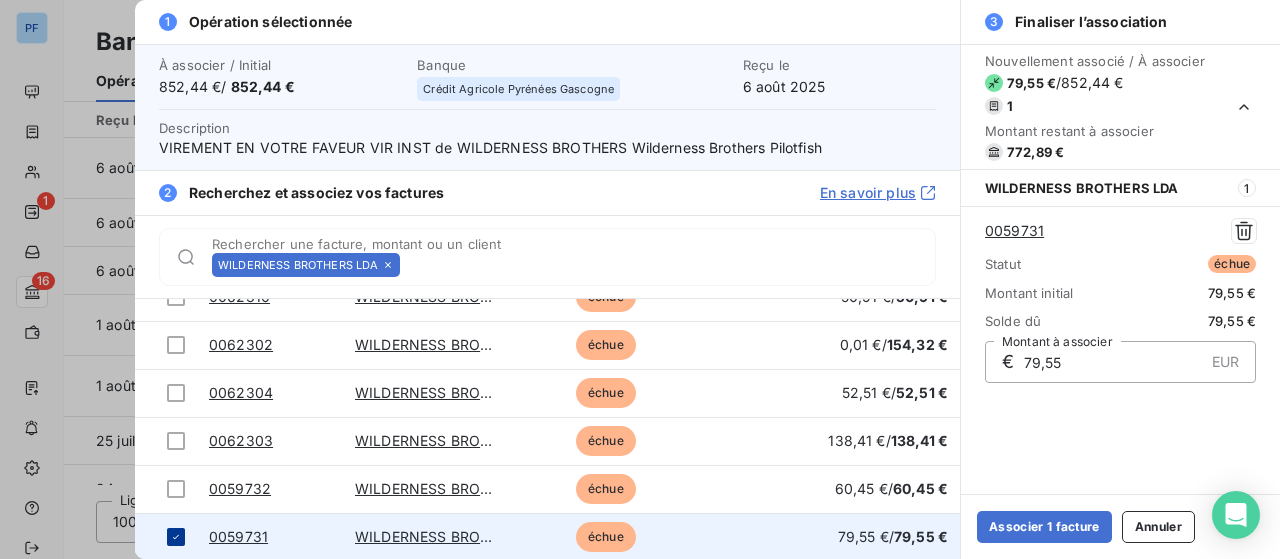 scroll, scrollTop: 1454, scrollLeft: 0, axis: vertical 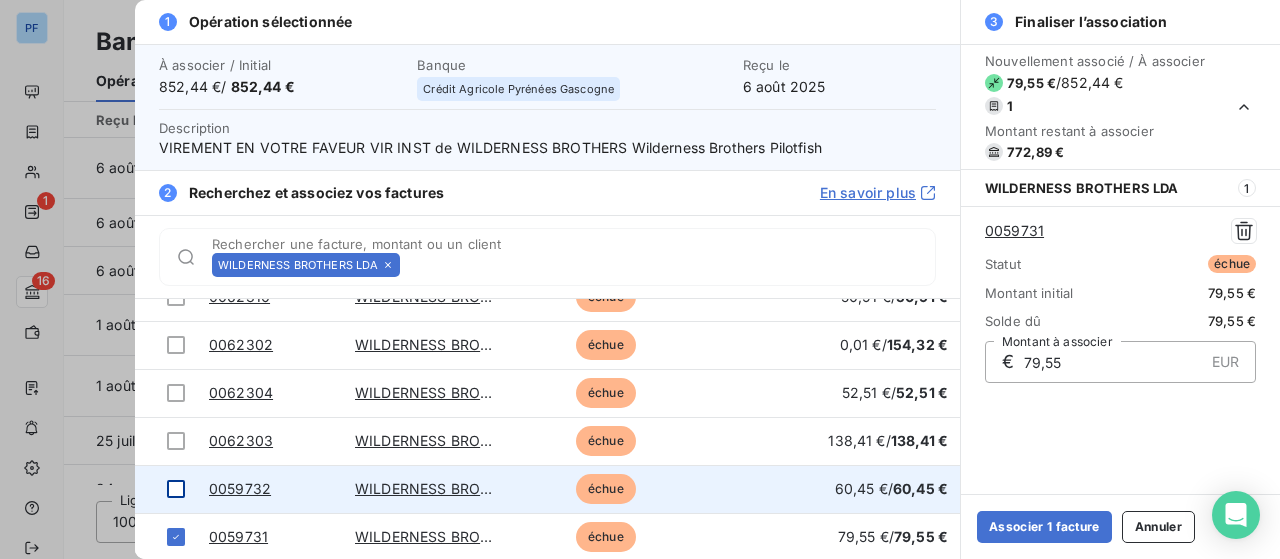 click at bounding box center [176, 489] 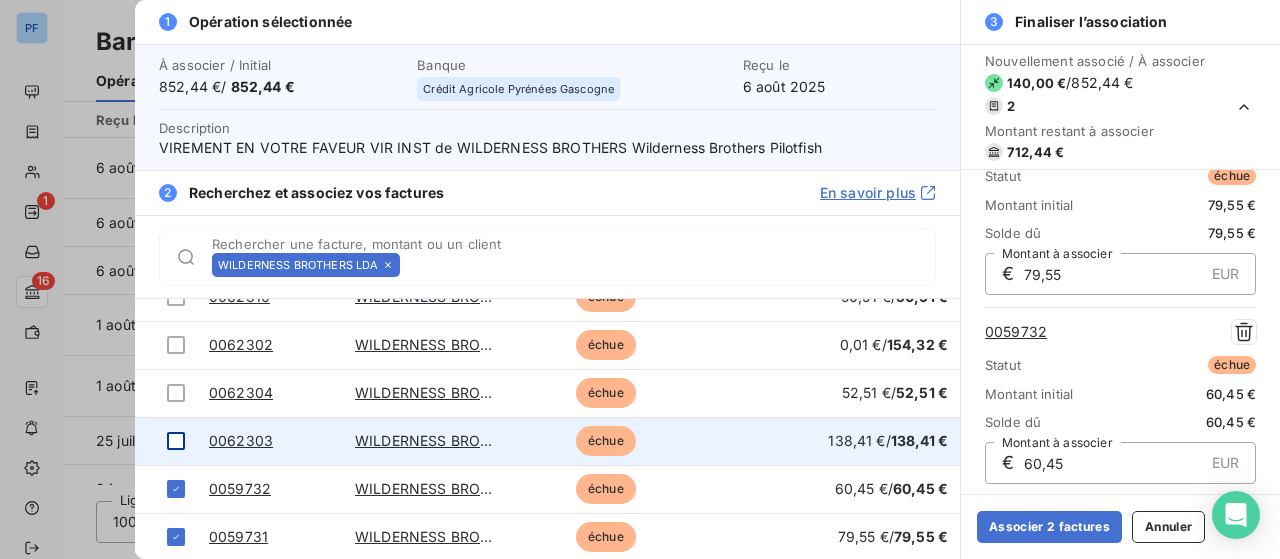 click at bounding box center [176, 441] 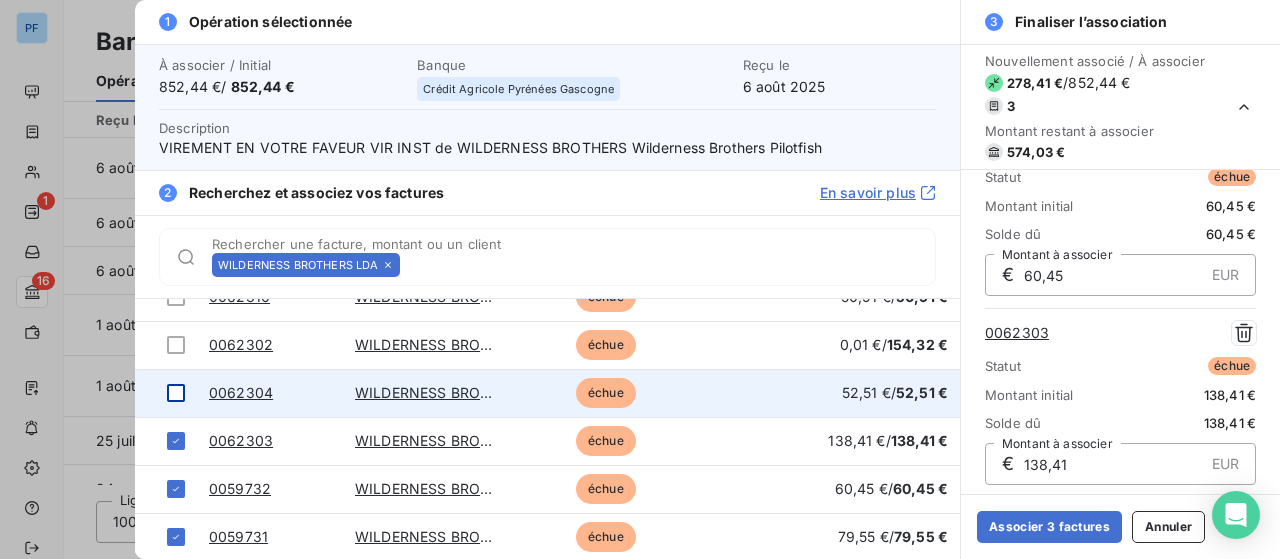 click at bounding box center [176, 393] 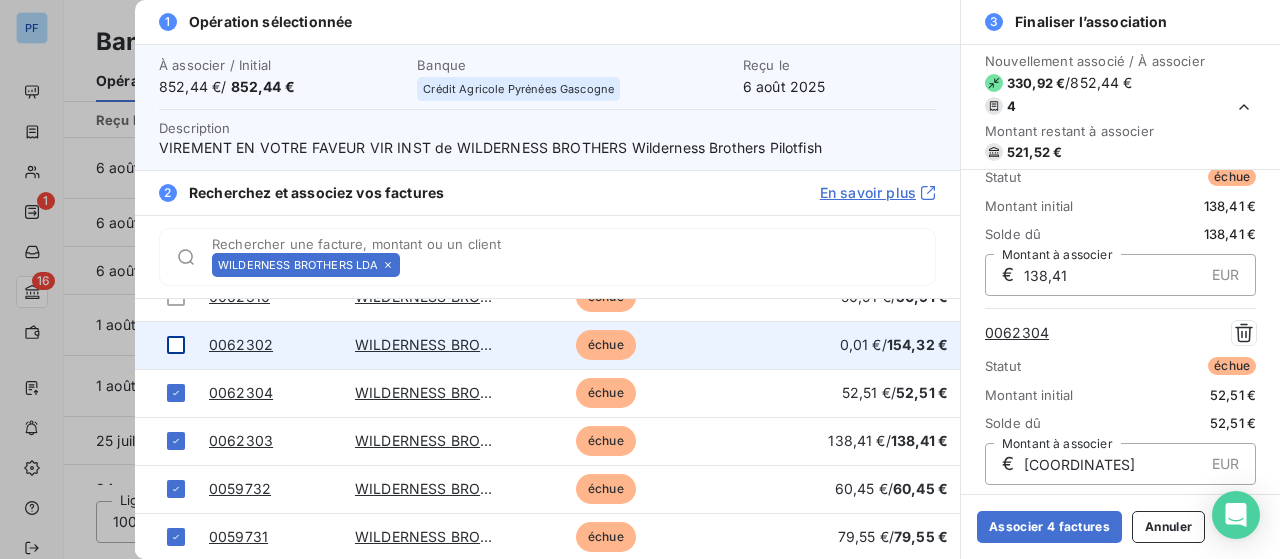 click at bounding box center (176, 345) 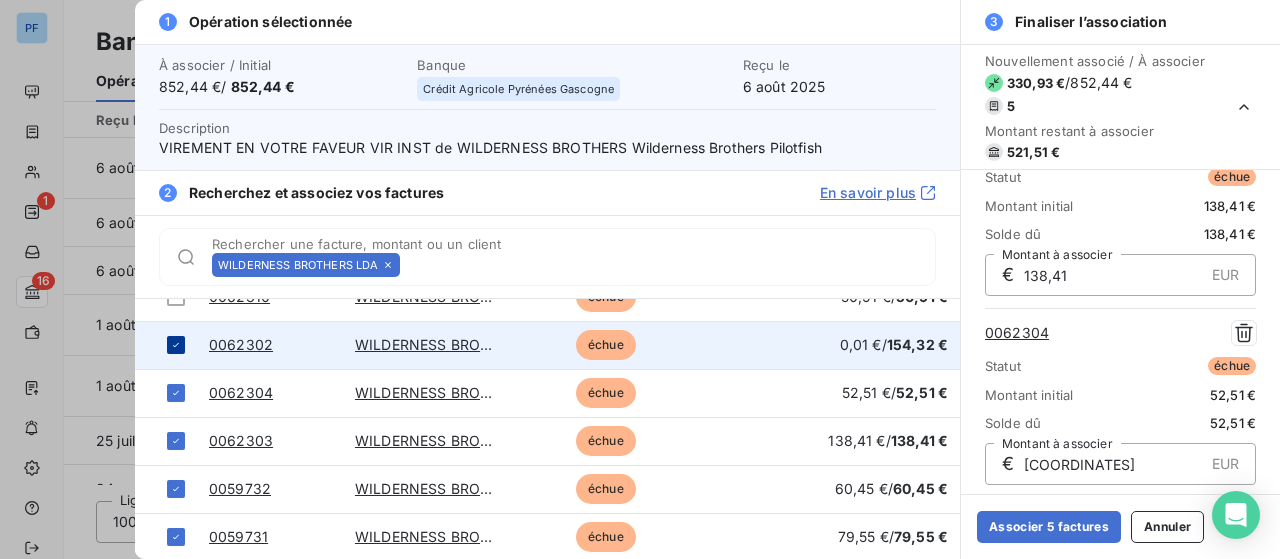 scroll, scrollTop: 654, scrollLeft: 0, axis: vertical 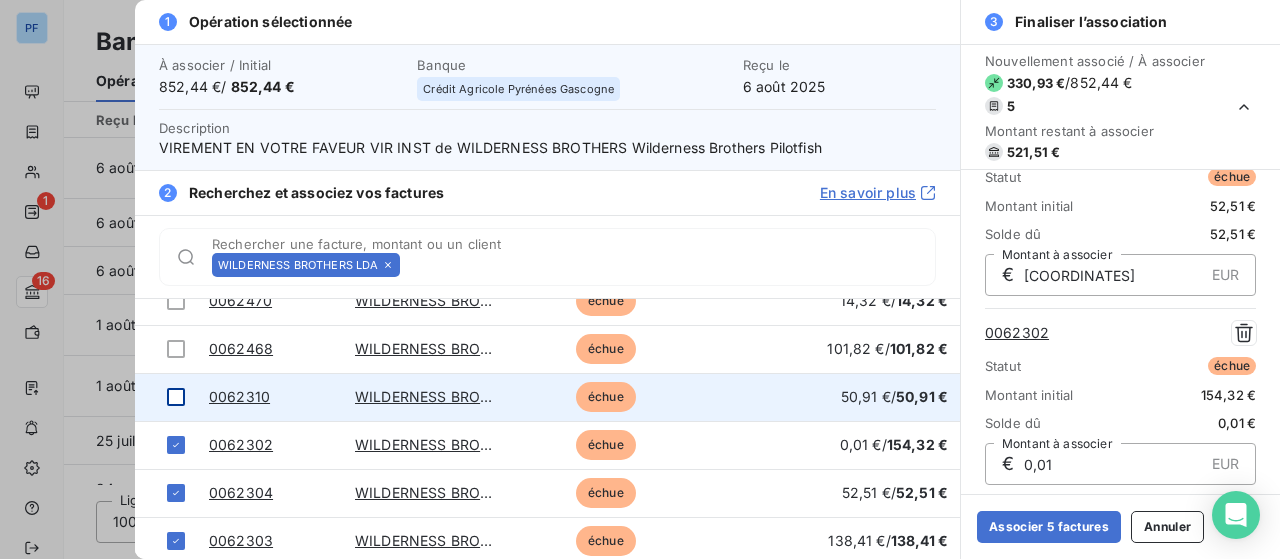 drag, startPoint x: 184, startPoint y: 400, endPoint x: 184, endPoint y: 387, distance: 13 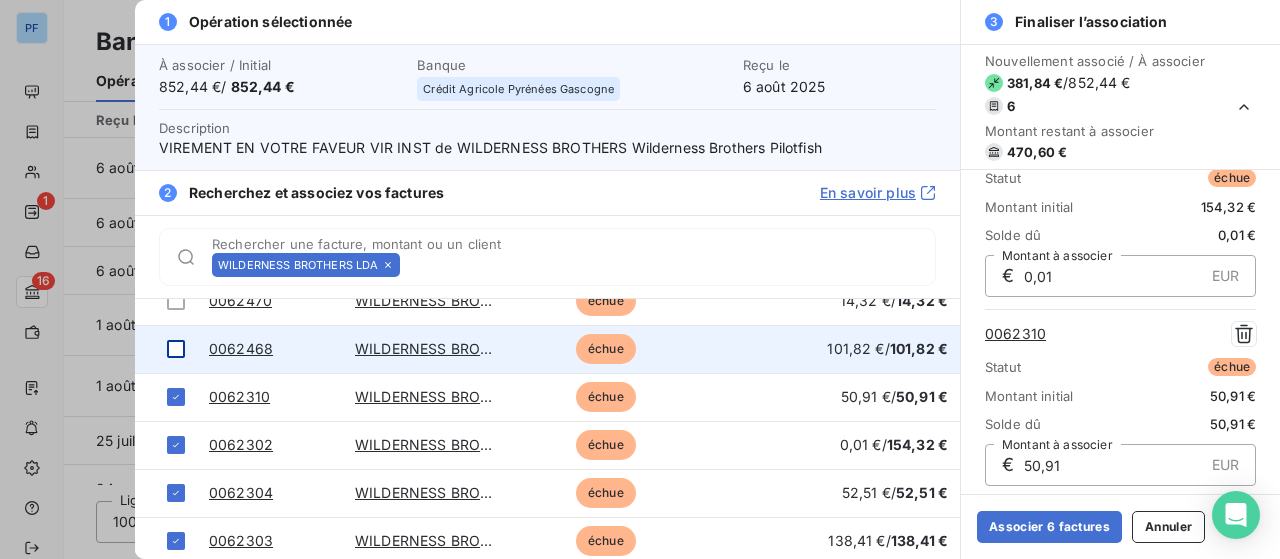 click at bounding box center (176, 349) 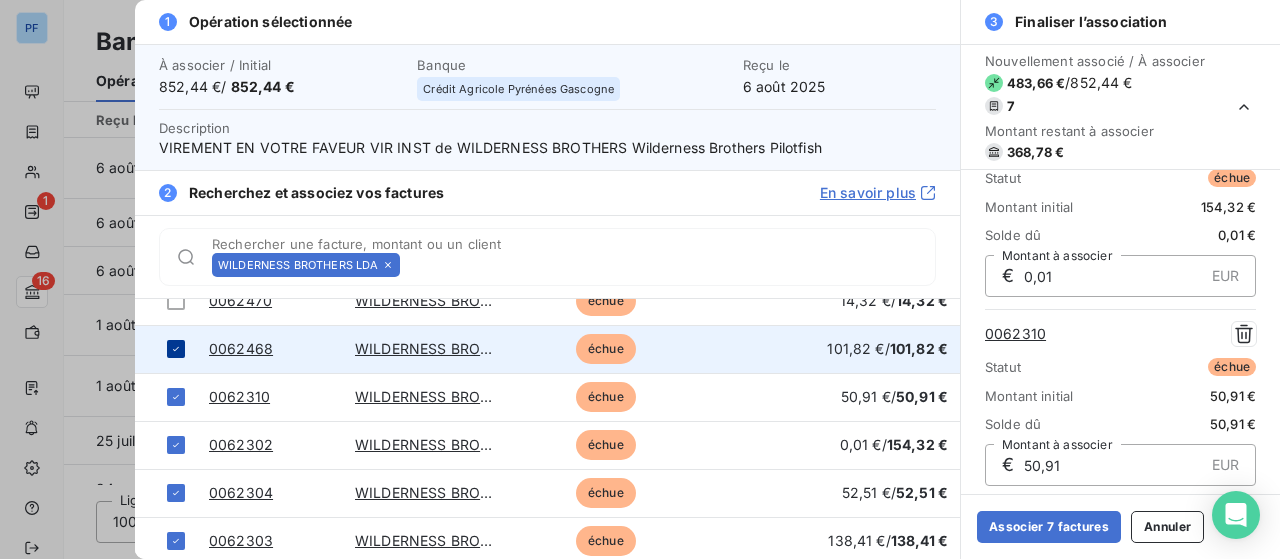 scroll, scrollTop: 1031, scrollLeft: 0, axis: vertical 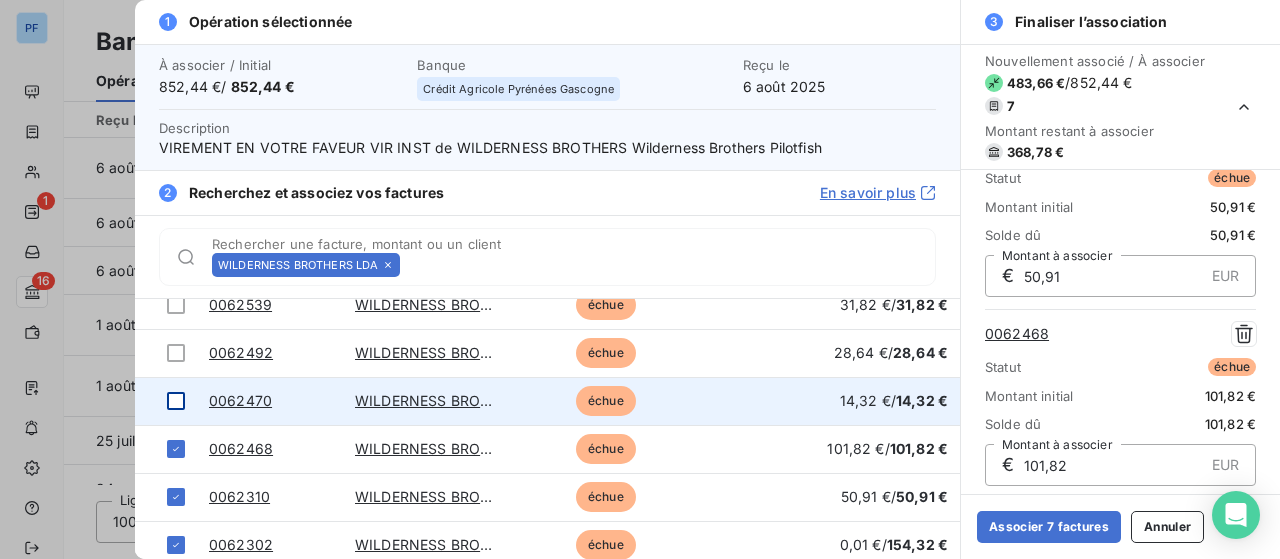 click at bounding box center (176, 401) 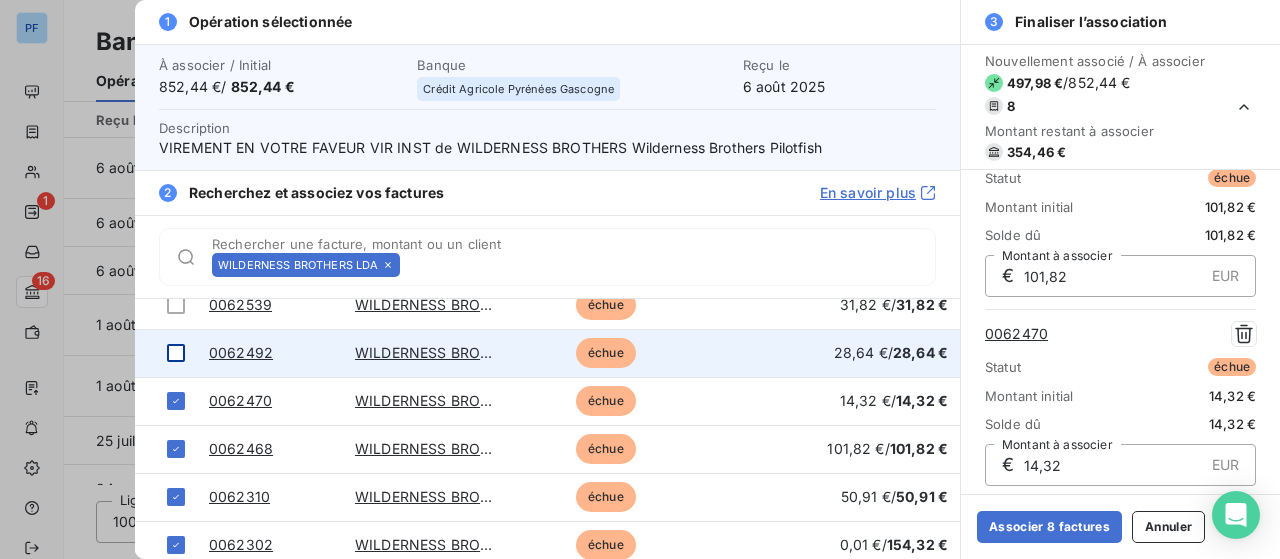 click at bounding box center [176, 353] 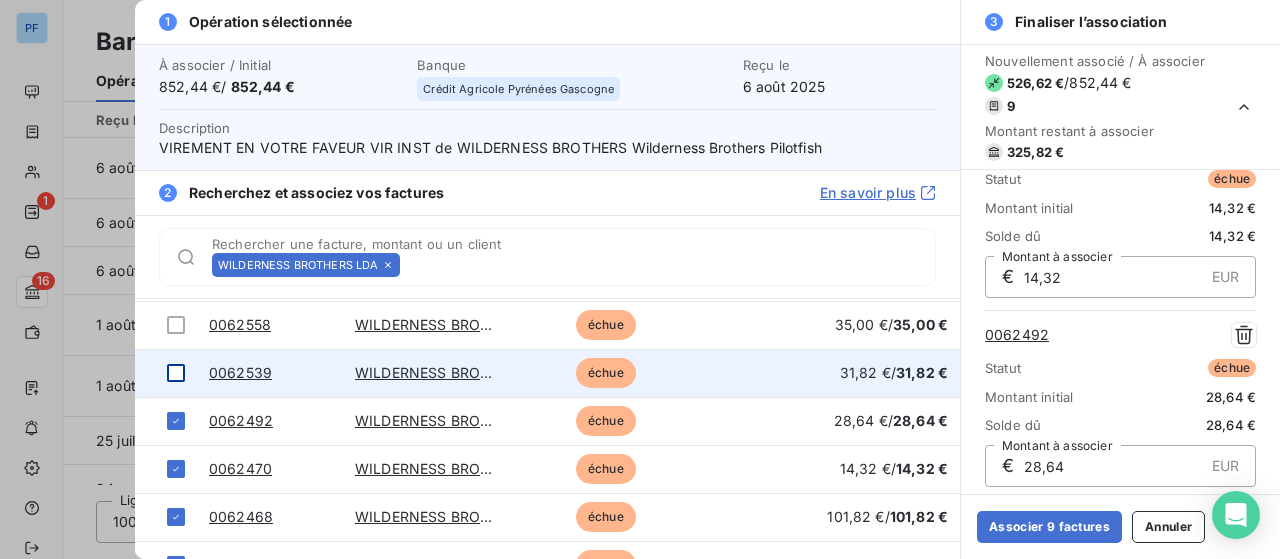 scroll, scrollTop: 1154, scrollLeft: 0, axis: vertical 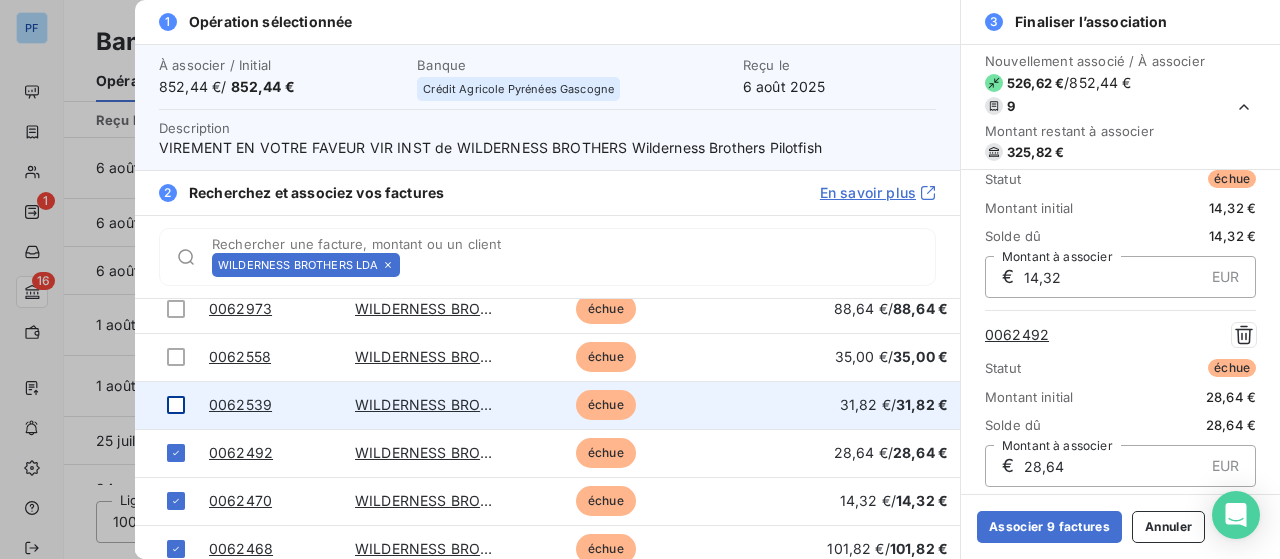 click at bounding box center [176, 405] 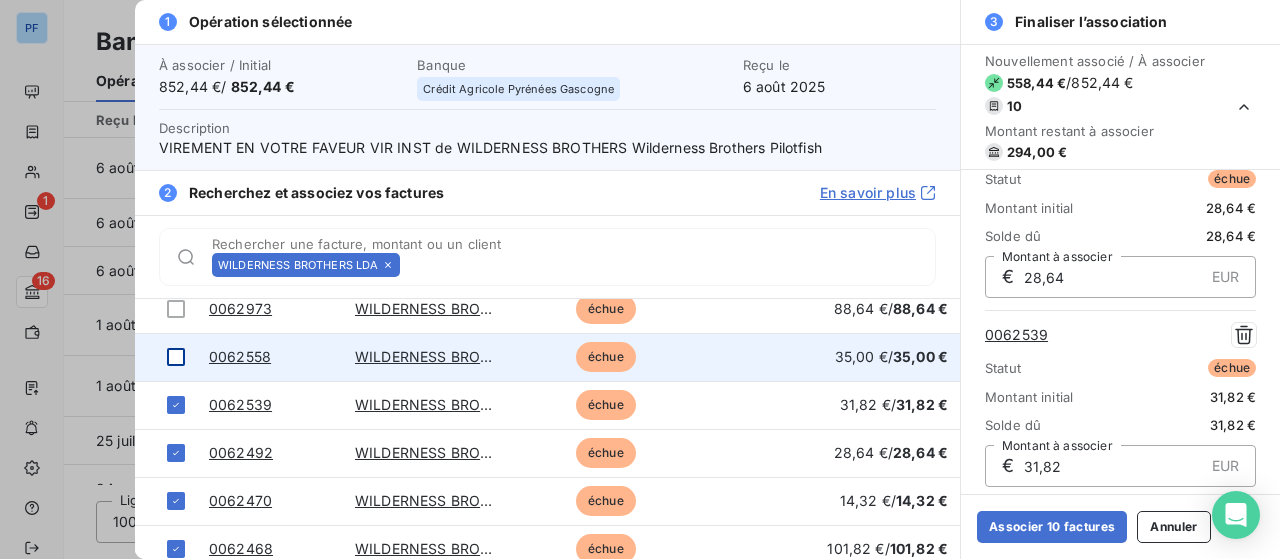 click at bounding box center (176, 357) 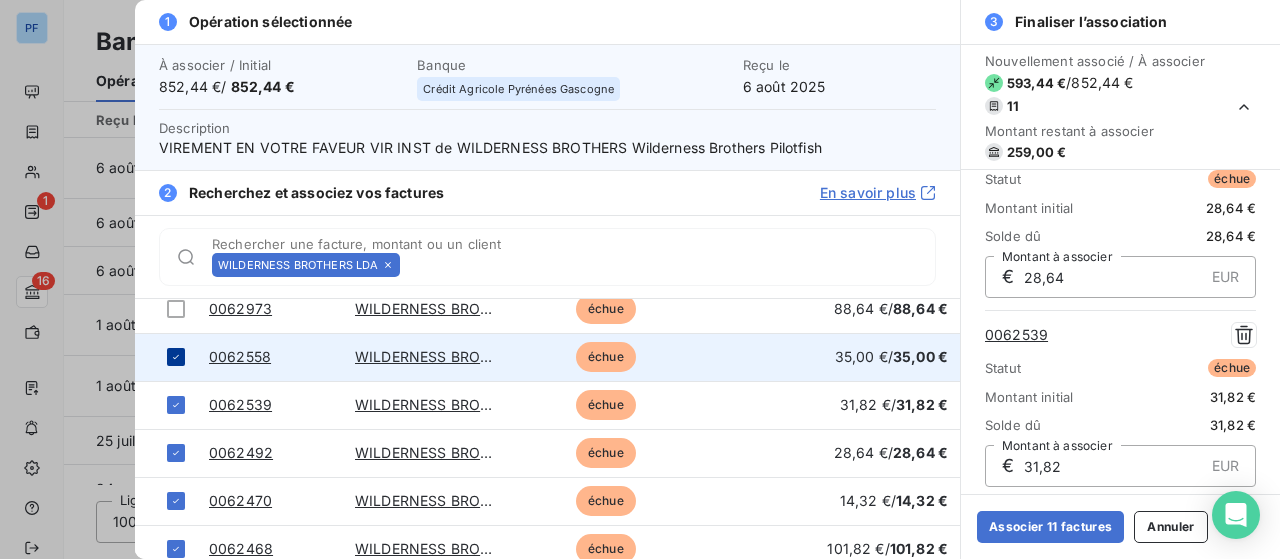 scroll, scrollTop: 1786, scrollLeft: 0, axis: vertical 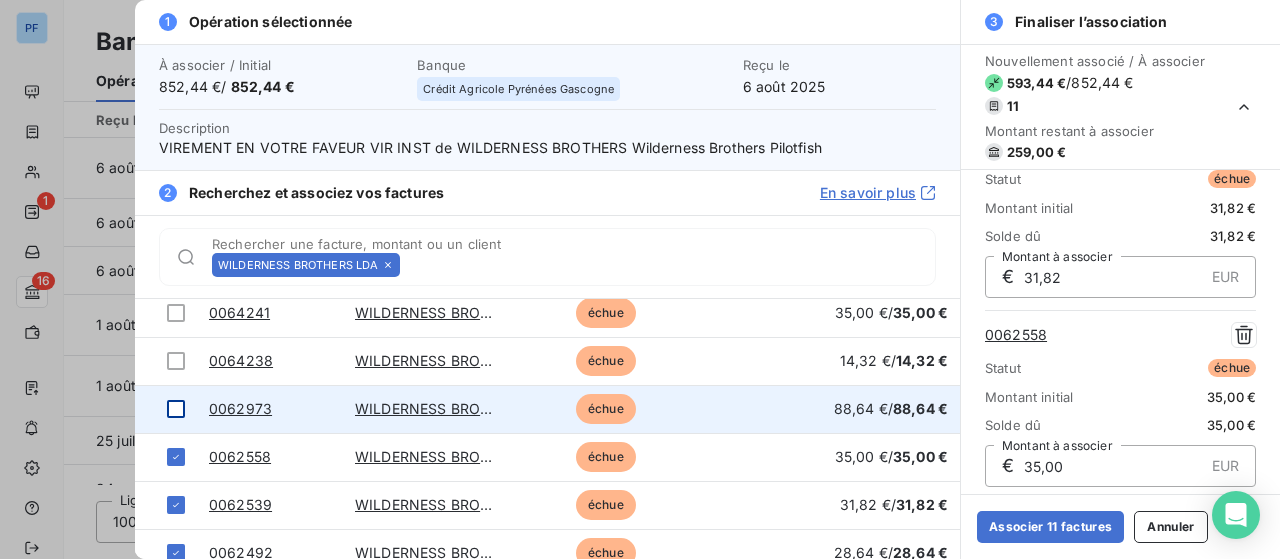 click at bounding box center [176, 409] 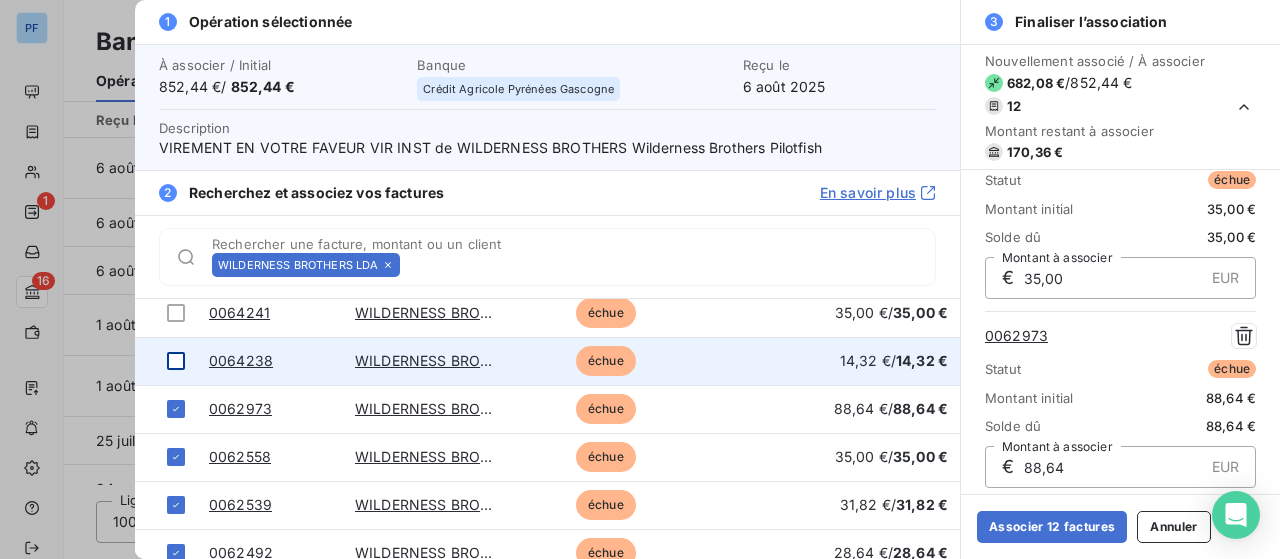 click at bounding box center [176, 361] 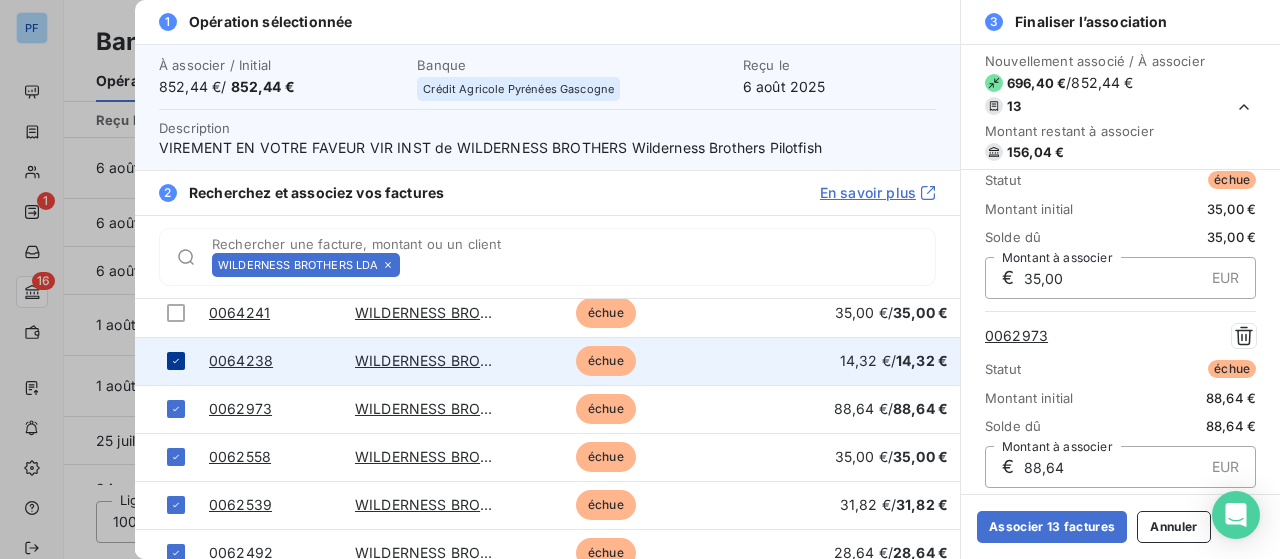 scroll, scrollTop: 2163, scrollLeft: 0, axis: vertical 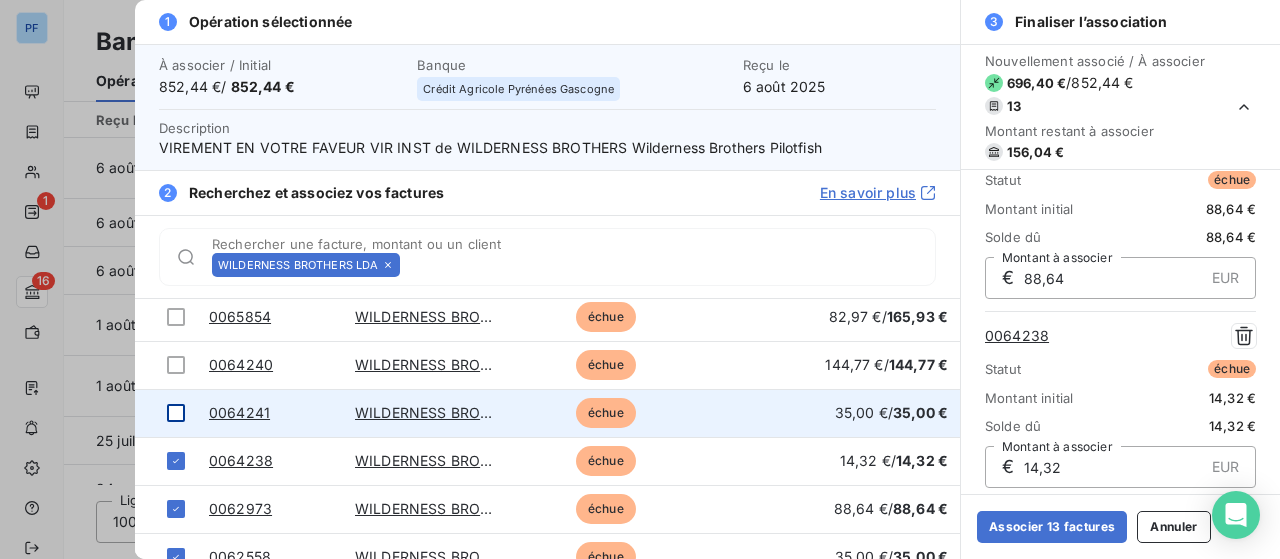 click at bounding box center (176, 413) 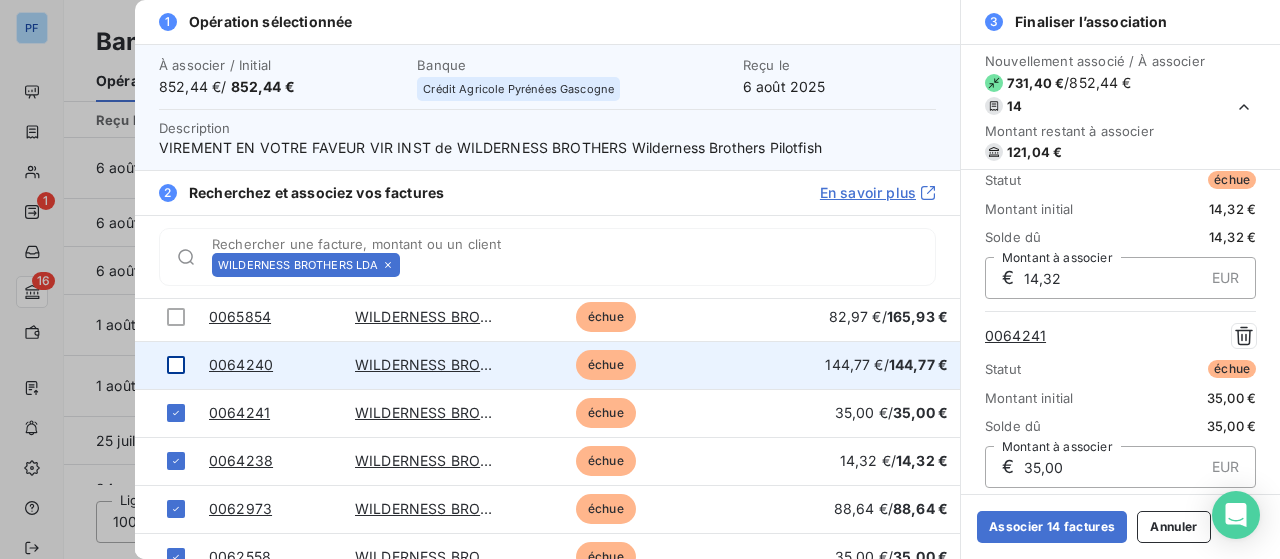 click at bounding box center [176, 365] 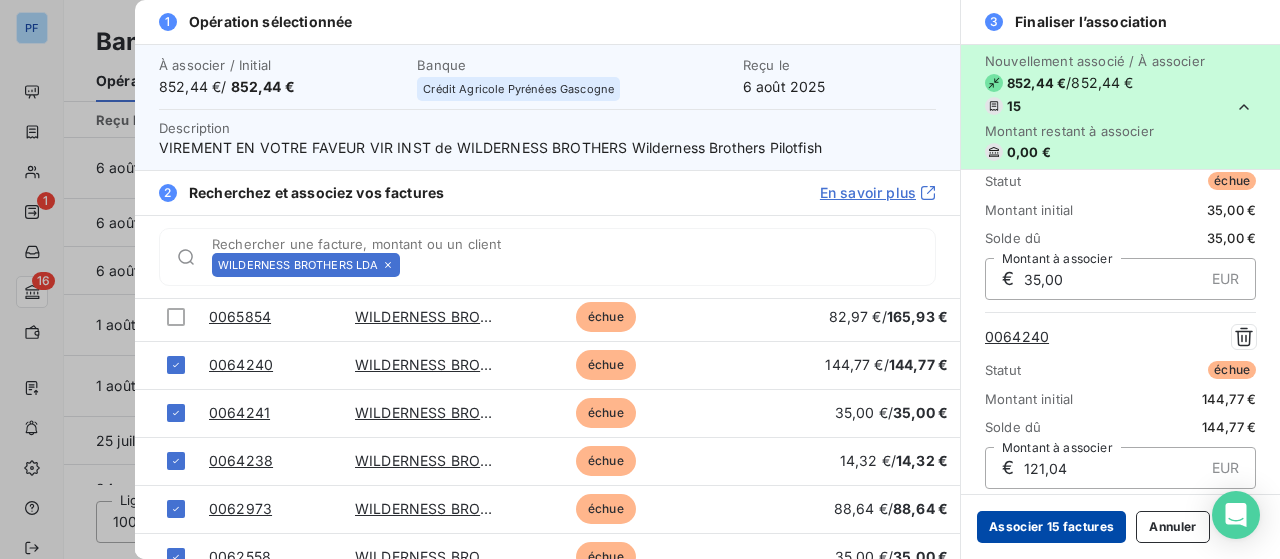 click on "Associer 15 factures" at bounding box center (1051, 527) 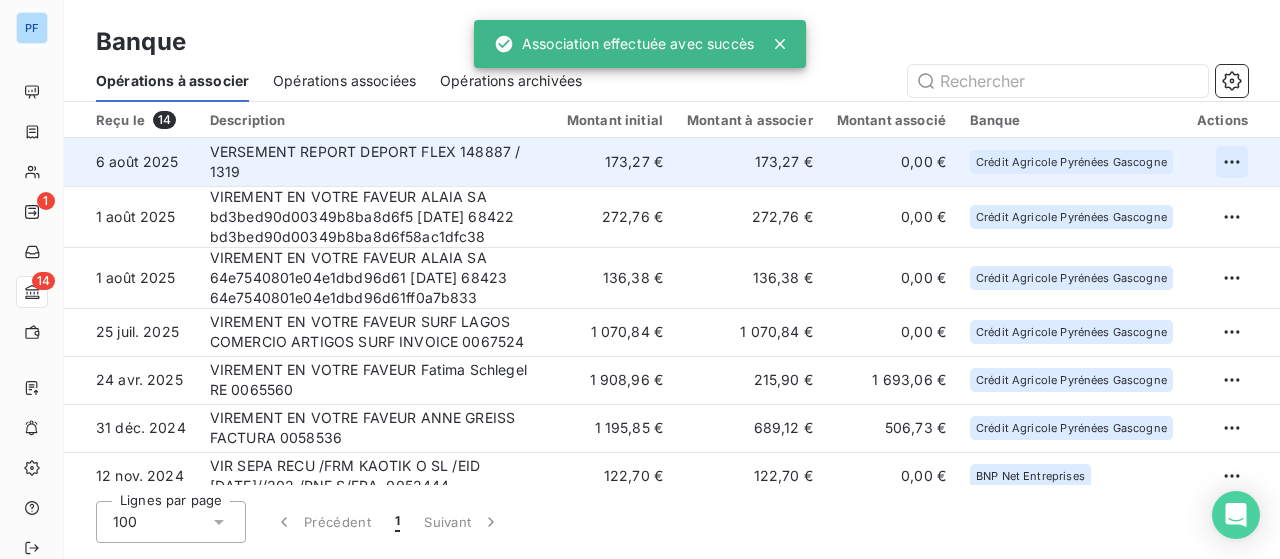 click on "PF 1 14 Banque Opérations à associer Opérations associées Opérations archivées Reçu le 14 Description Montant initial Montant à associer Montant associé Banque Actions 6 [DATE] VERSEMENT REPORT DEPORT FLEX 148887 / 1319 173,27 € 173,27 € 0,00 € Crédit Agricole Pyrénées Gascogne 1 [DATE] VIREMENT EN VOTRE FAVEUR ALAIA SA bd3bed90d00349b8ba8d6f5 [DATE] 68422 bd3bed90d00349b8ba8d6f58ac1dfc38 272,76 € 272,76 € 0,00 € Crédit Agricole Pyrénées Gascogne 1 [DATE] VIREMENT EN VOTRE FAVEUR ALAIA SA 64e7540801e04e1dbd96d61 [DATE] 68423 64e7540801e04e1dbd96d61ff0a7b833 136,38 € 136,38 € 0,00 € Crédit Agricole Pyrénées Gascogne 25 [DATE] VIREMENT EN VOTRE FAVEUR SURF LAGOS COMERCIO ARTIGOS SURF INVOICE 0067524 1 070,84 € 1 070,84 € 0,00 € Crédit Agricole Pyrénées Gascogne 24 [DATE] VIREMENT EN VOTRE FAVEUR Fatima Schlegel RE 0065560 1 908,96 € 215,90 € 1 693,06 € Crédit Agricole Pyrénées Gascogne 0,00 €" at bounding box center [640, 279] 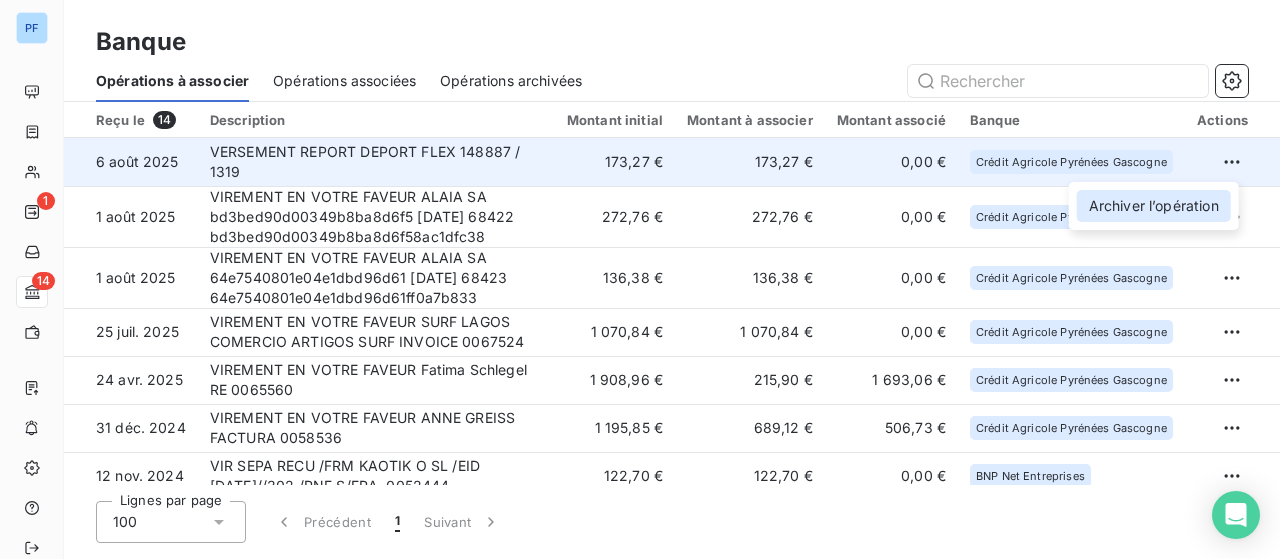 click on "Archiver l’opération" at bounding box center (1154, 206) 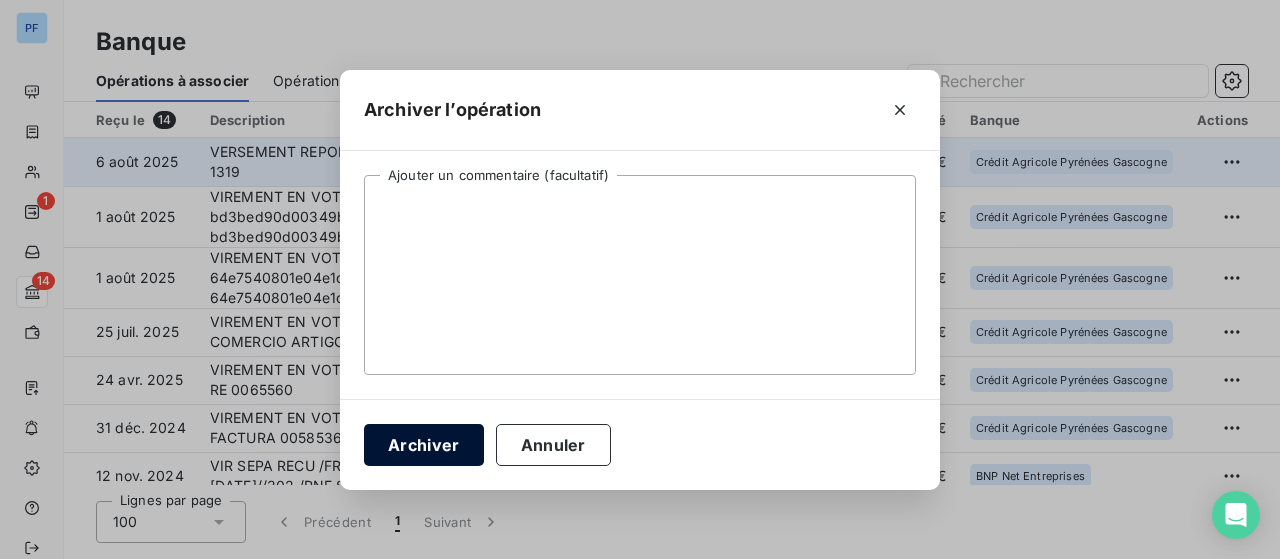 click on "Archiver" at bounding box center (424, 445) 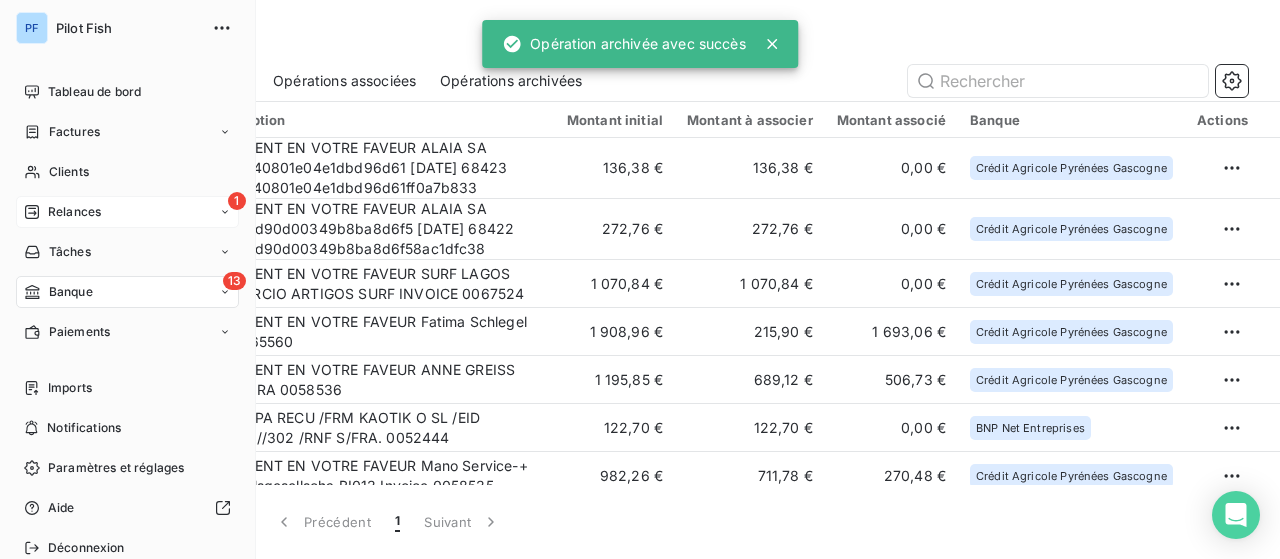 click on "1 Relances" at bounding box center (127, 212) 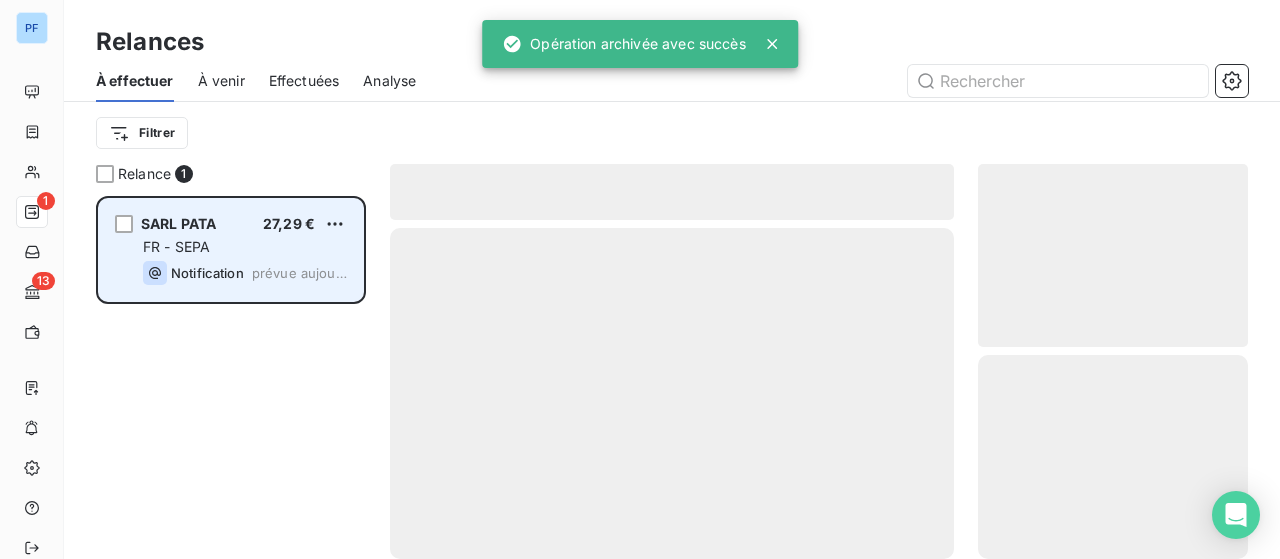 scroll, scrollTop: 16, scrollLeft: 16, axis: both 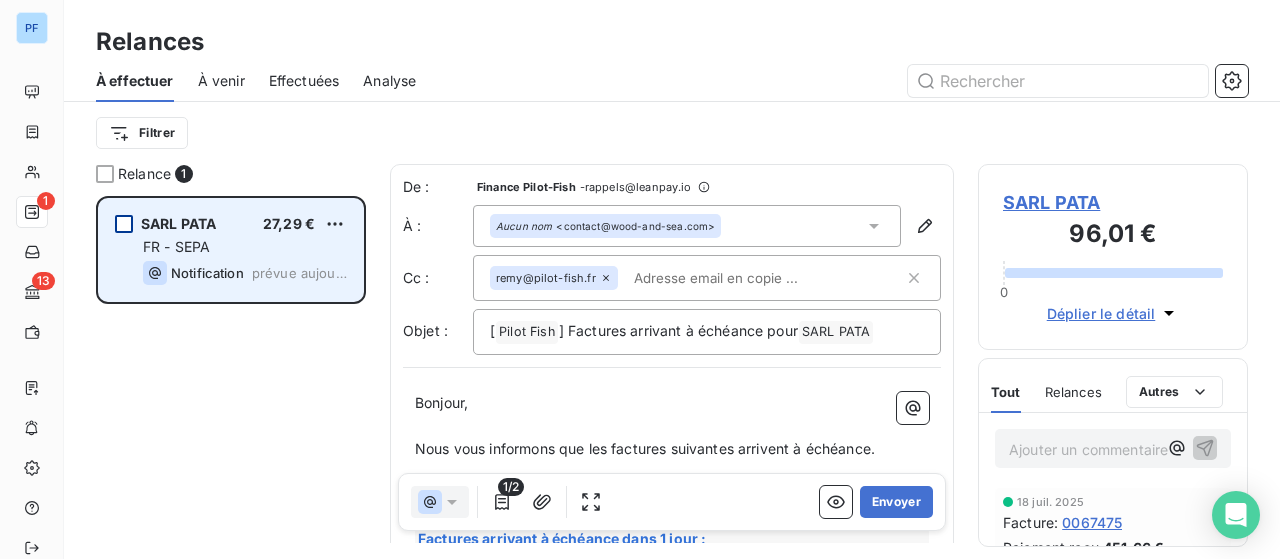 click at bounding box center [124, 224] 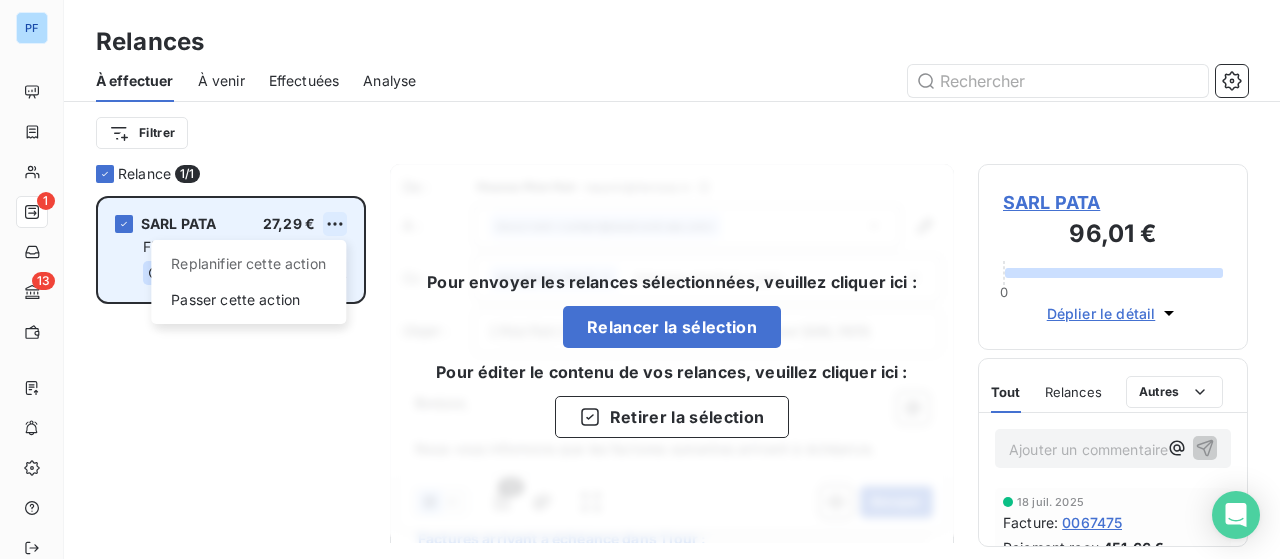 click on "PF 1 13 Relances À effectuer À venir Effectuées Analyse Filtrer Relance 1/ 1 SARL PATA 27,29 € Replanifier cette action Passer cette action FR - SEPA Notification prévue aujourd’hui Pour envoyer les relances sélectionnées, veuillez cliquer ici : Relancer la sélection Pour éditer le contenu de vos relances, veuillez cliquer ici : Retirer la sélection De : Finance Pilot-Fish -  rappels@leanpay.io À : Aucun nom   <contact@wood-and-sea.com> Cc : remy@pilot-fish.fr Objet : [ Pilot Fish ﻿ ] Factures arrivant à échéance pour  SARL PATA ﻿ ﻿ Bonjour, ﻿ Nous vous informons que les factures suivantes arrivent à échéance. ﻿ Veuillez trouver le détail ci-dessous : ﻿ Factures arrivant à échéance dans 1 jour : Factures Échéance Solde dû TTC 0068223 -1 jour 27,29 € Voir   la facture ﻿ ﻿ Le montant dû sera directement prélevé par SEPA.  ﻿ Si vous avez des questions, n'hésitez pas à répondre à cet e-mail ou à nous contacter au [PHONE]. ﻿ ﻿ France" at bounding box center [640, 279] 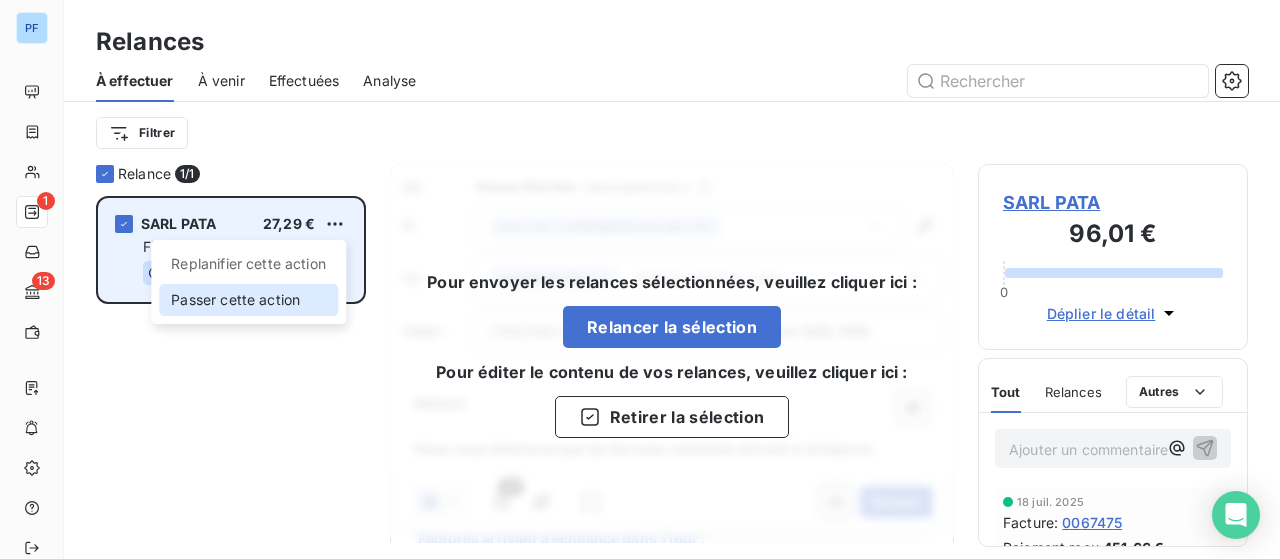 click on "Passer cette action" at bounding box center [248, 300] 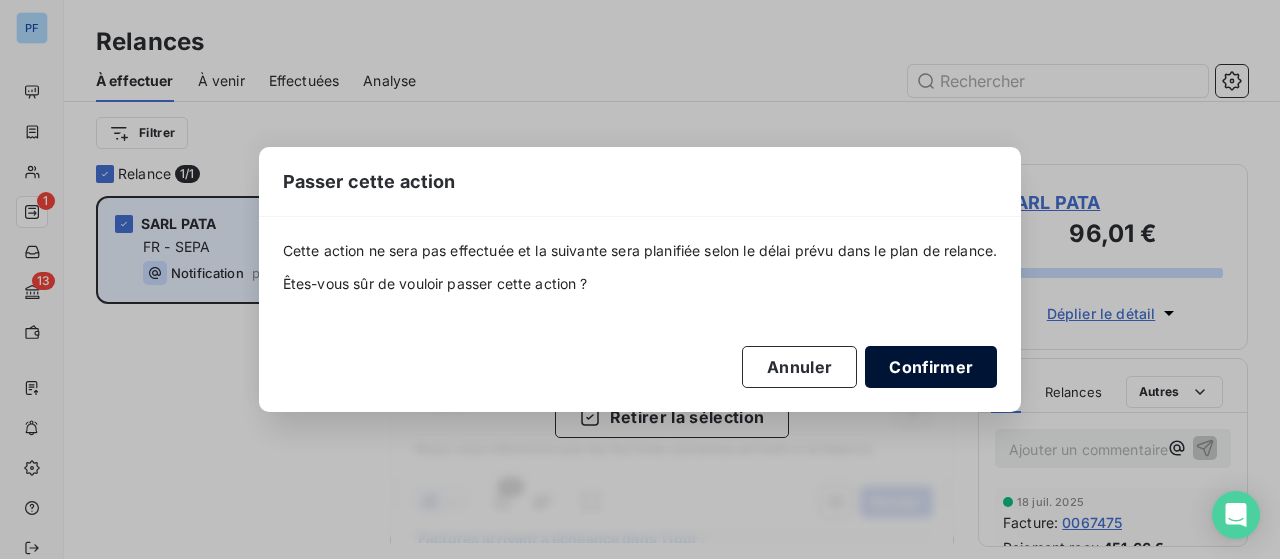 click on "Confirmer" at bounding box center [931, 367] 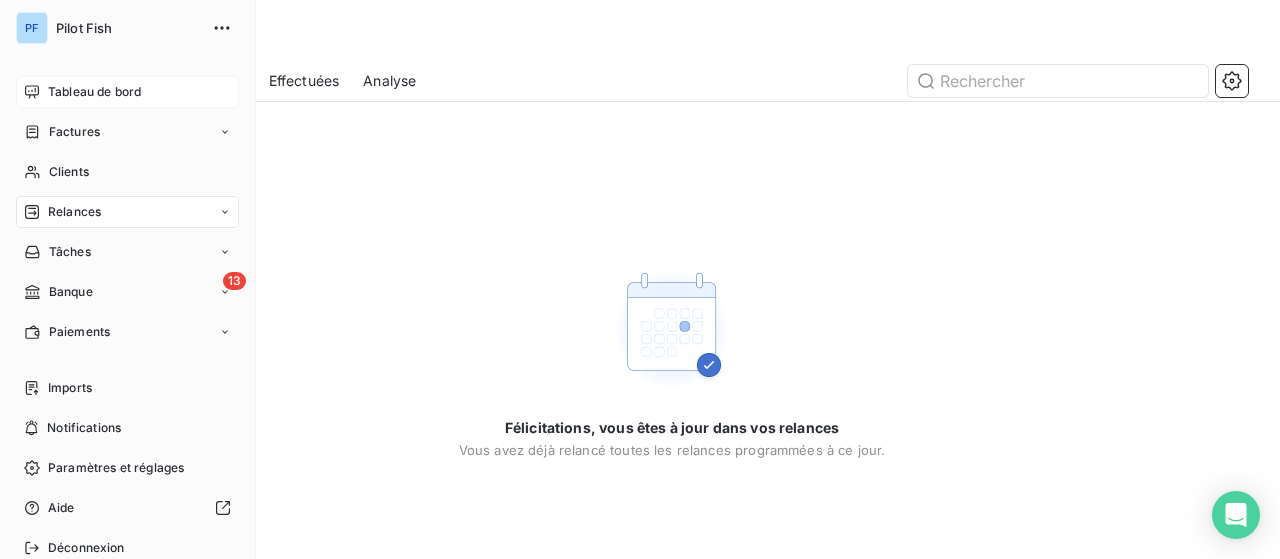 click on "Tableau de bord" at bounding box center [94, 92] 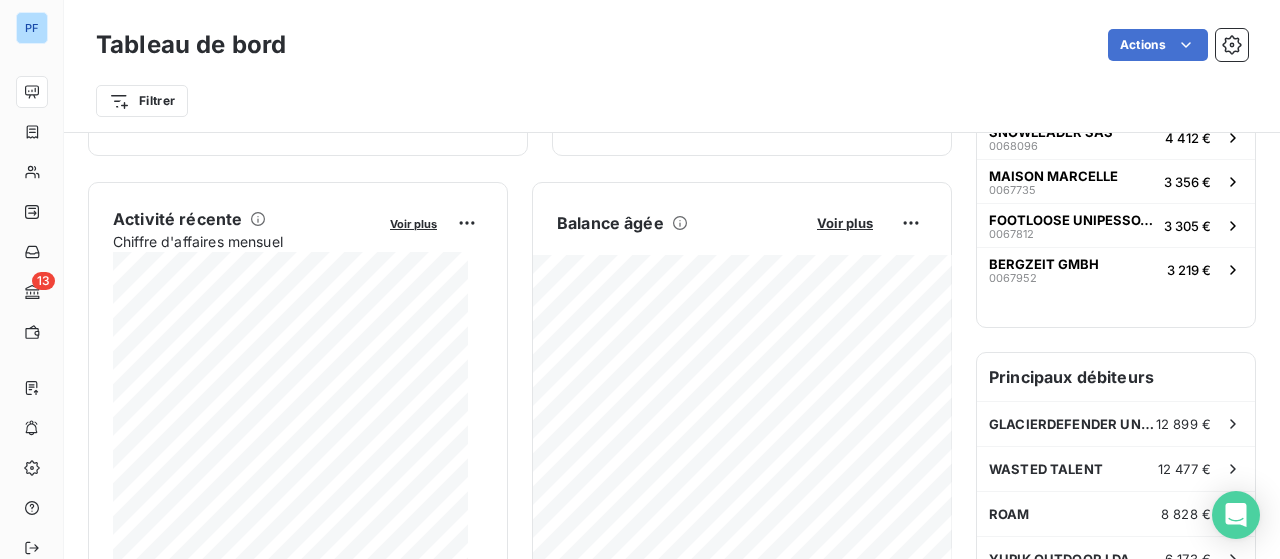 scroll, scrollTop: 400, scrollLeft: 0, axis: vertical 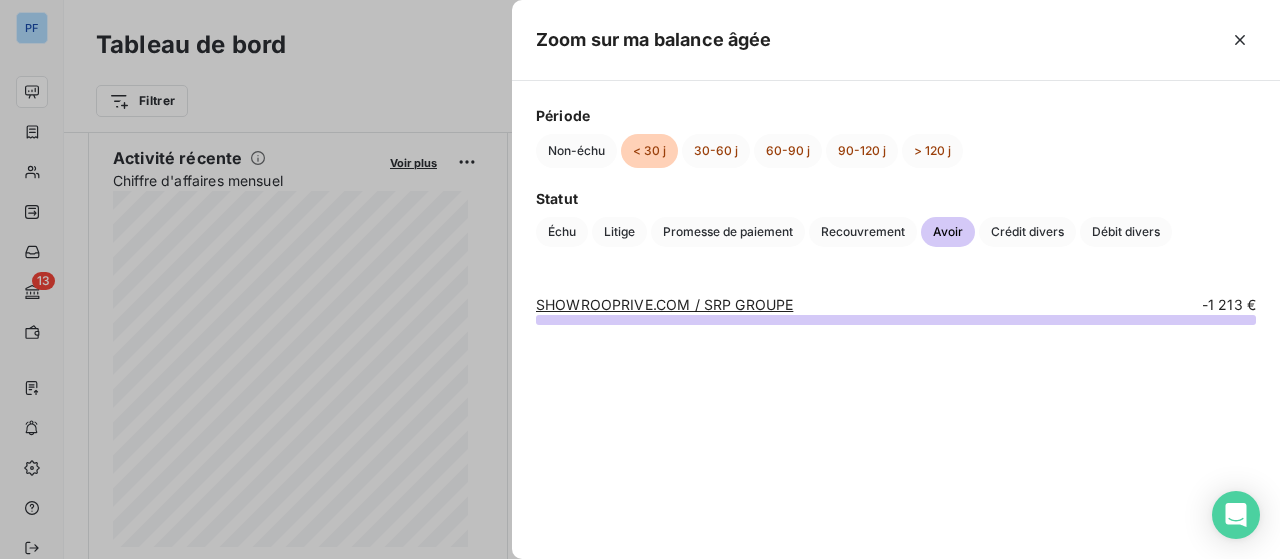click on "SHOWROOPRIVE.COM / SRP GROUPE" at bounding box center (664, 304) 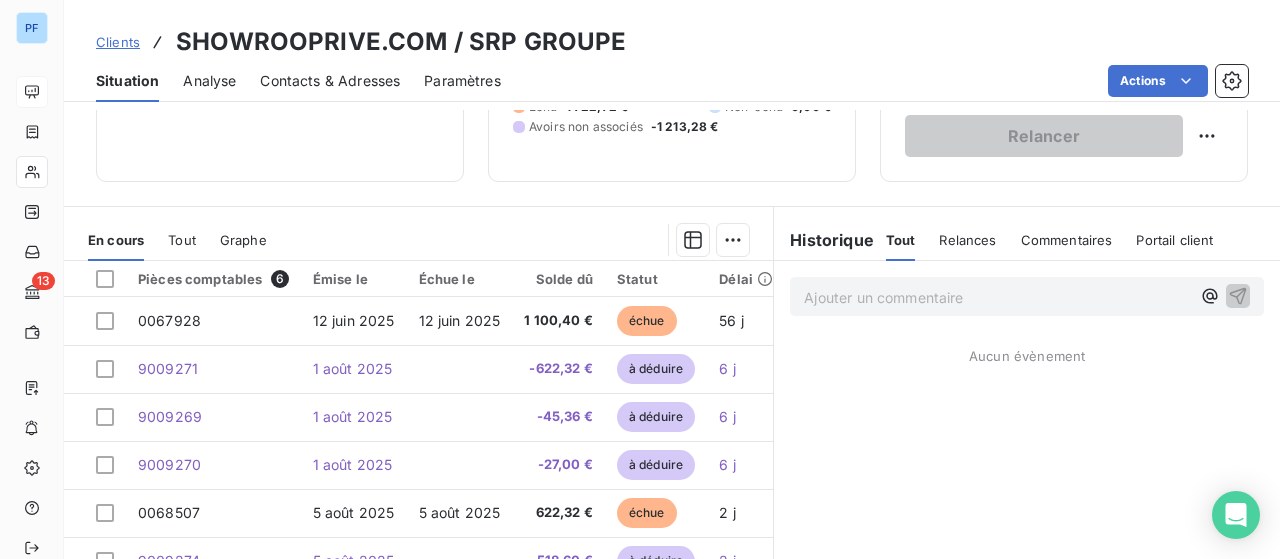 scroll, scrollTop: 300, scrollLeft: 0, axis: vertical 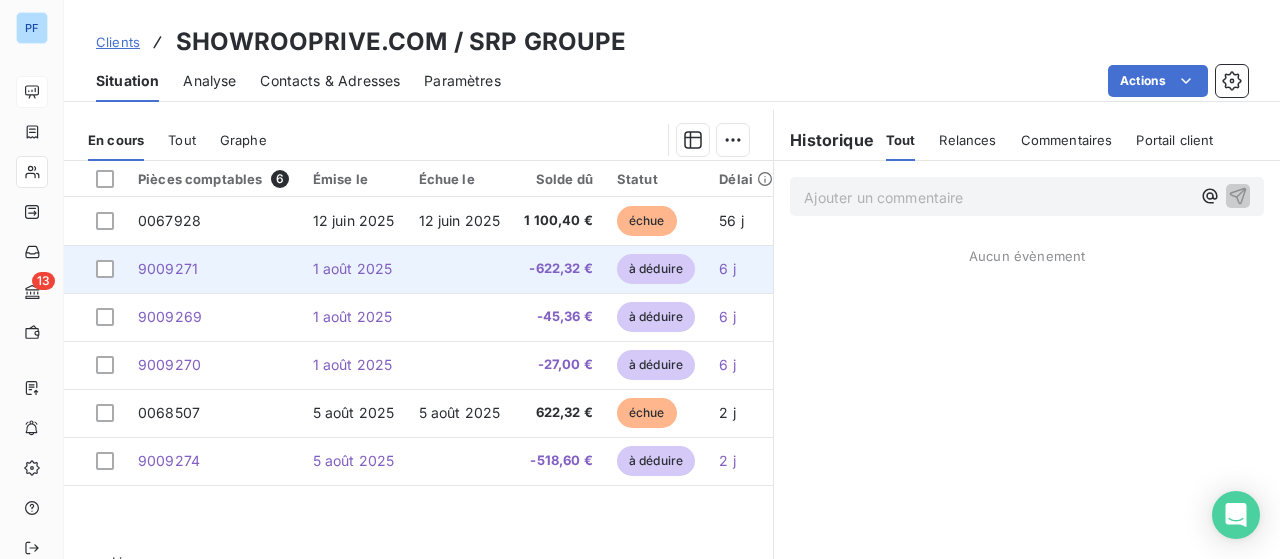 click at bounding box center [460, 269] 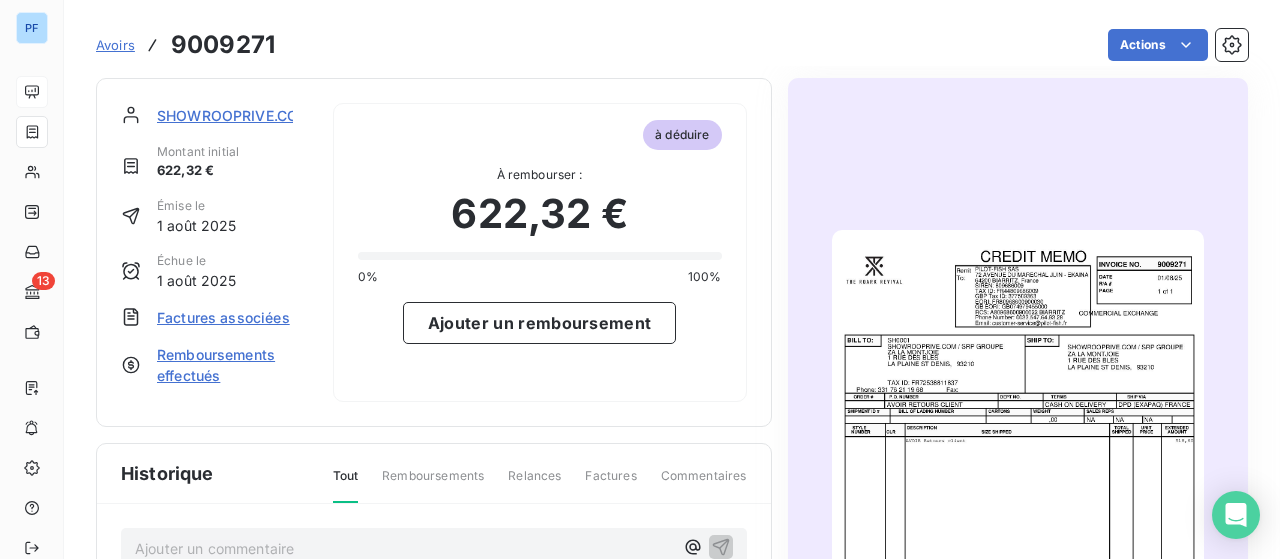 click on "Factures associées" at bounding box center (223, 317) 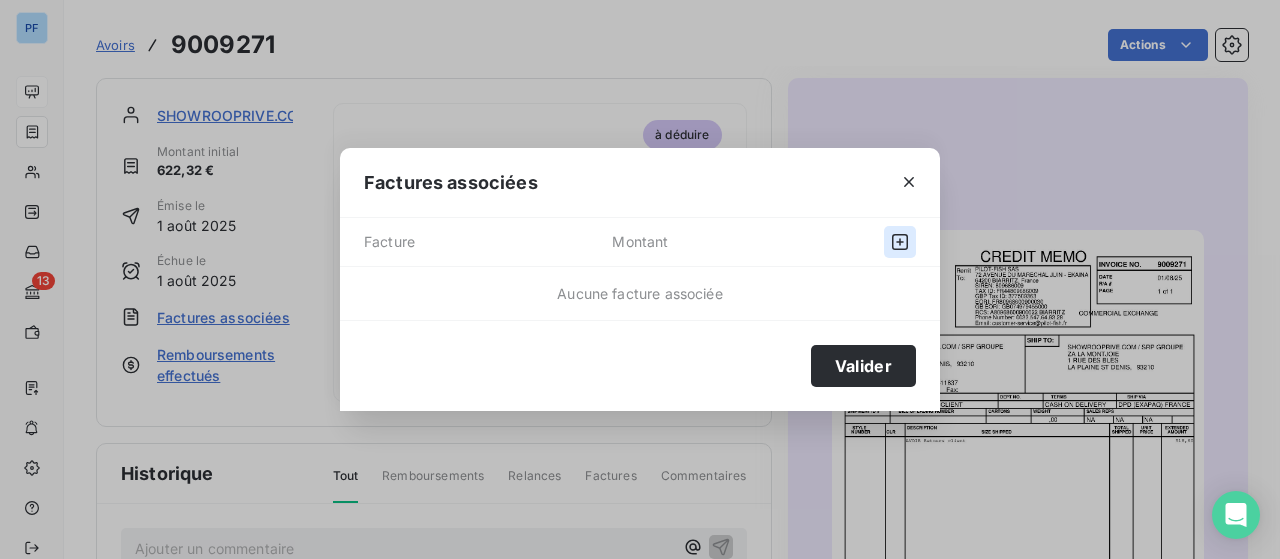 click 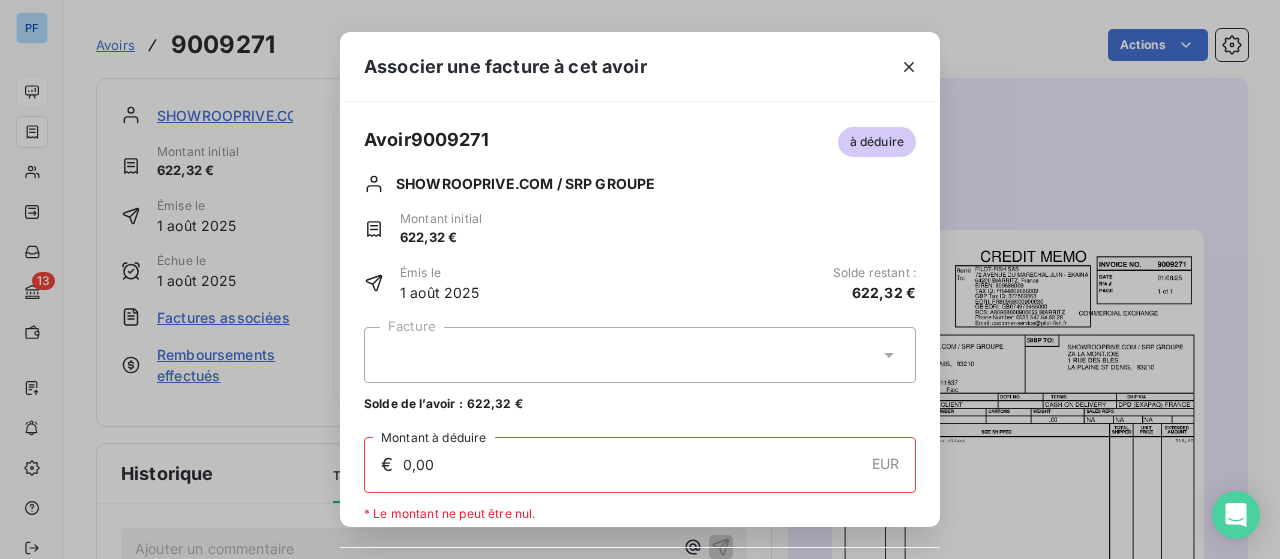 click at bounding box center (640, 355) 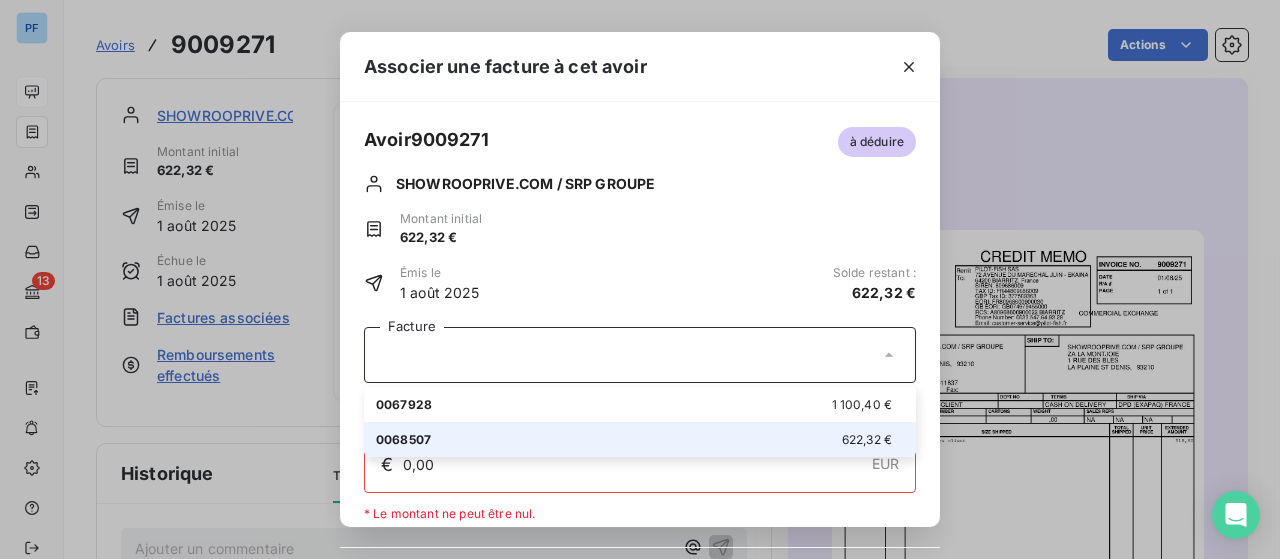 click on "0068507 622,32 €" at bounding box center [640, 439] 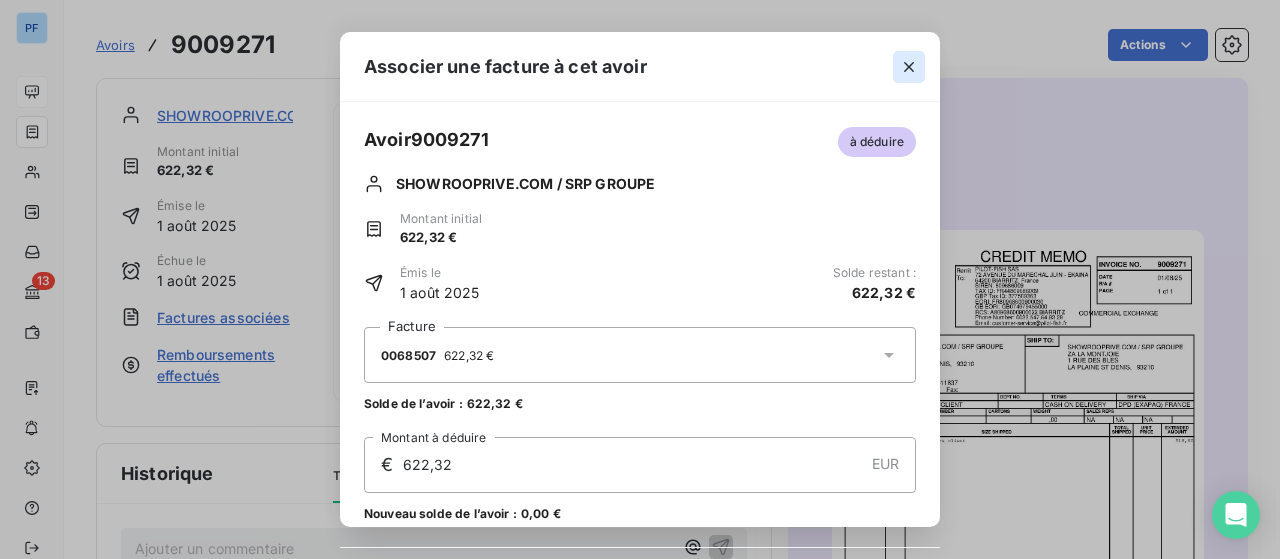 click 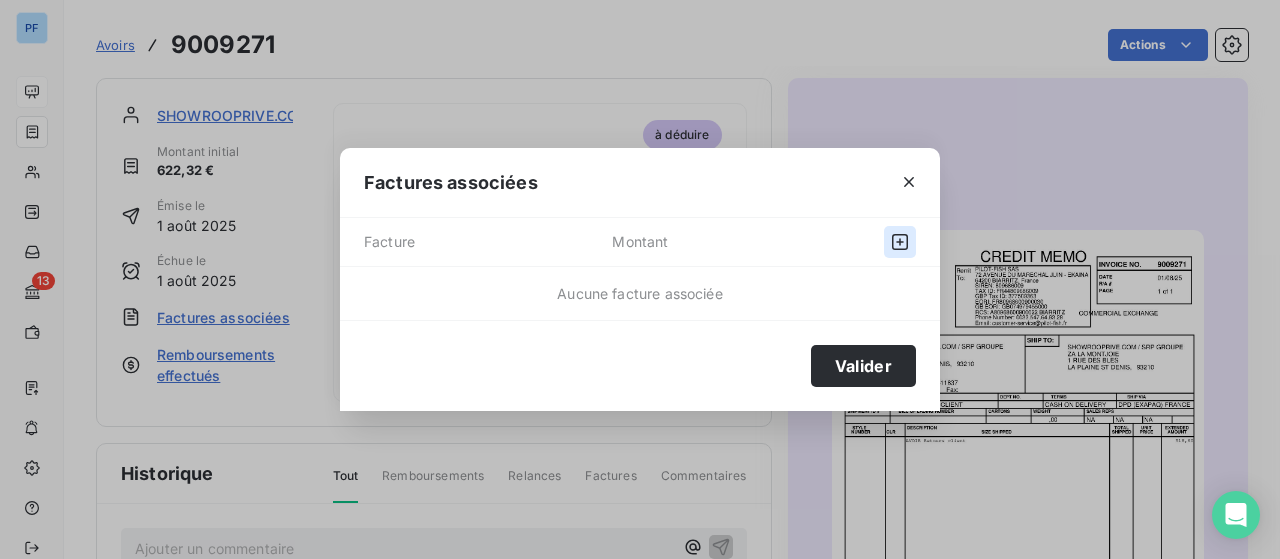 click 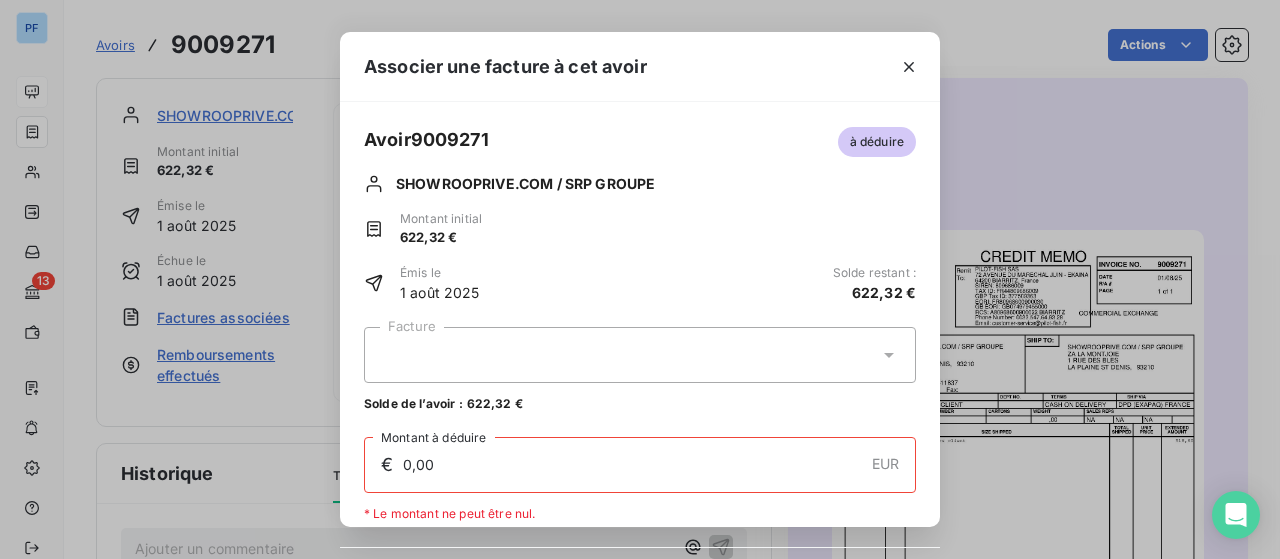 click at bounding box center (640, 355) 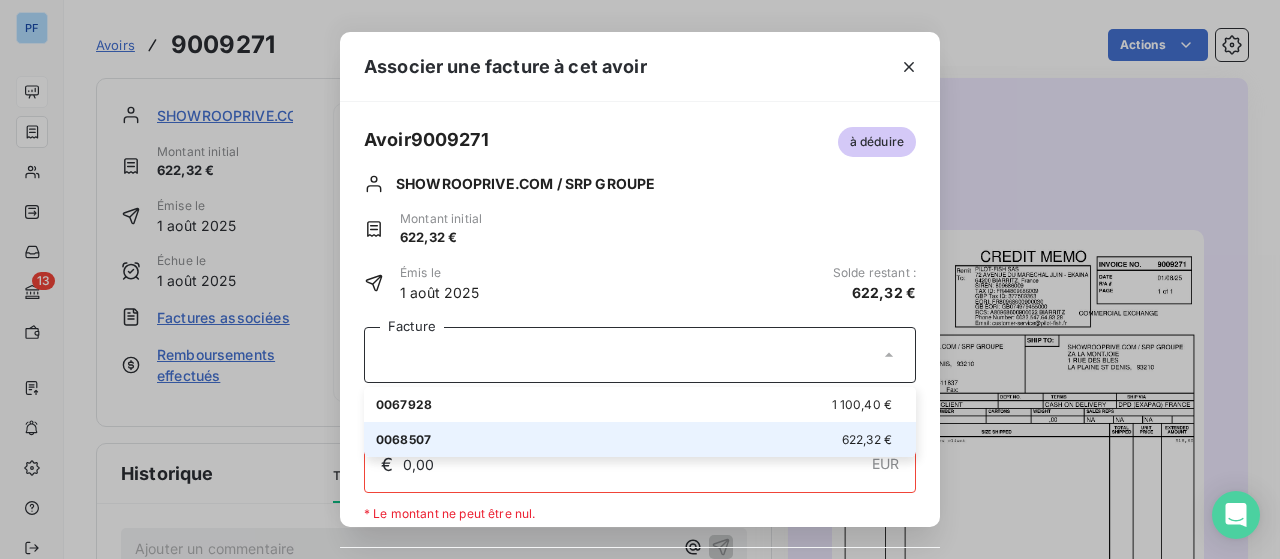 click on "0068507 622,32 €" at bounding box center (640, 439) 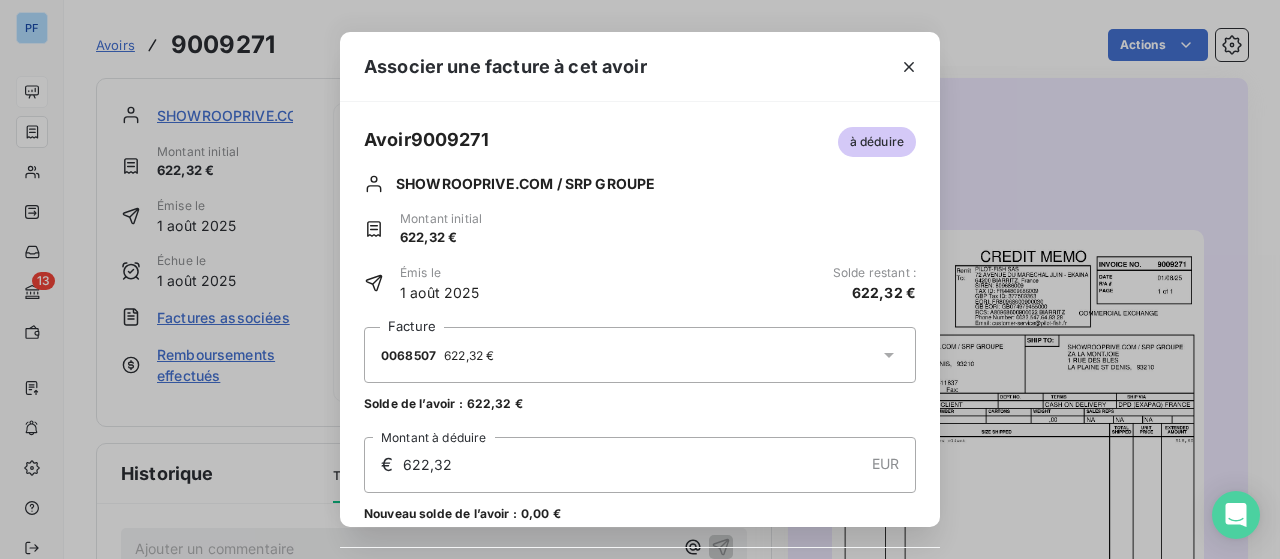 click on "622,32" at bounding box center (632, 465) 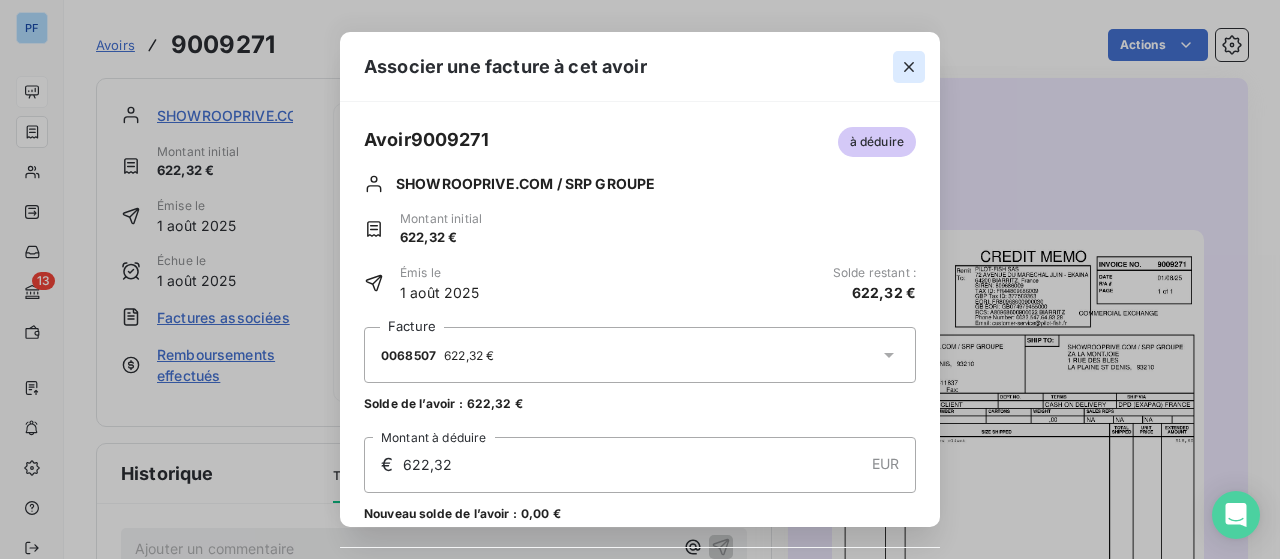 click 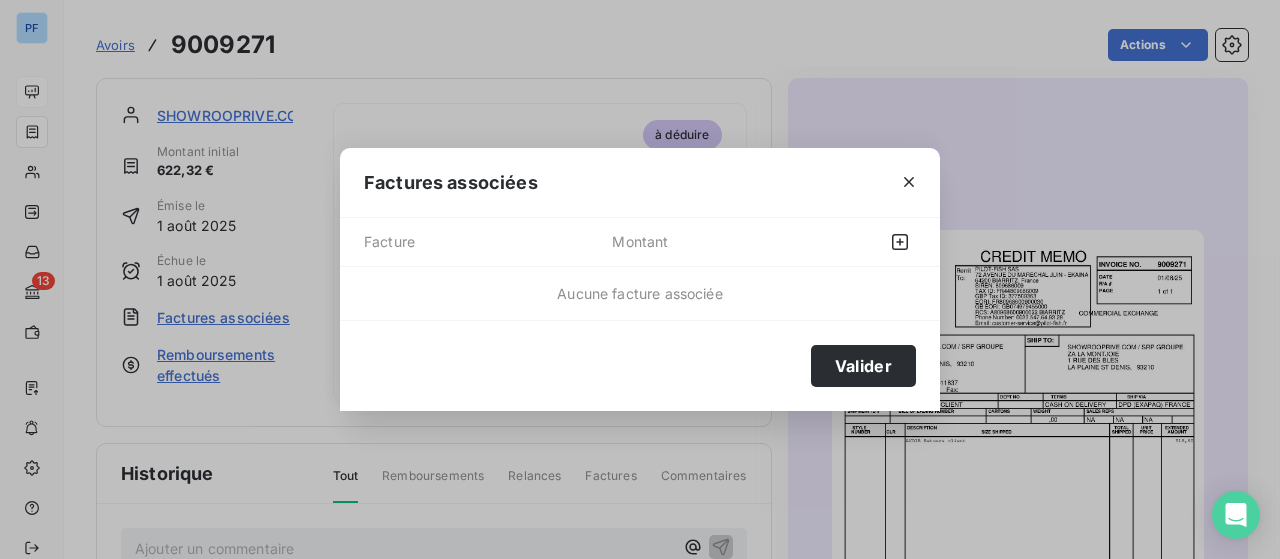 click 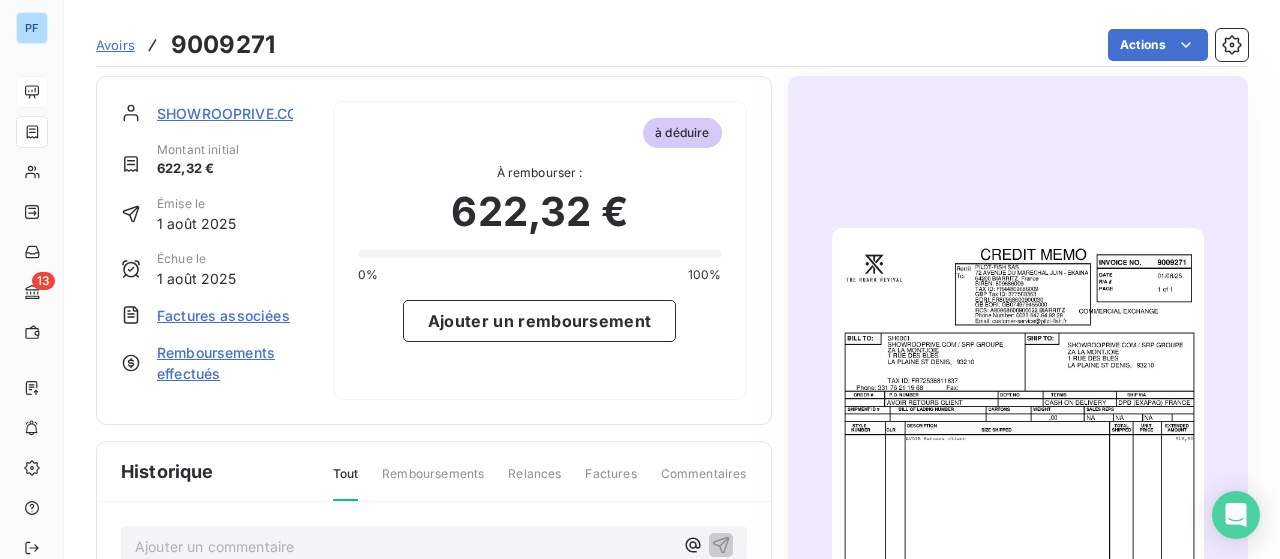 scroll, scrollTop: 0, scrollLeft: 0, axis: both 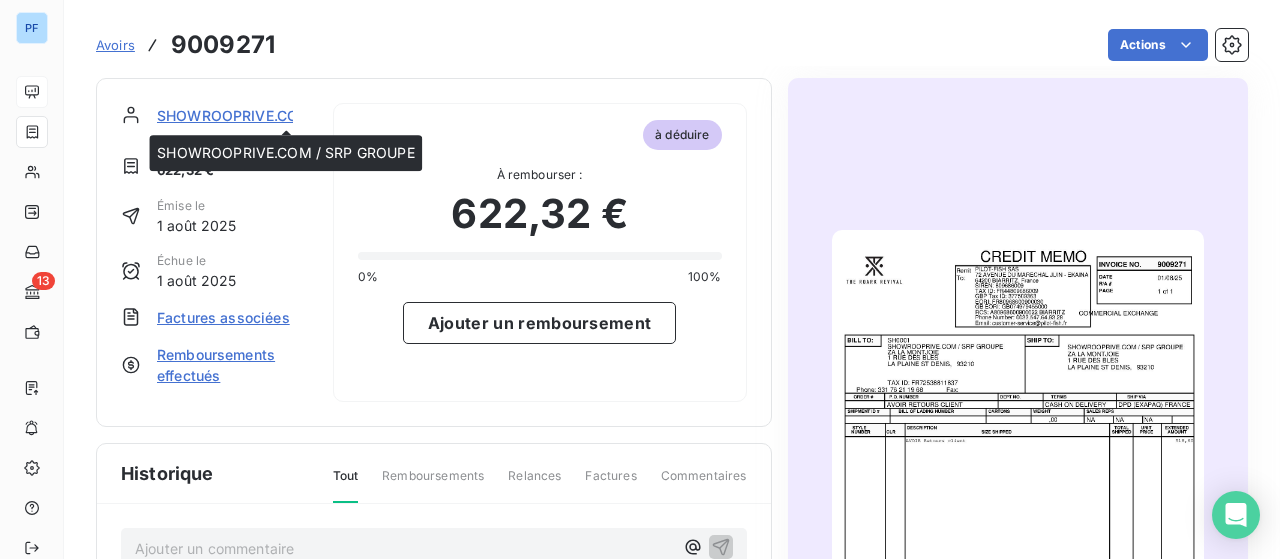 click on "SHOWROOPRIVE.COM / SRP GROUPE" at bounding box center [285, 115] 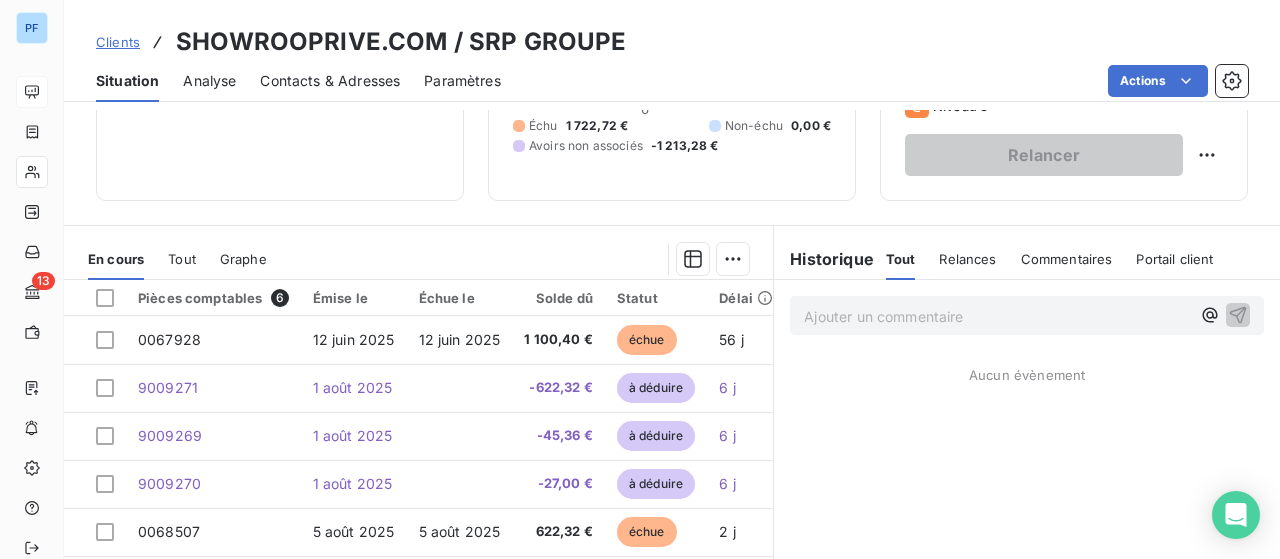 scroll, scrollTop: 300, scrollLeft: 0, axis: vertical 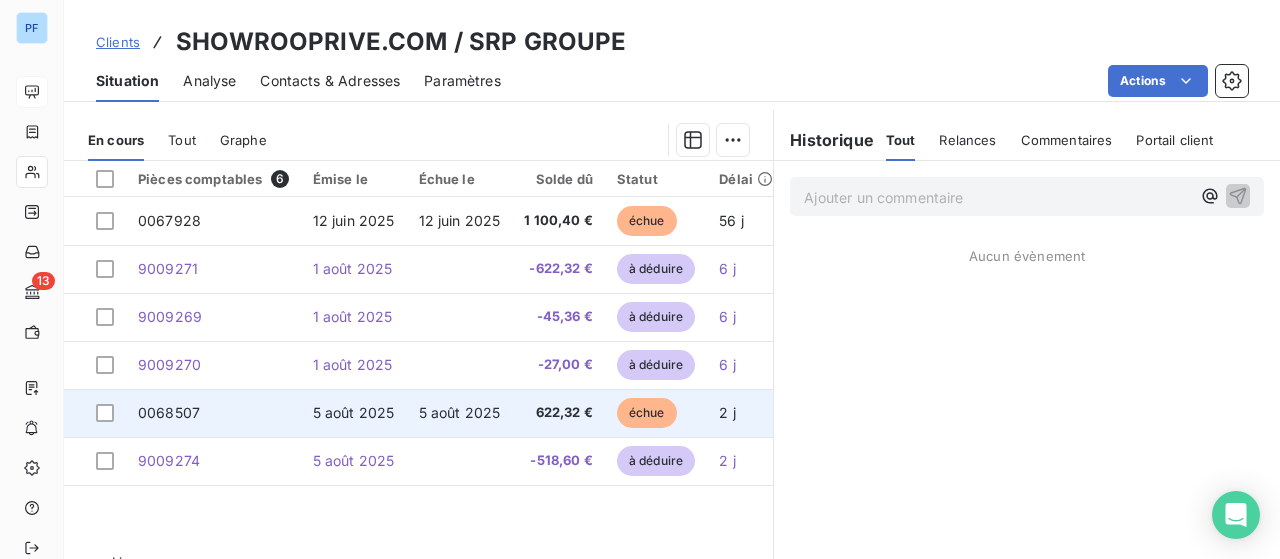 click on "5 août 2025" at bounding box center (460, 412) 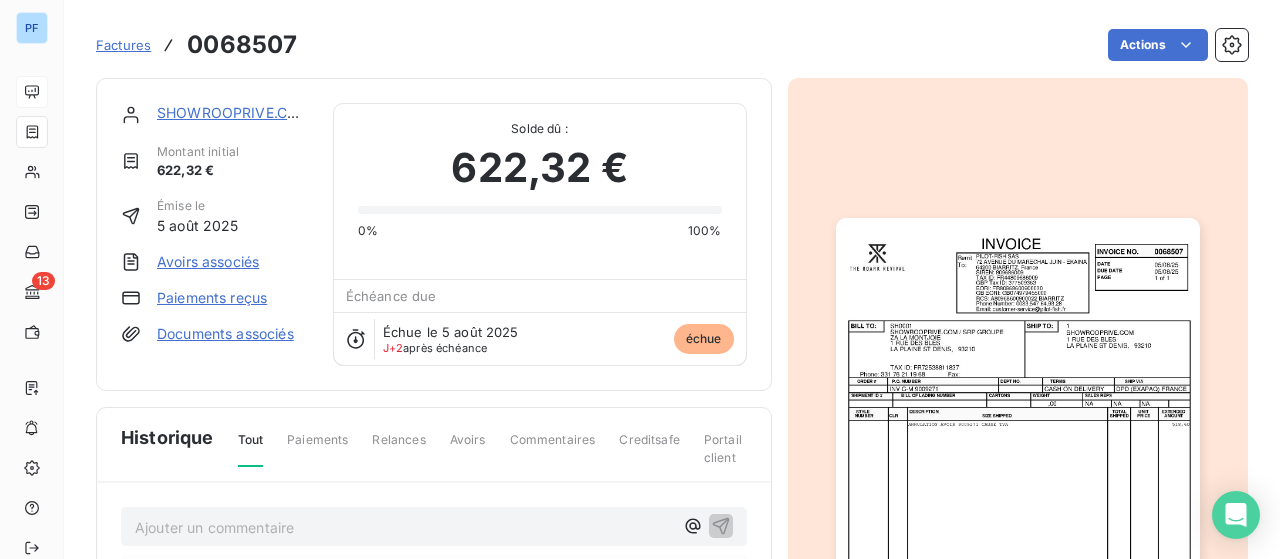 click on "Avoirs associés" at bounding box center [208, 262] 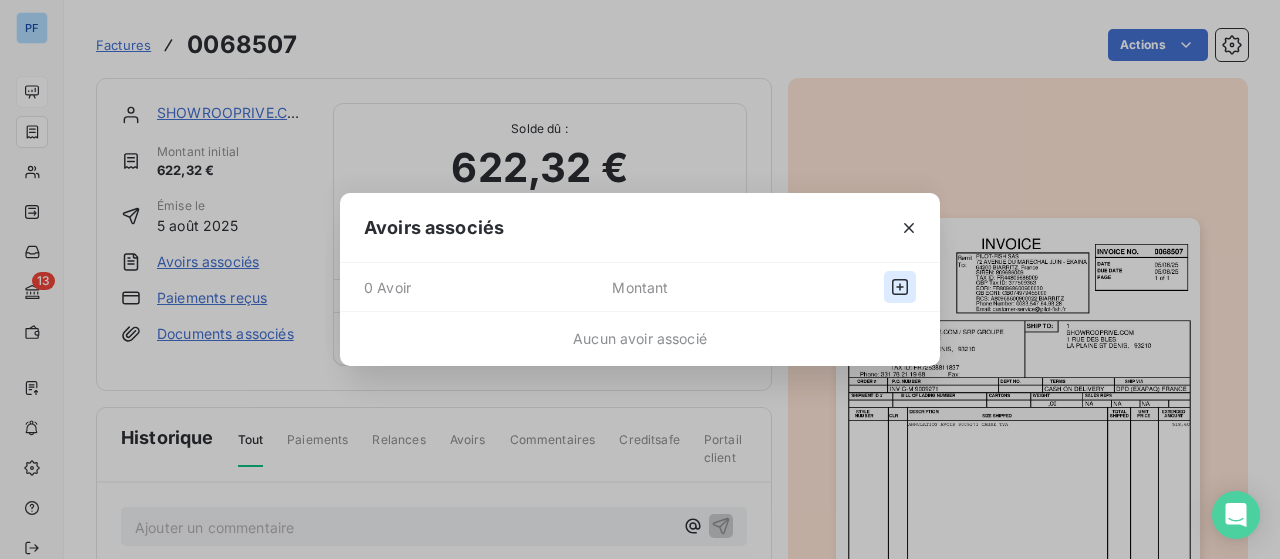 click 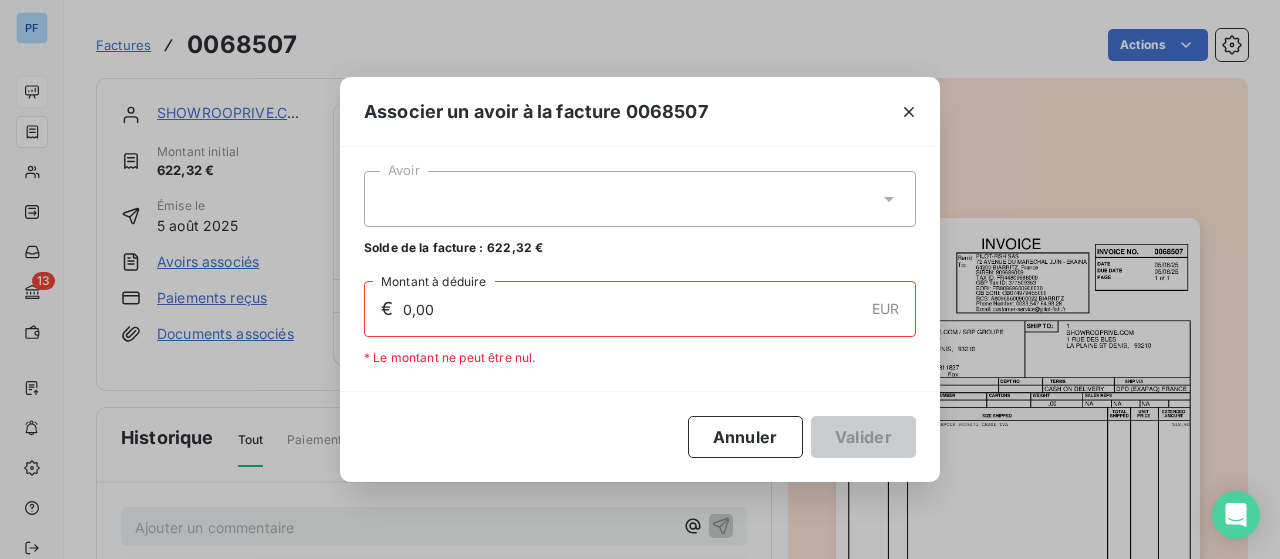 click at bounding box center [640, 199] 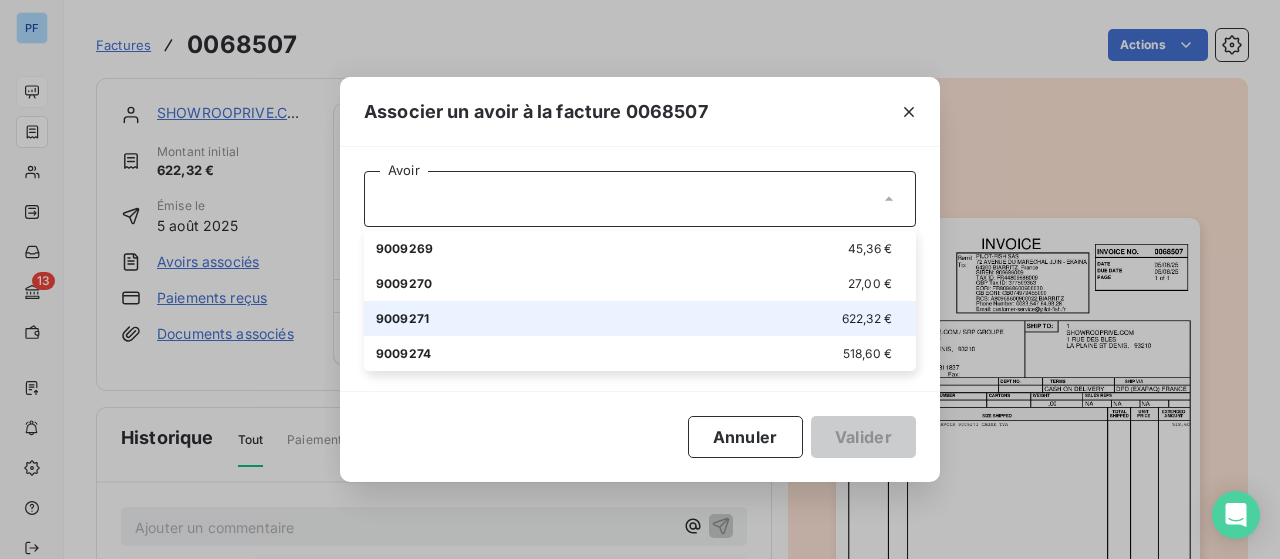 click on "9009271 622,32 €" at bounding box center [640, 318] 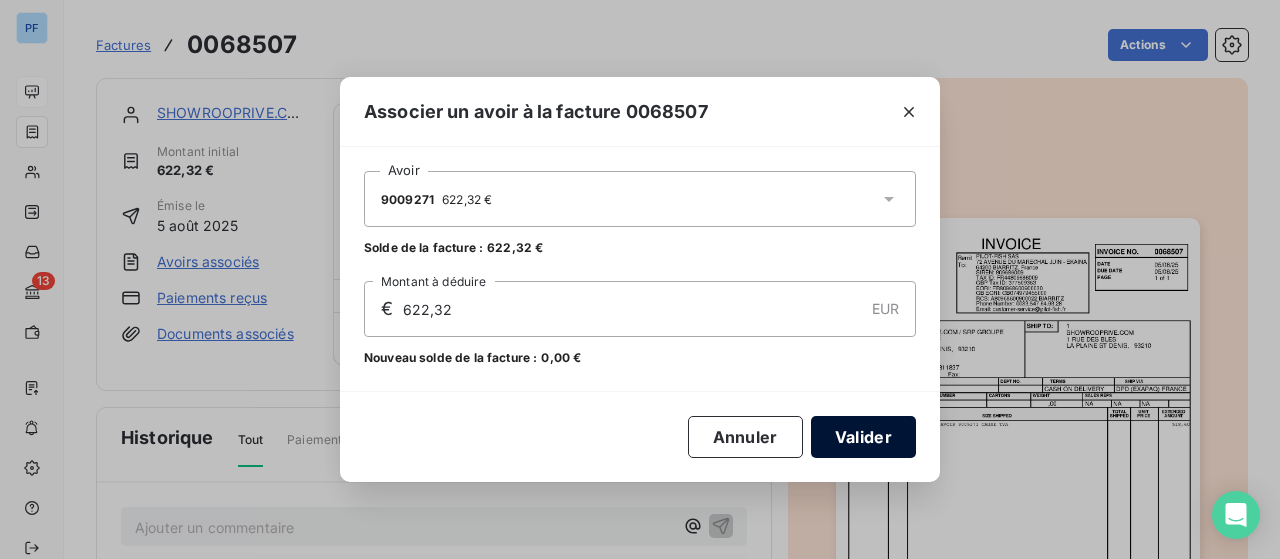 click on "Valider" at bounding box center [863, 437] 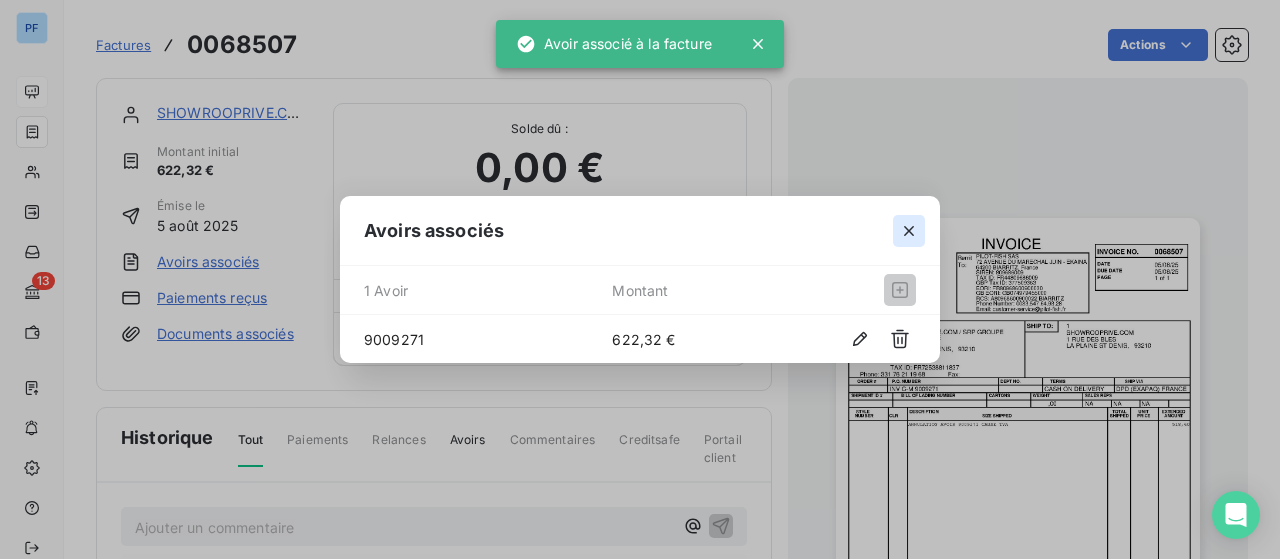 click 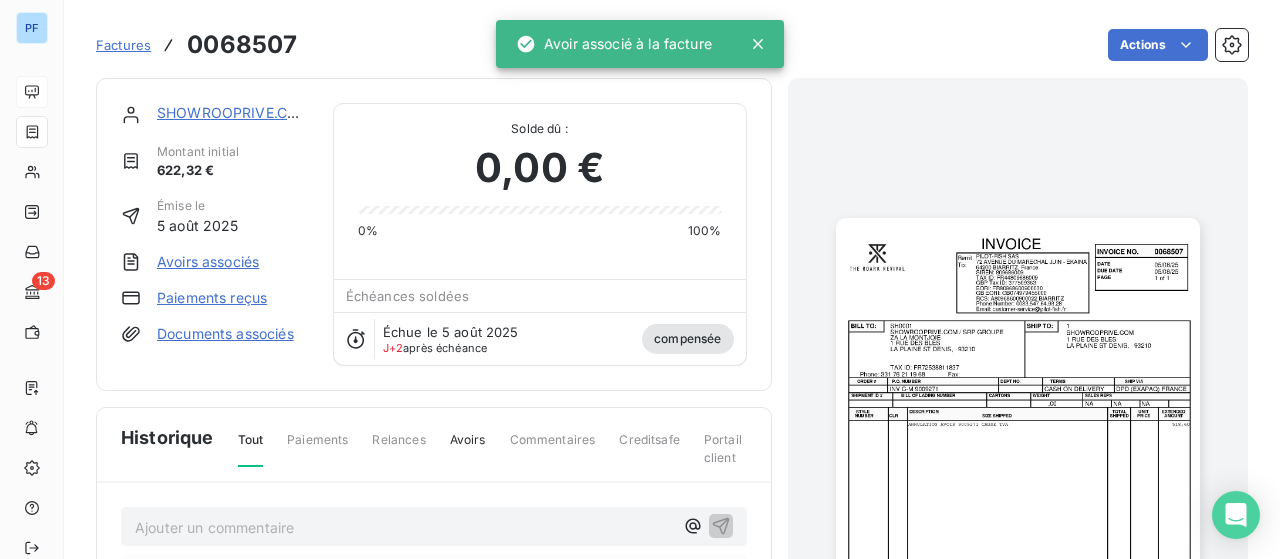 click on "SHOWROOPRIVE.COM / SRP GROUPE" at bounding box center [285, 112] 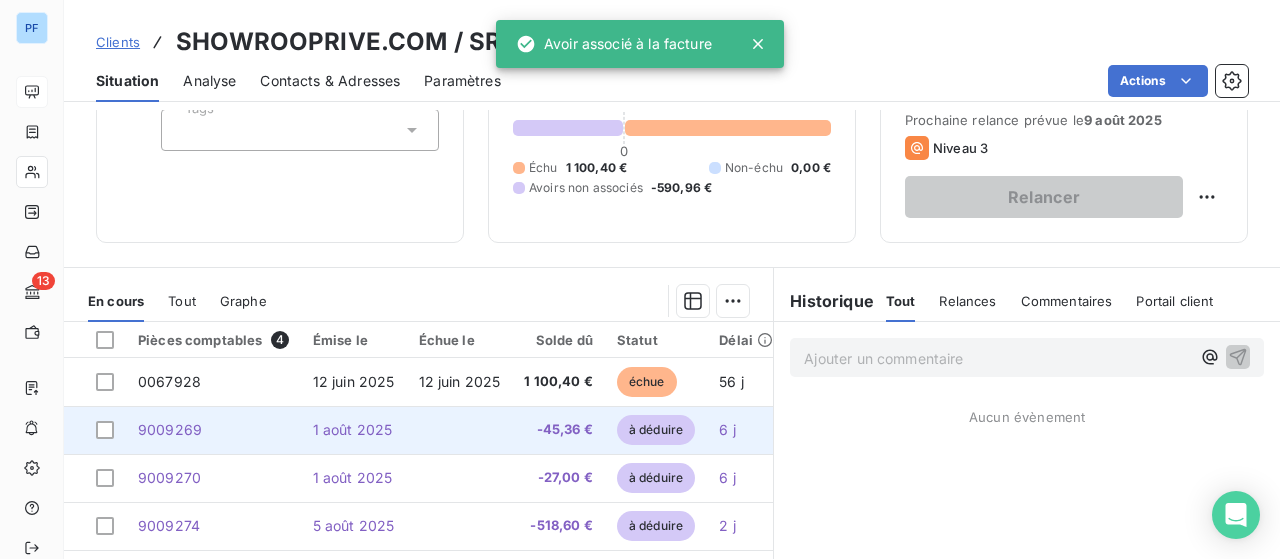 scroll, scrollTop: 200, scrollLeft: 0, axis: vertical 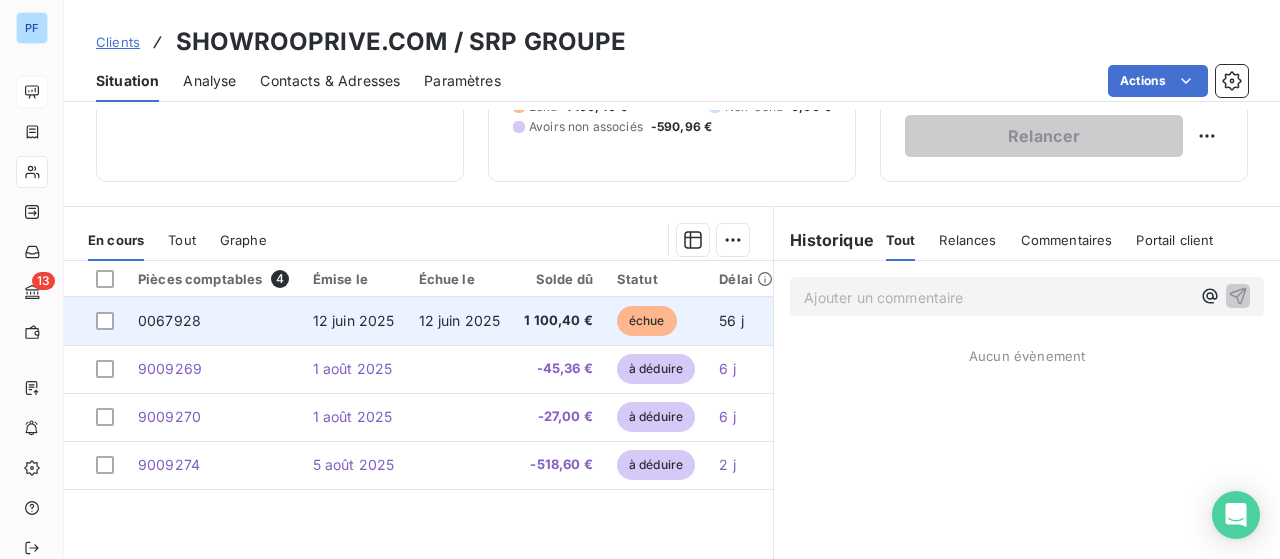 click on "12 juin 2025" at bounding box center [460, 321] 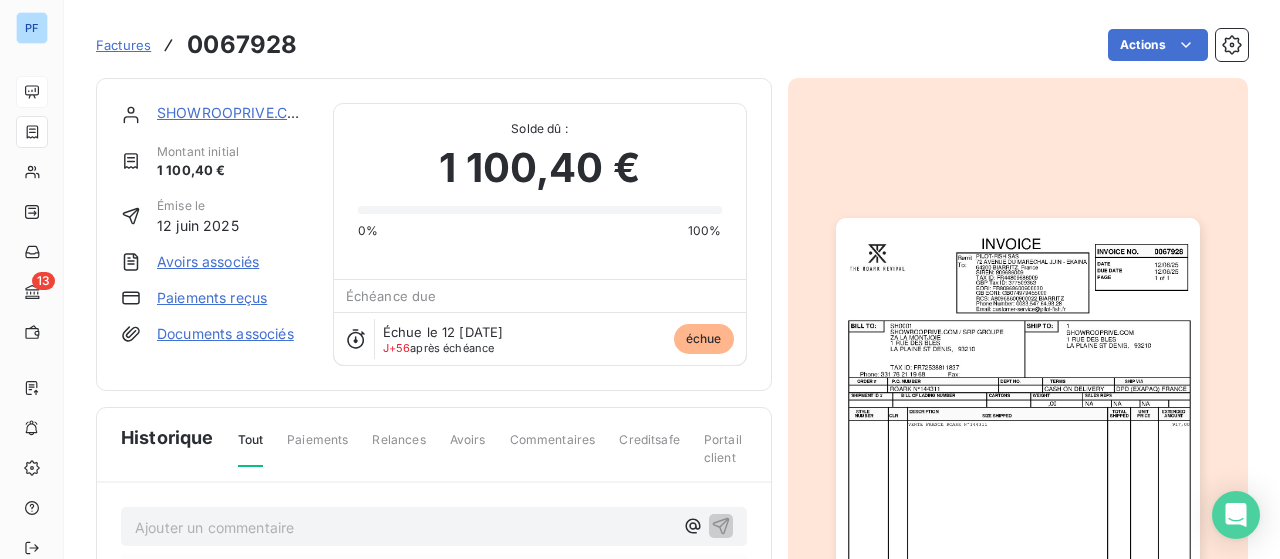 click on "Avoirs associés" at bounding box center (208, 262) 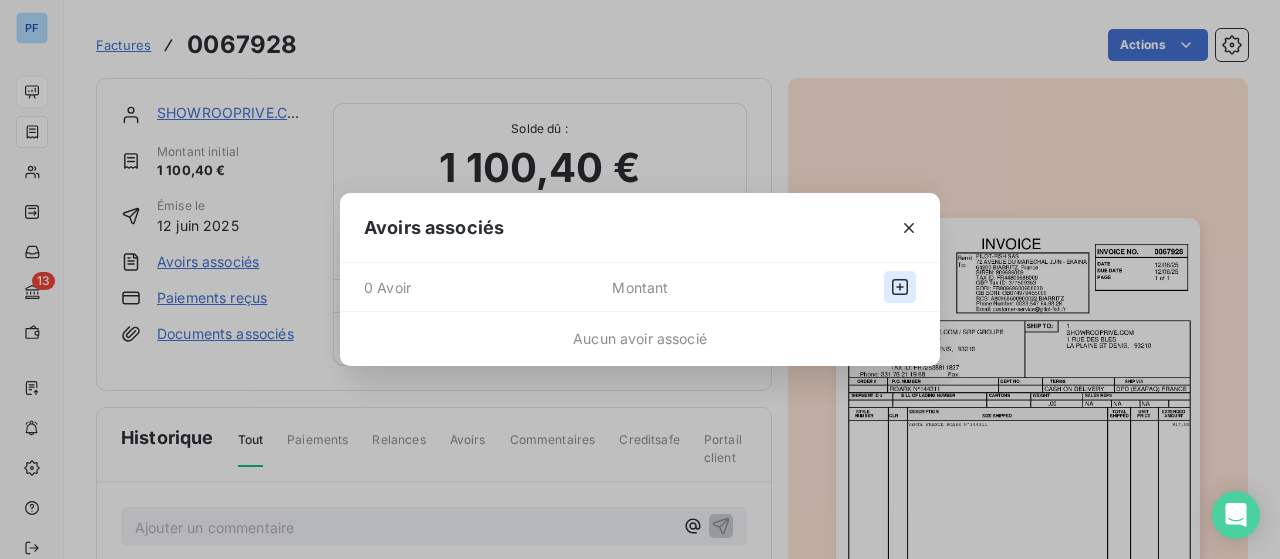 click 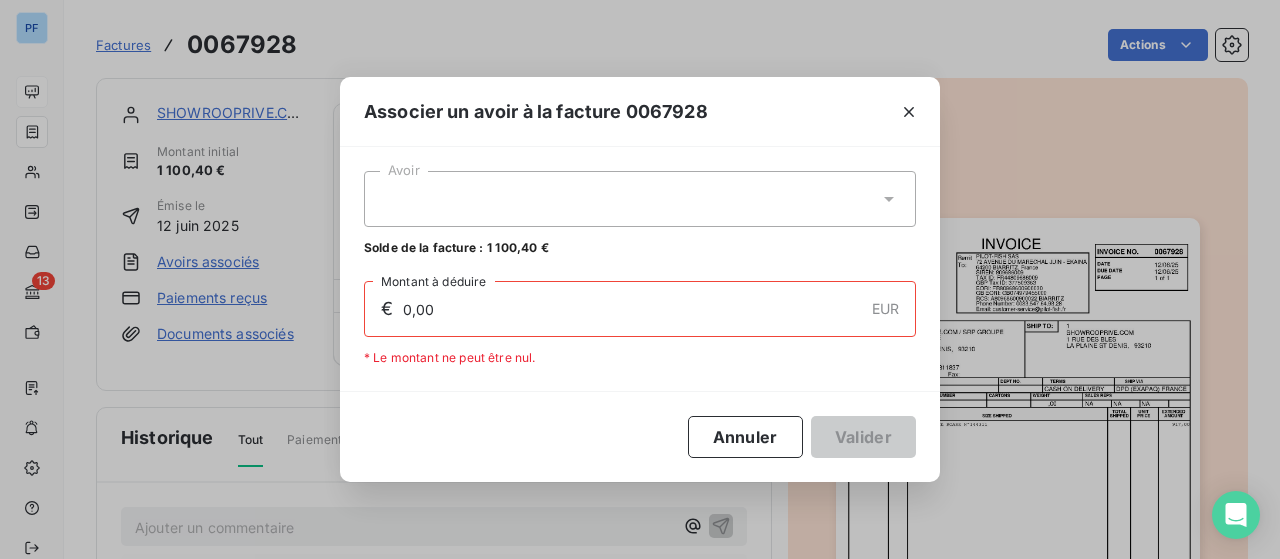 click at bounding box center (640, 199) 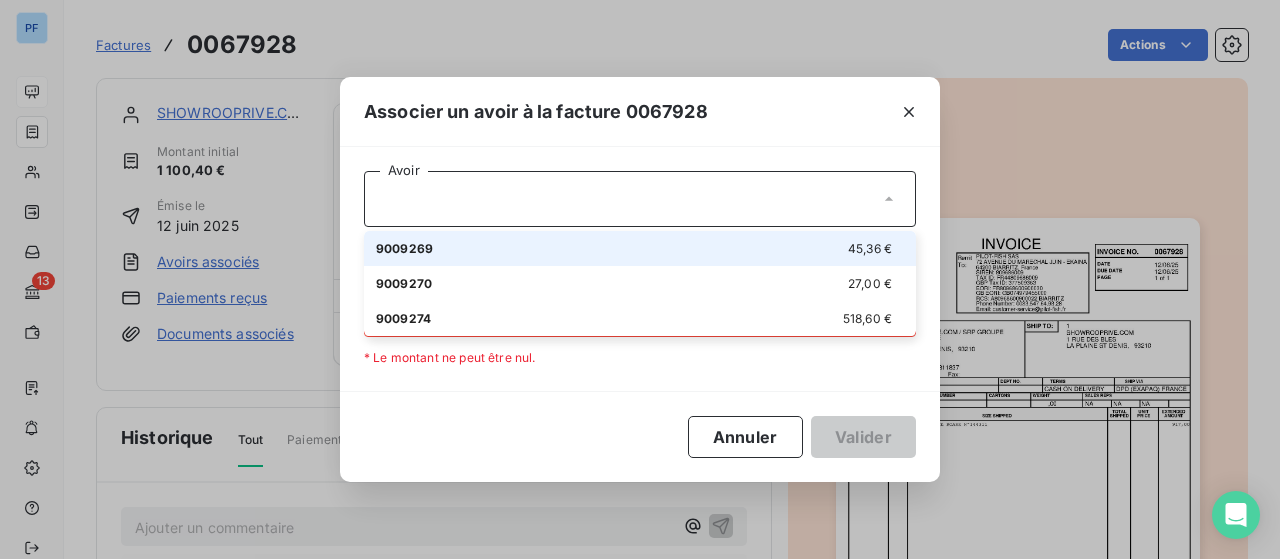 click on "9009269 45,36 €" at bounding box center [640, 248] 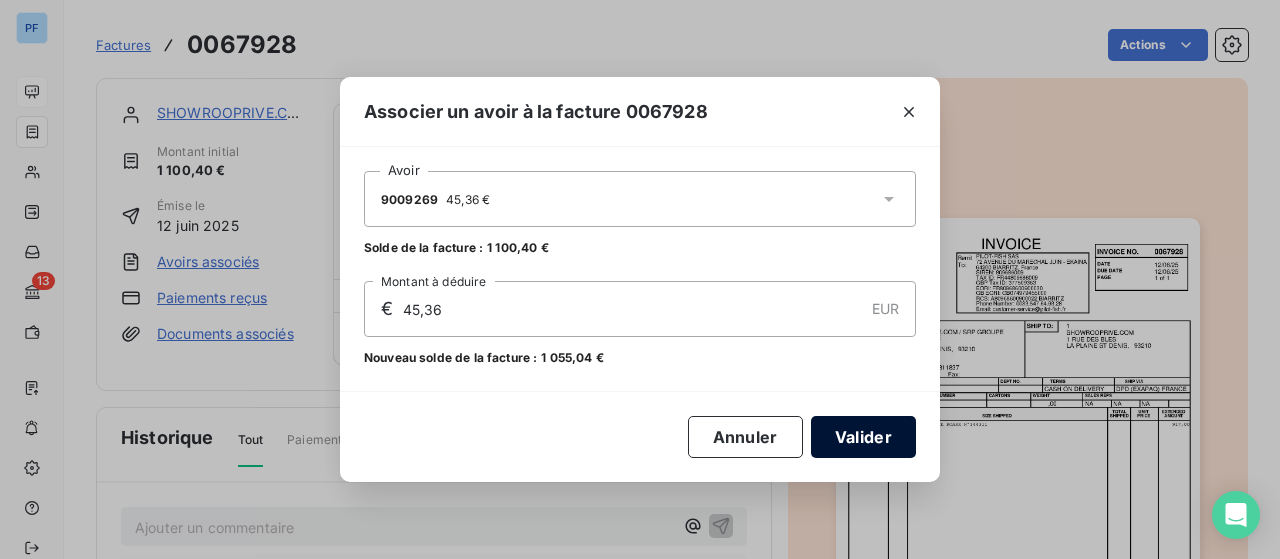 click on "Valider" at bounding box center (863, 437) 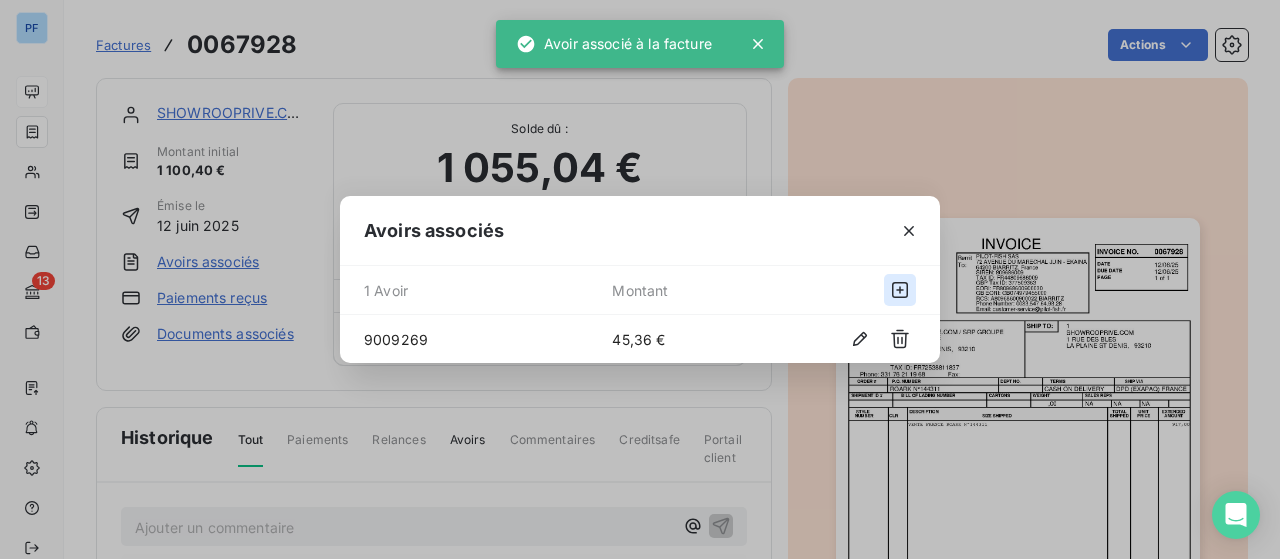 click 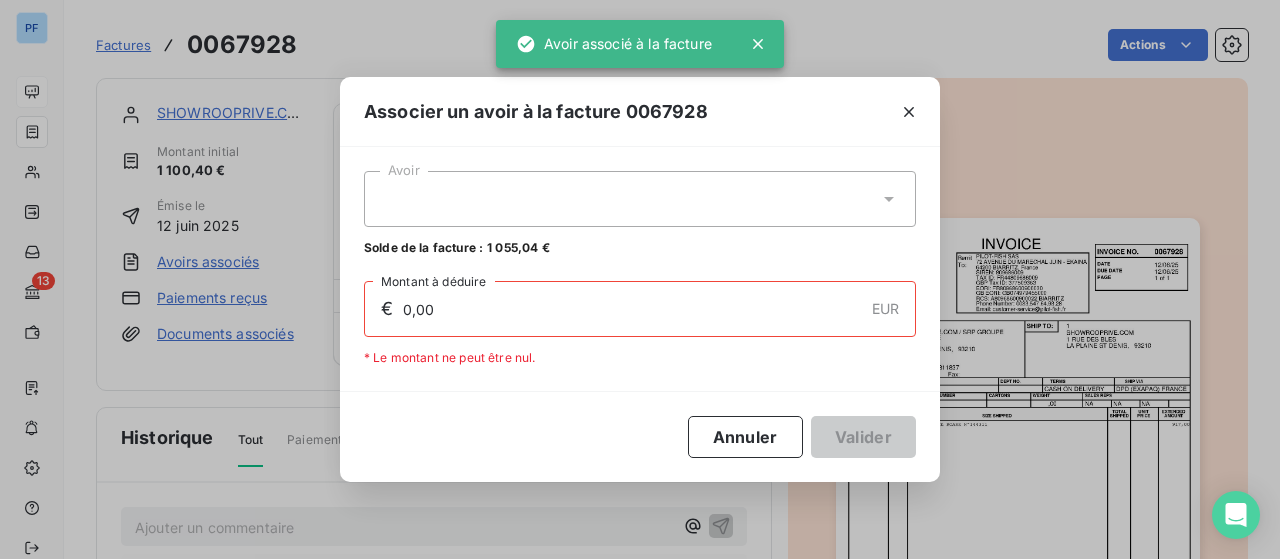 click at bounding box center (640, 199) 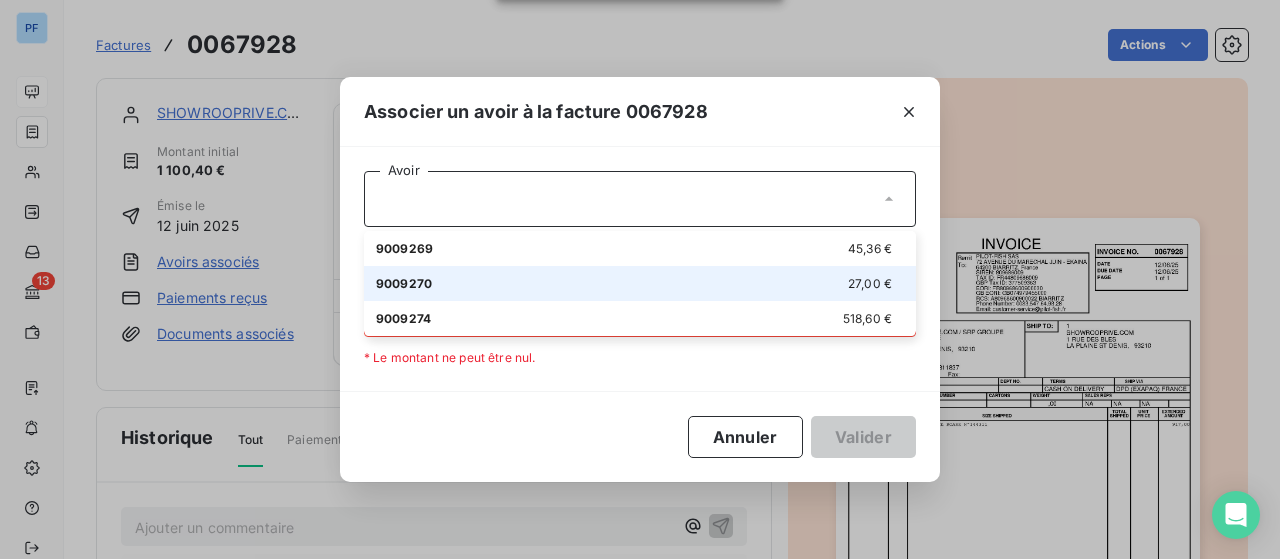 click on "9009270 27,00 €" at bounding box center [640, 283] 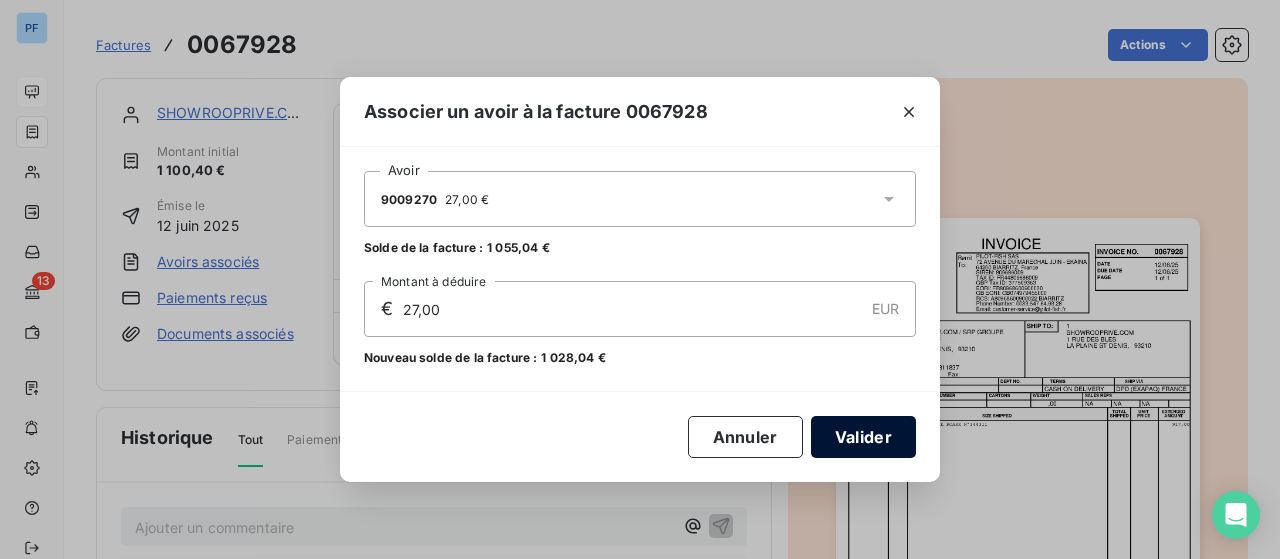 click on "Valider" at bounding box center (863, 437) 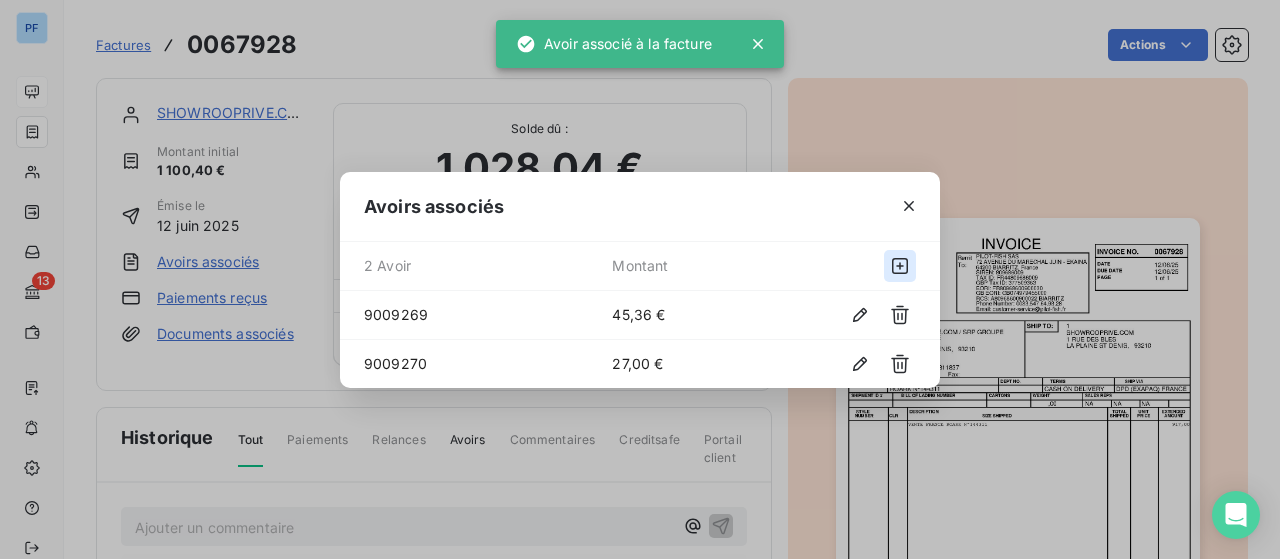 click 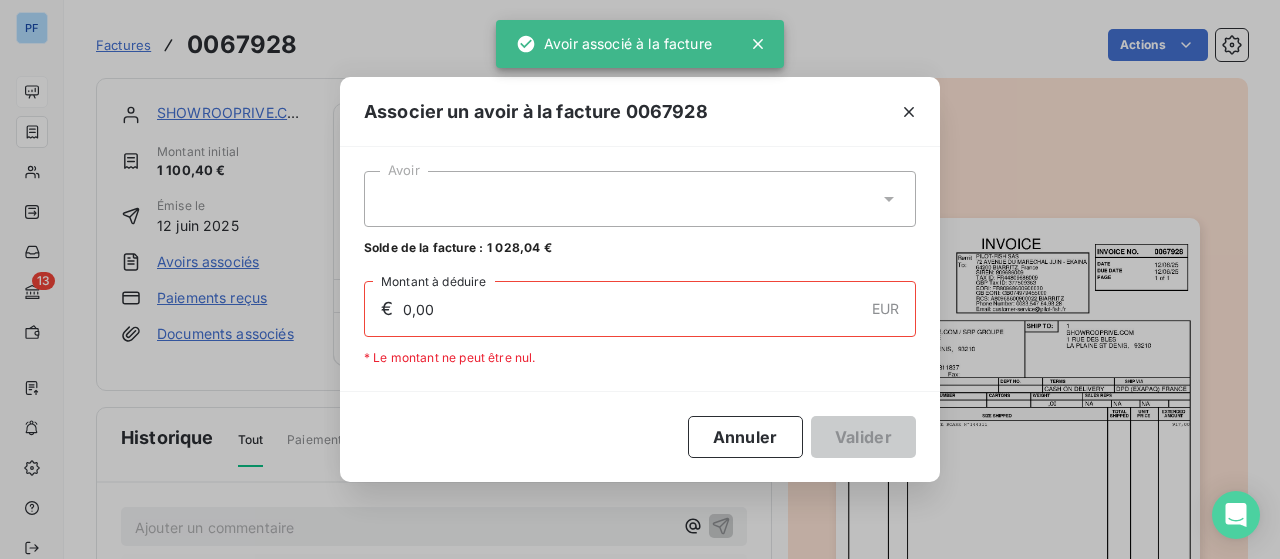 click at bounding box center (640, 199) 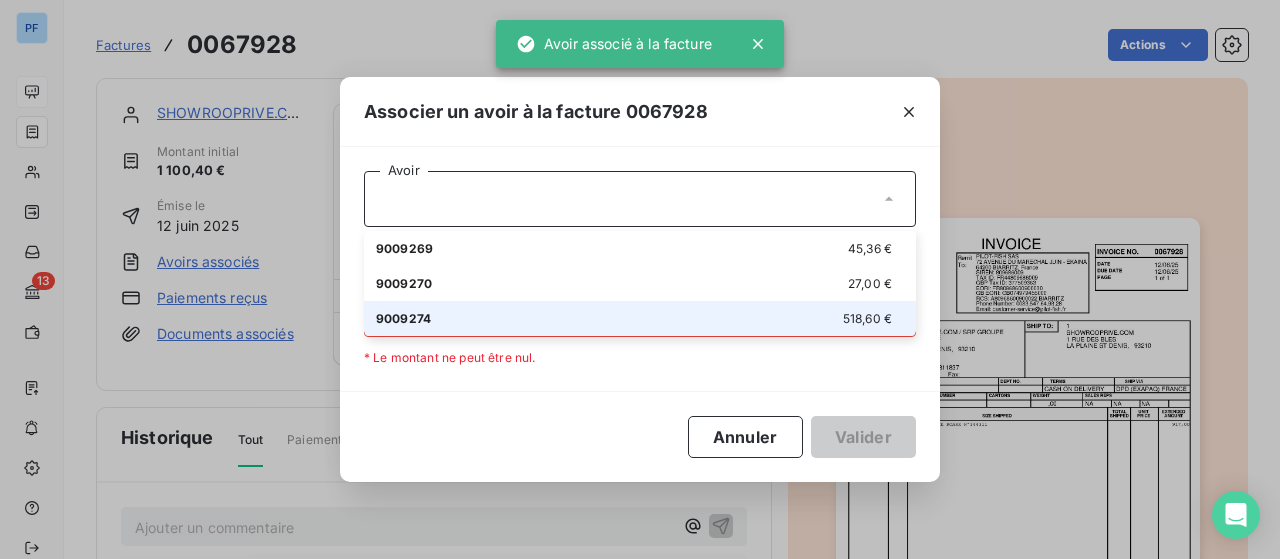 click on "9009274 518,60 €" at bounding box center [640, 318] 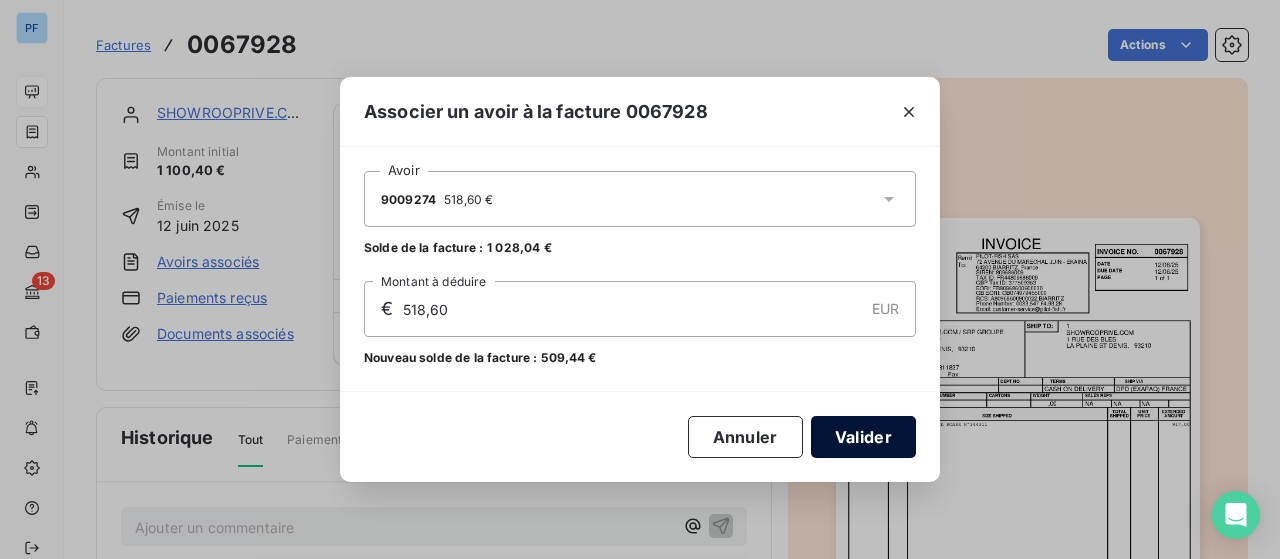 click on "Valider" at bounding box center [863, 437] 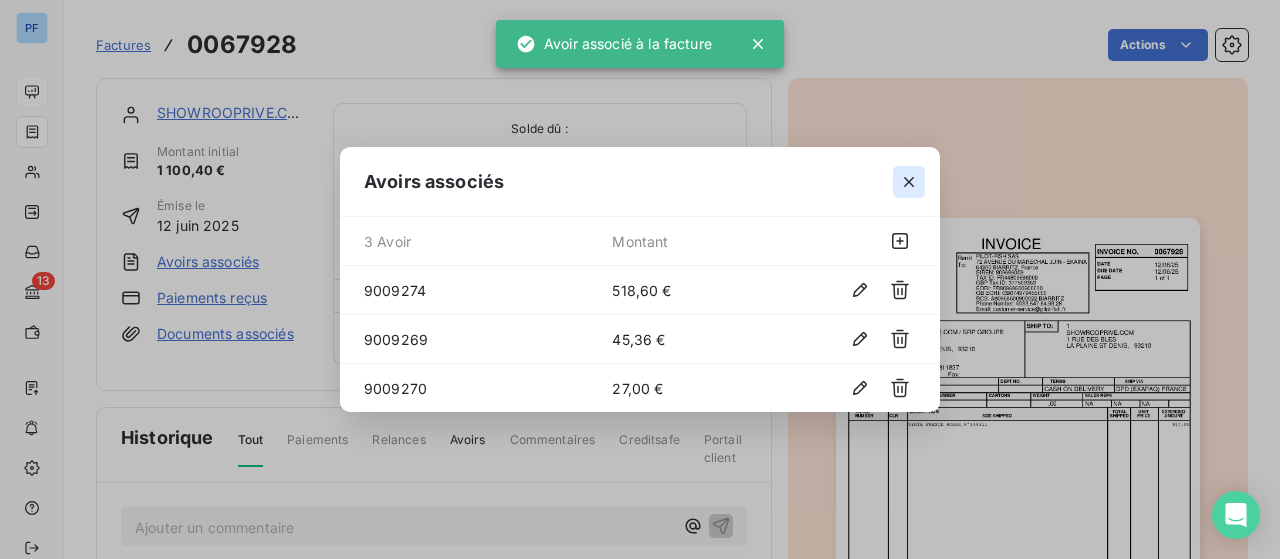 click 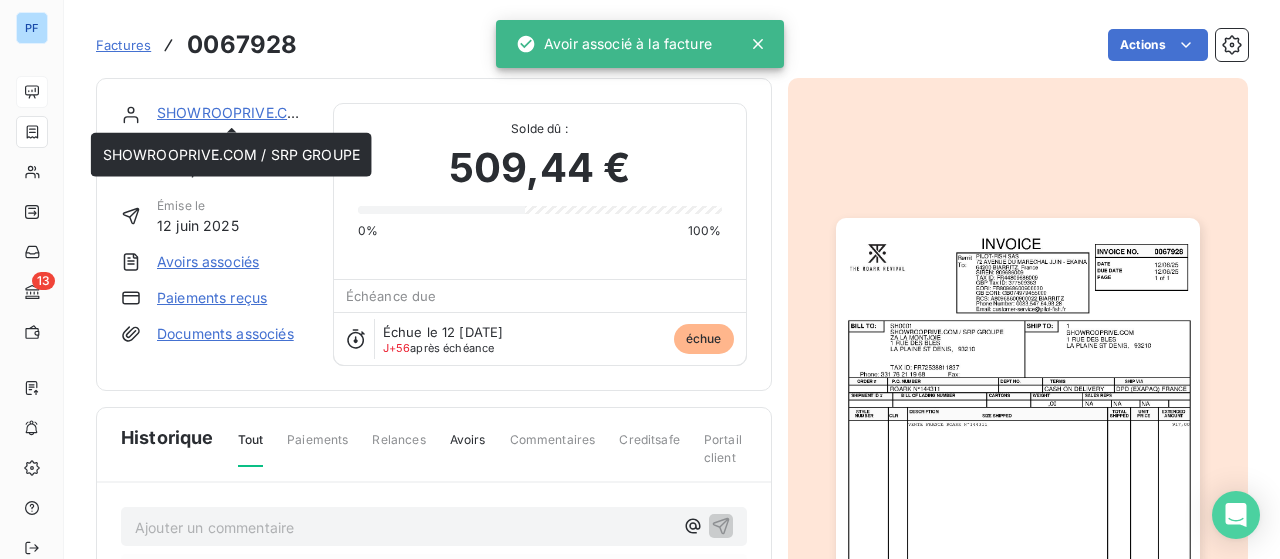 click on "SHOWROOPRIVE.COM / SRP GROUPE" at bounding box center (285, 112) 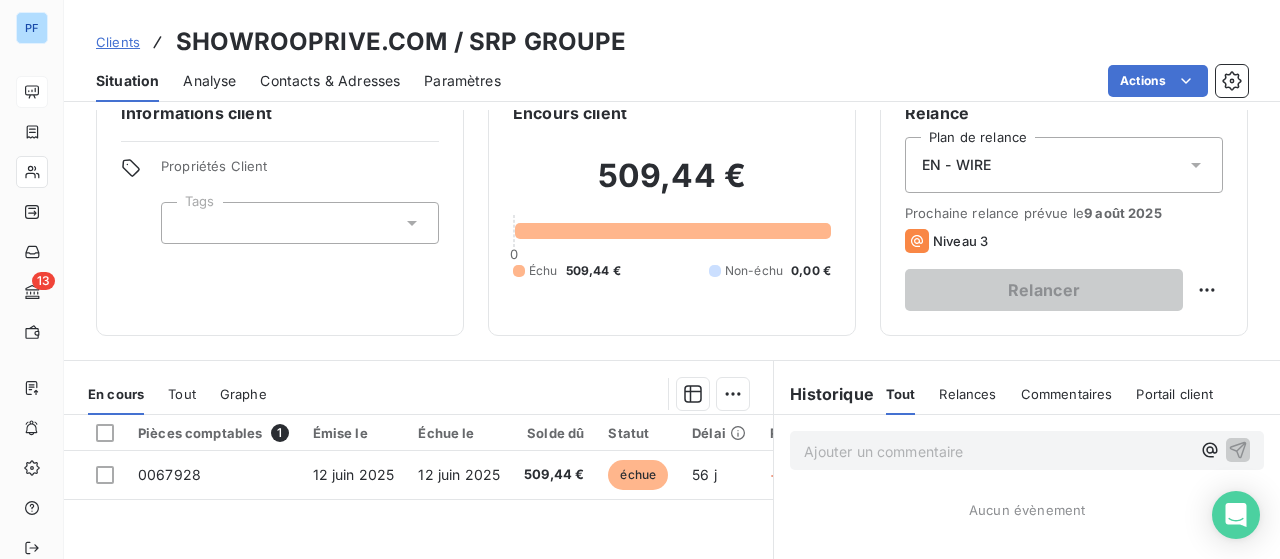 scroll, scrollTop: 0, scrollLeft: 0, axis: both 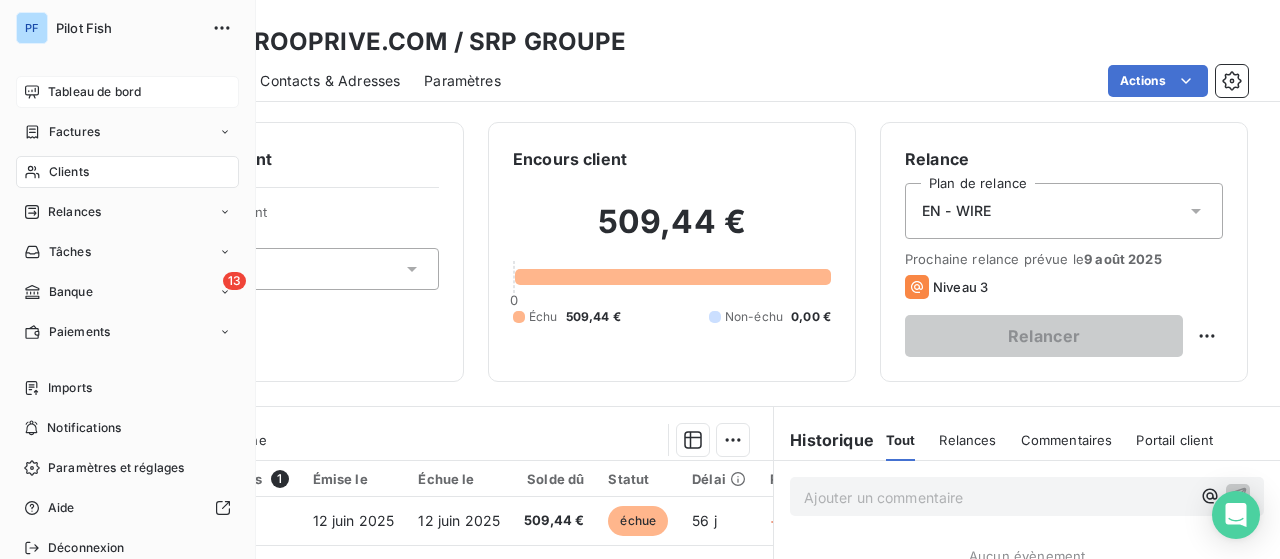click on "Tableau de bord" at bounding box center [94, 92] 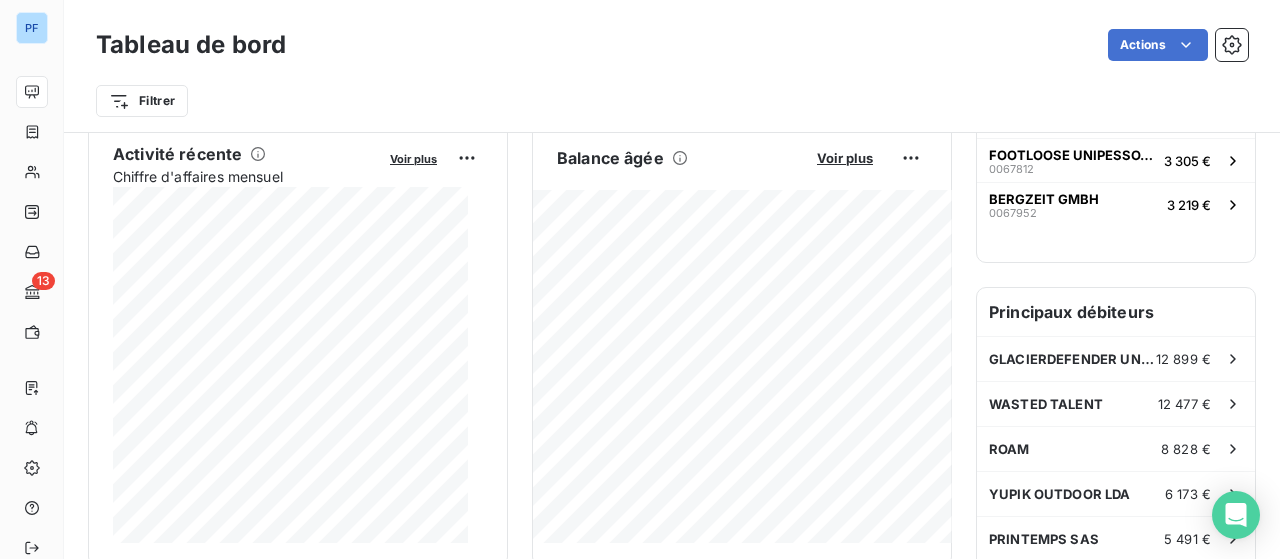 scroll, scrollTop: 500, scrollLeft: 0, axis: vertical 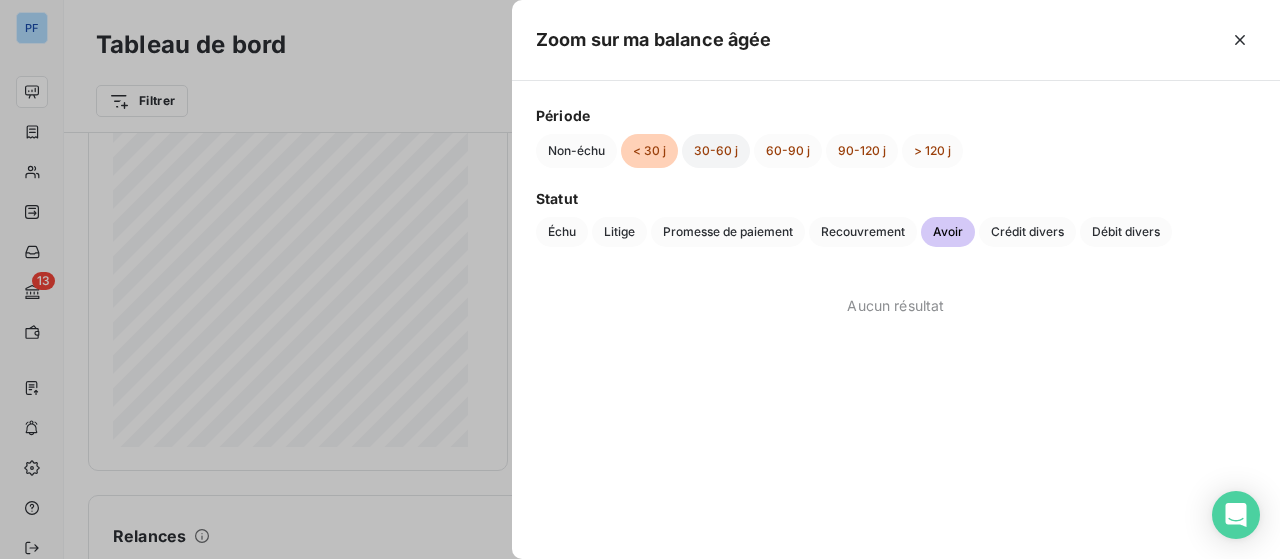 click on "30-60 j" at bounding box center (716, 151) 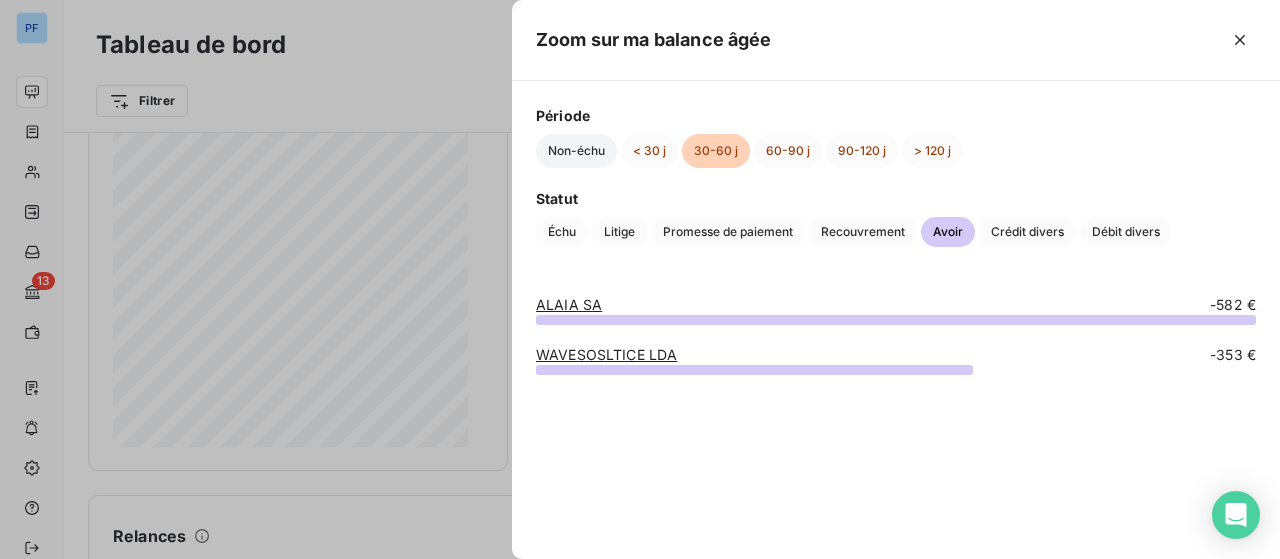 click on "Non-échu" at bounding box center [576, 151] 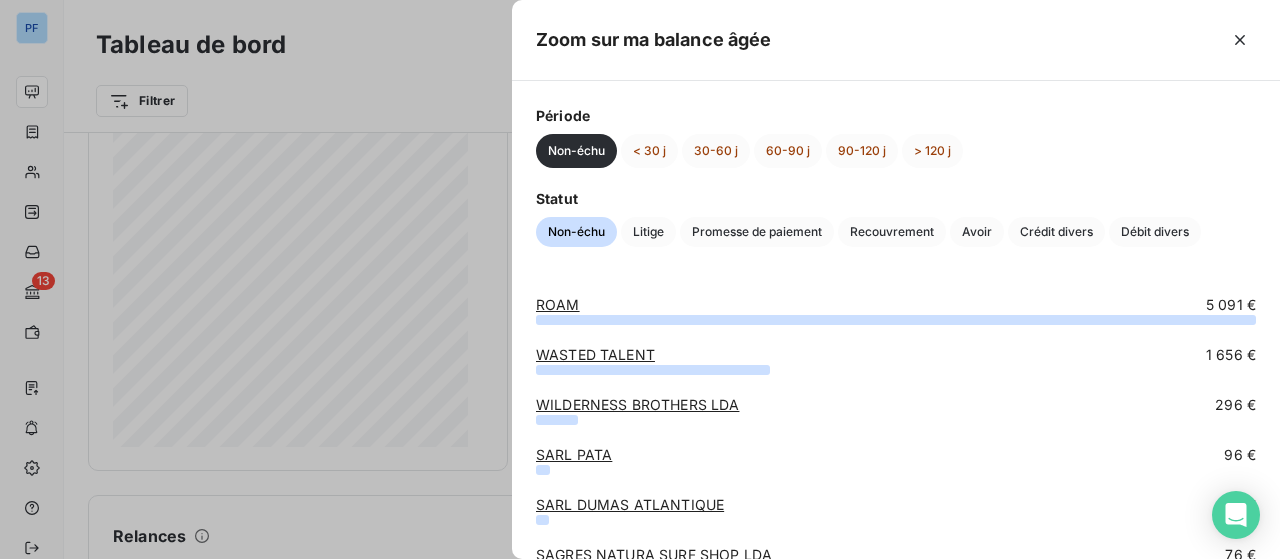 click at bounding box center (640, 279) 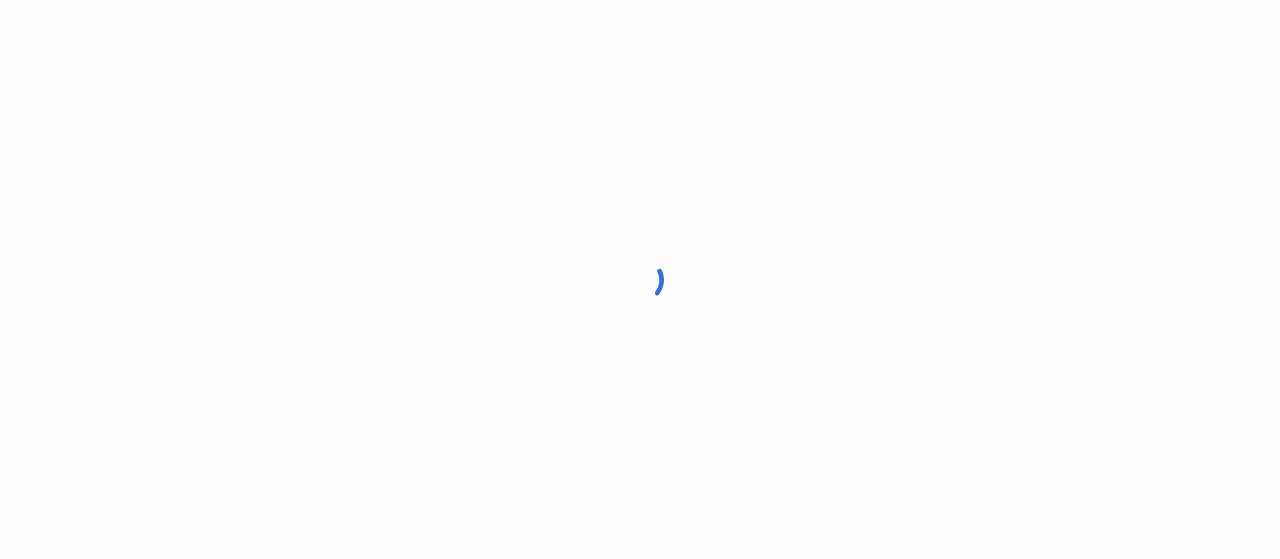 scroll, scrollTop: 0, scrollLeft: 0, axis: both 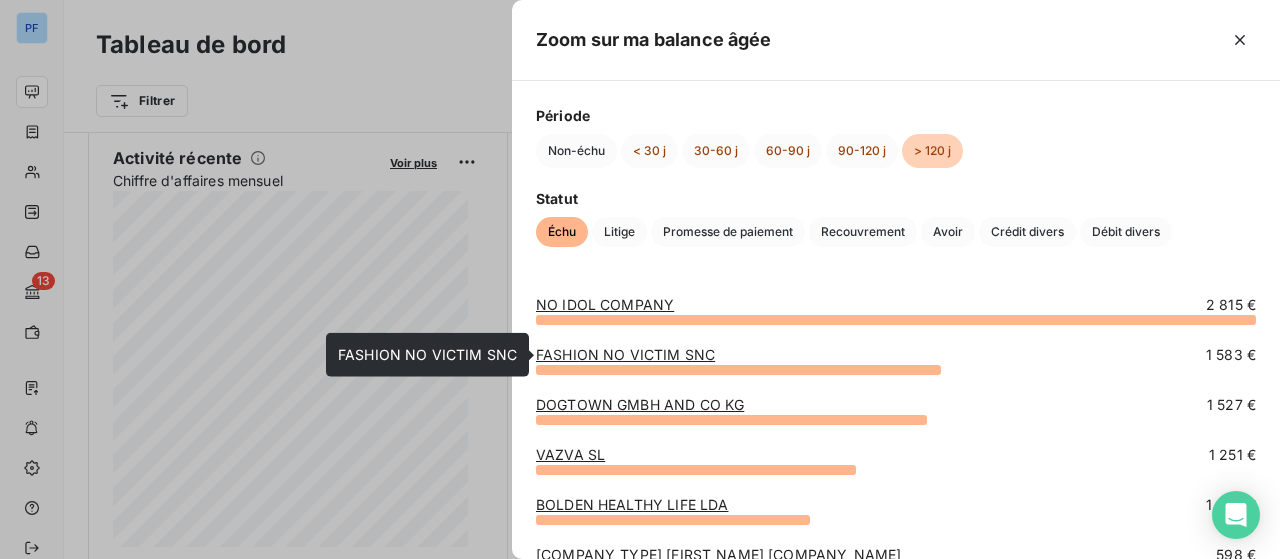 click on "FASHION NO VICTIM SNC" at bounding box center [625, 354] 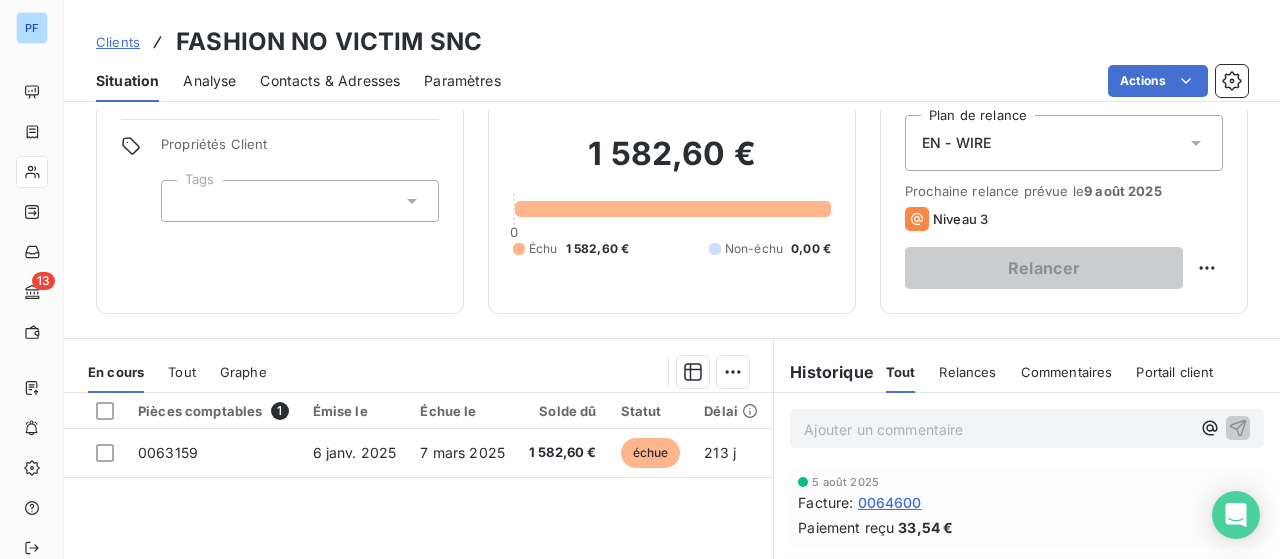scroll, scrollTop: 100, scrollLeft: 0, axis: vertical 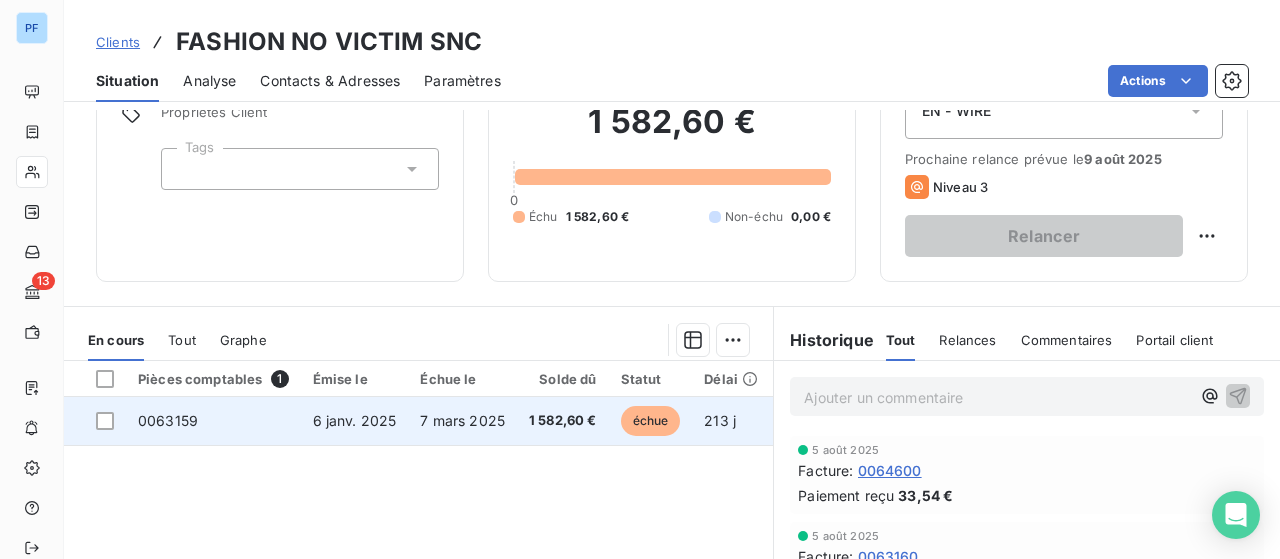 click on "6 janv. 2025" at bounding box center (355, 421) 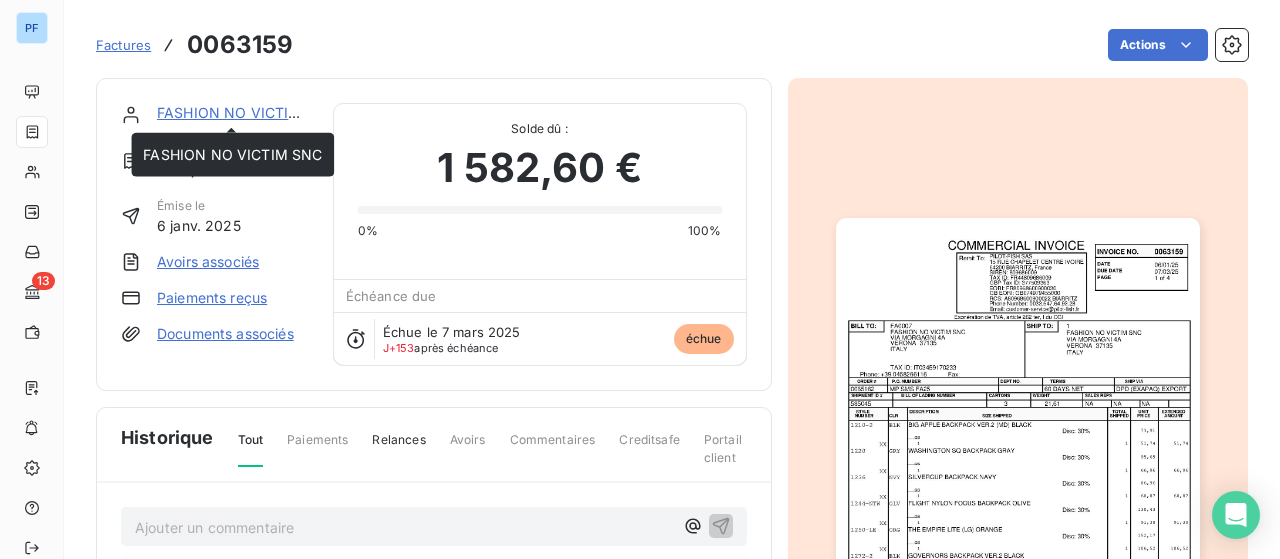 click on "FASHION NO VICTIM SNC" at bounding box center [246, 112] 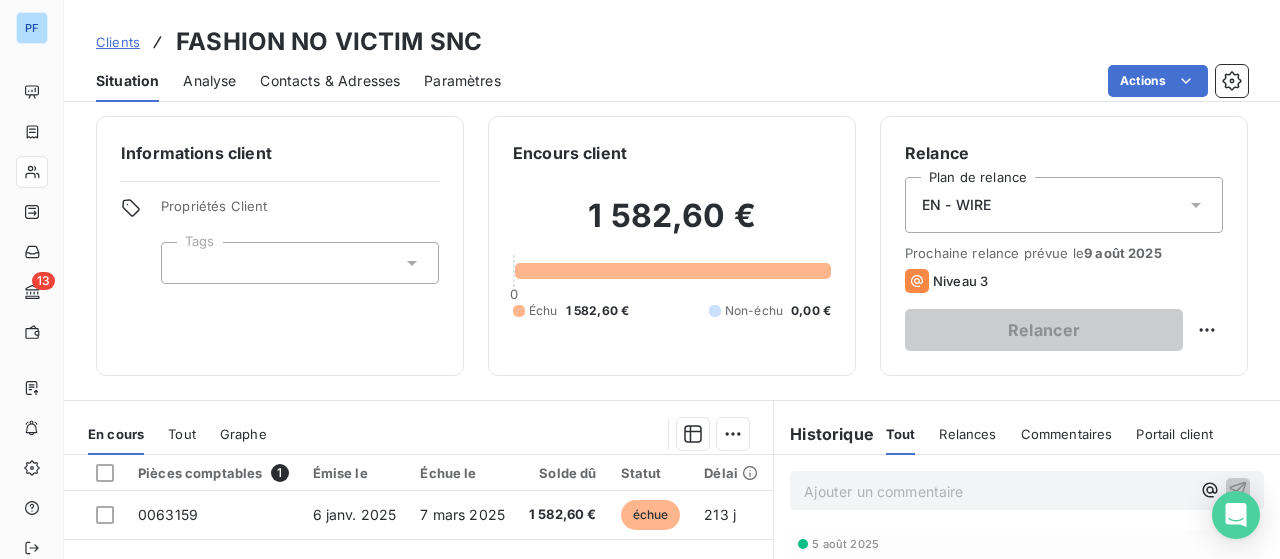 scroll, scrollTop: 0, scrollLeft: 0, axis: both 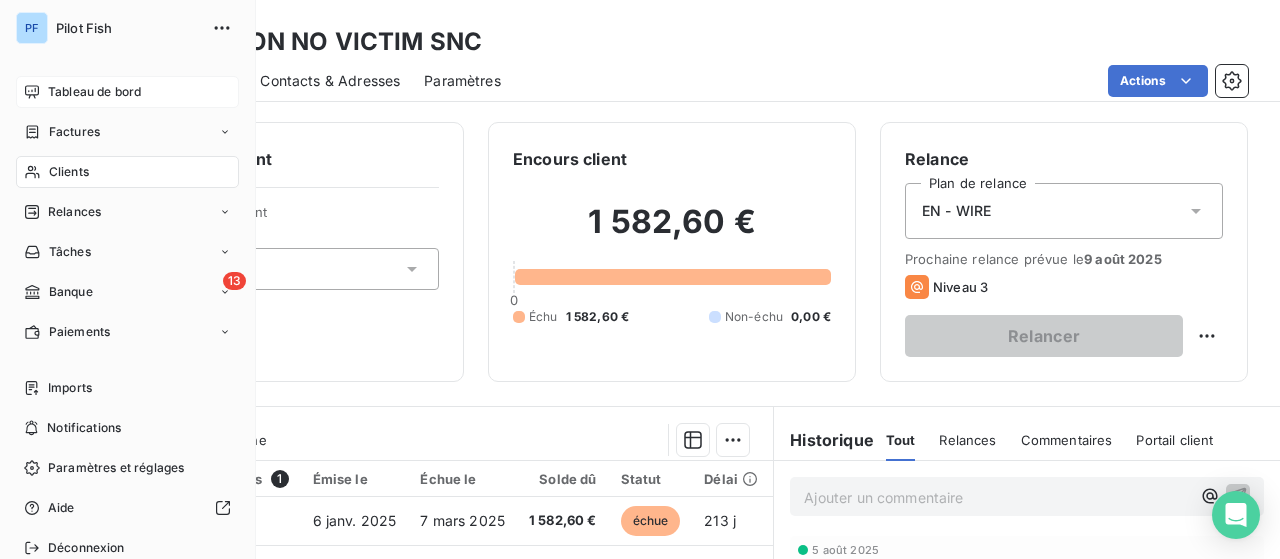 click on "Tableau de bord" at bounding box center (94, 92) 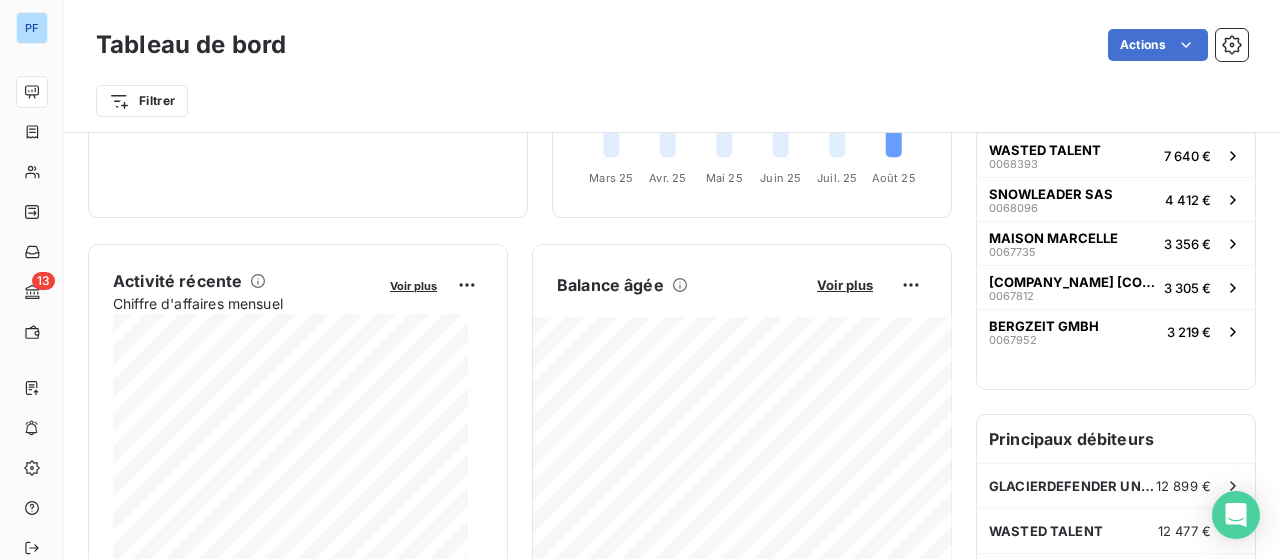 scroll, scrollTop: 300, scrollLeft: 0, axis: vertical 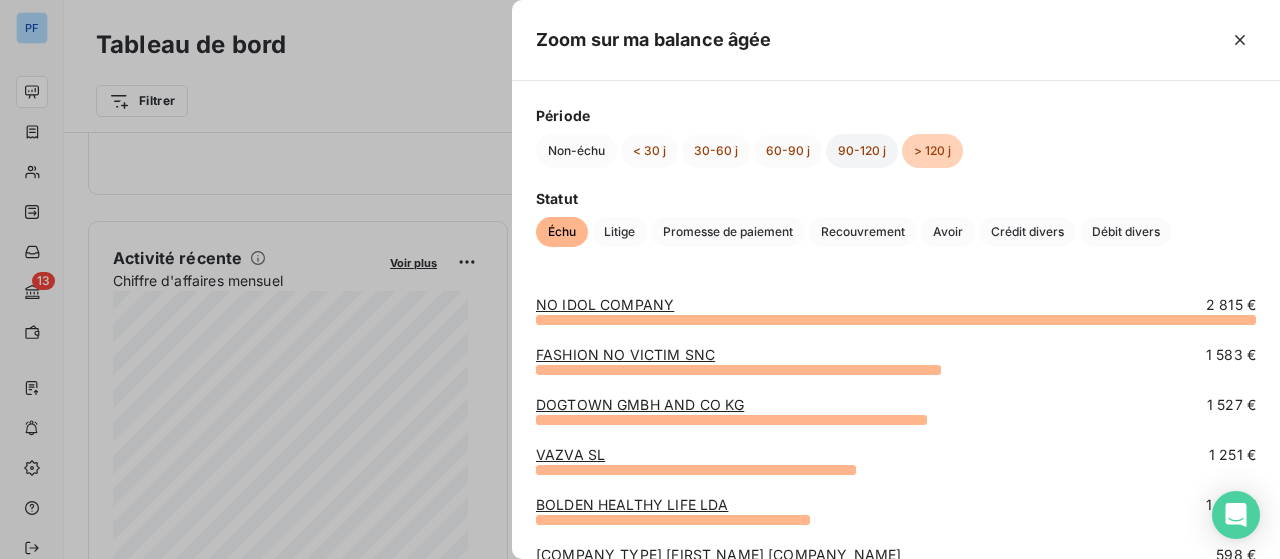 click on "90-120 j" at bounding box center (862, 151) 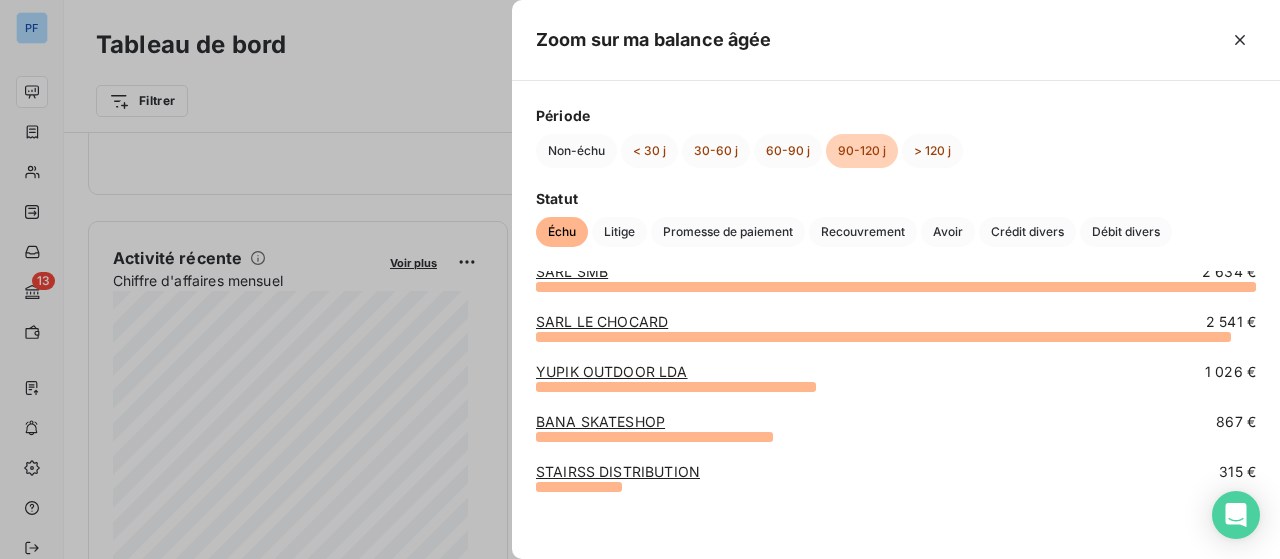 scroll, scrollTop: 0, scrollLeft: 0, axis: both 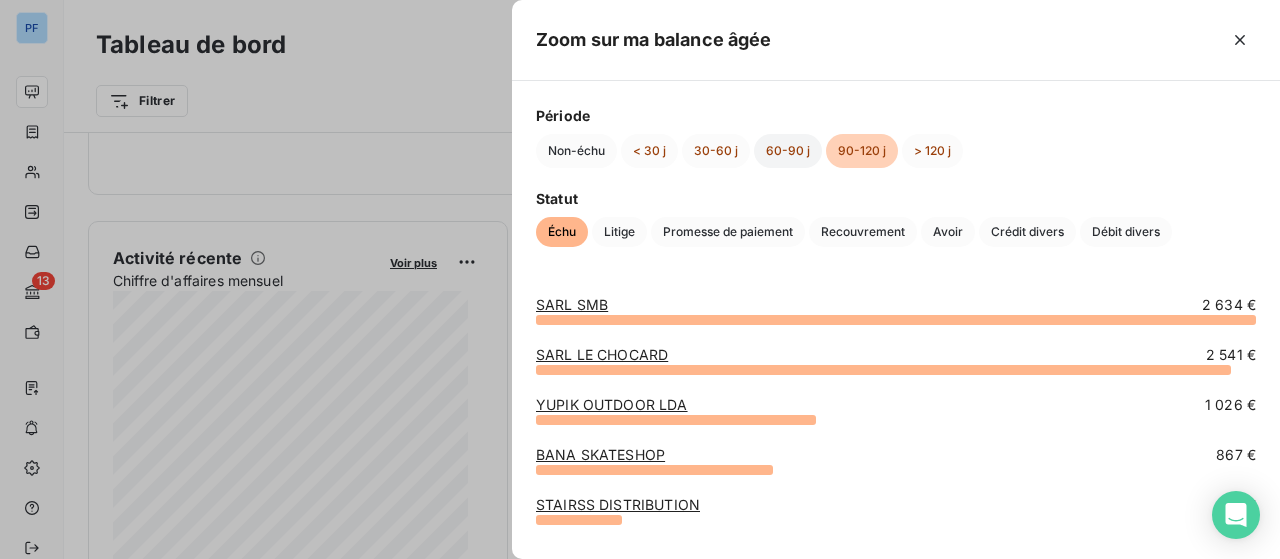 click on "60-90 j" at bounding box center [788, 151] 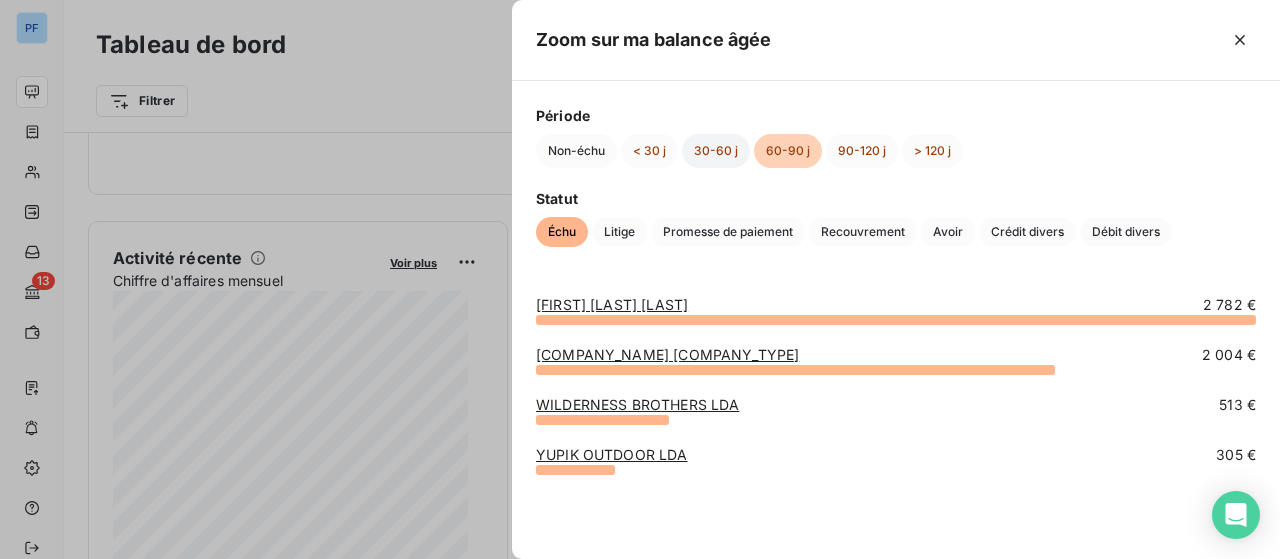 click on "30-60 j" at bounding box center [716, 151] 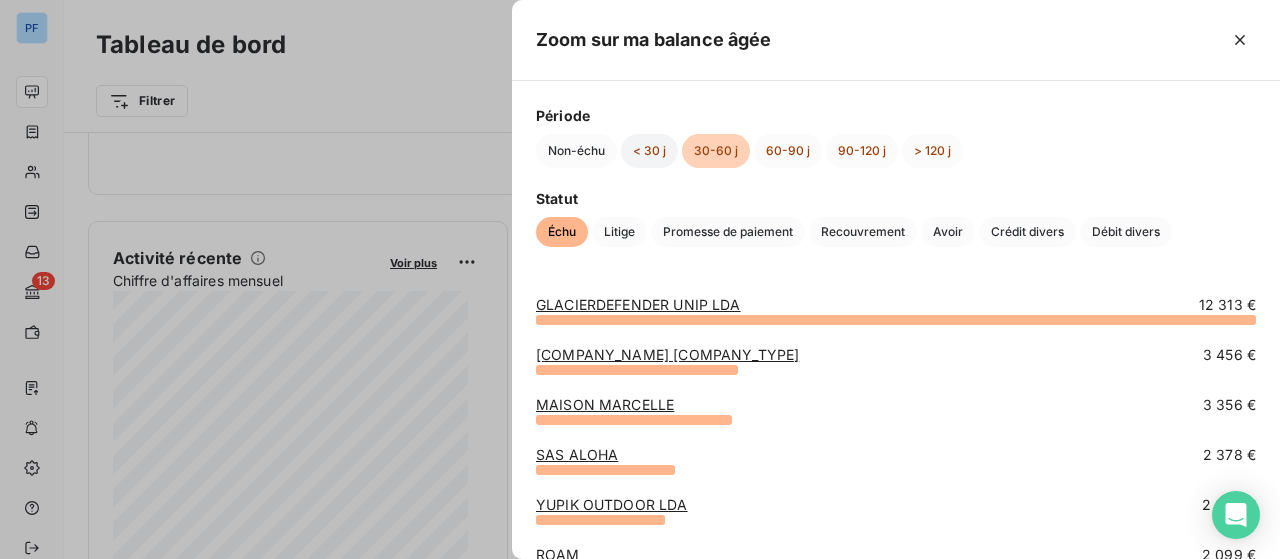 click on "< 30 j" at bounding box center (649, 151) 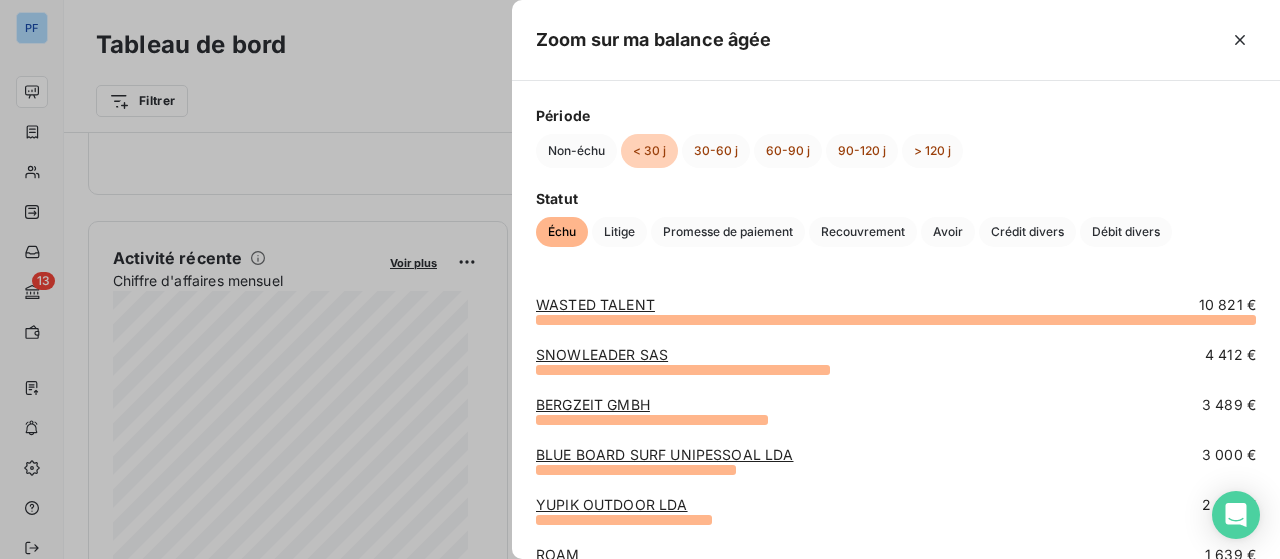 click at bounding box center (640, 279) 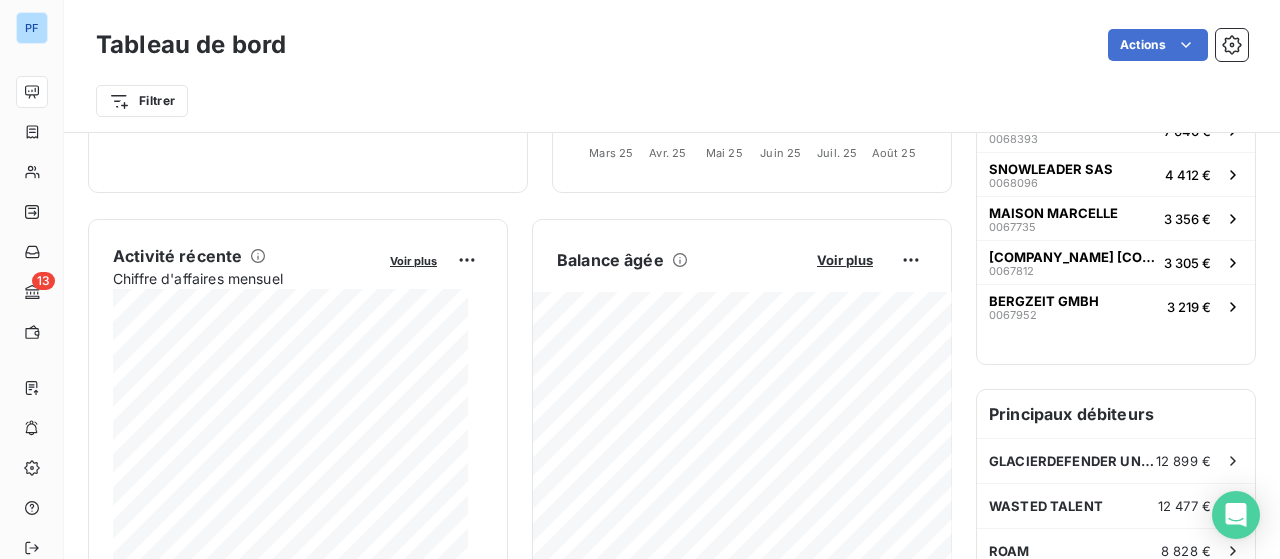 scroll, scrollTop: 402, scrollLeft: 0, axis: vertical 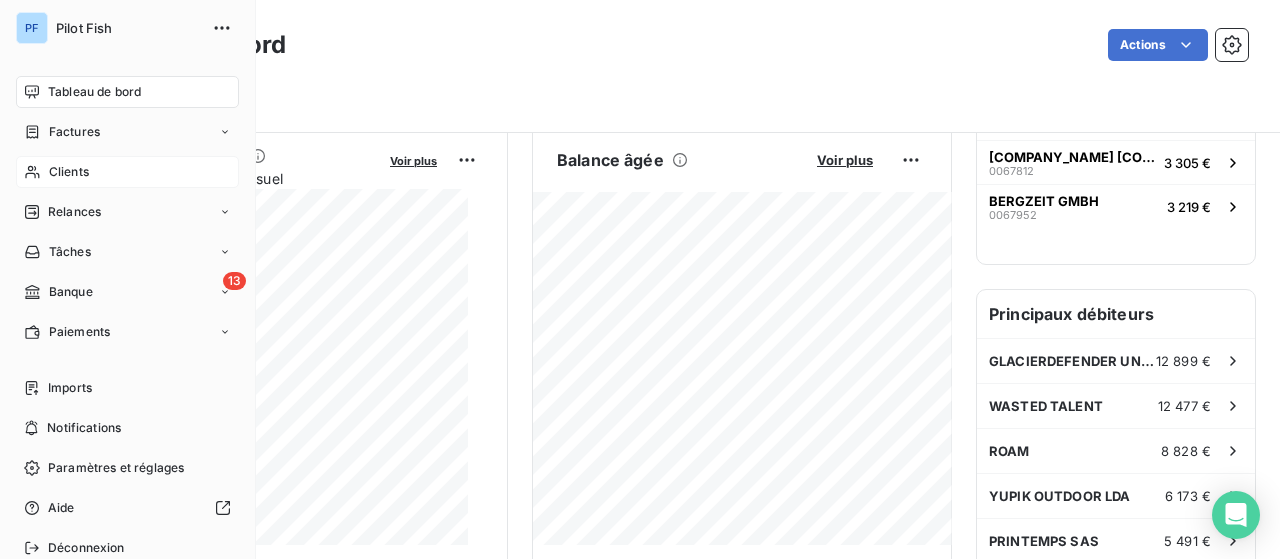 click on "Clients" at bounding box center [69, 172] 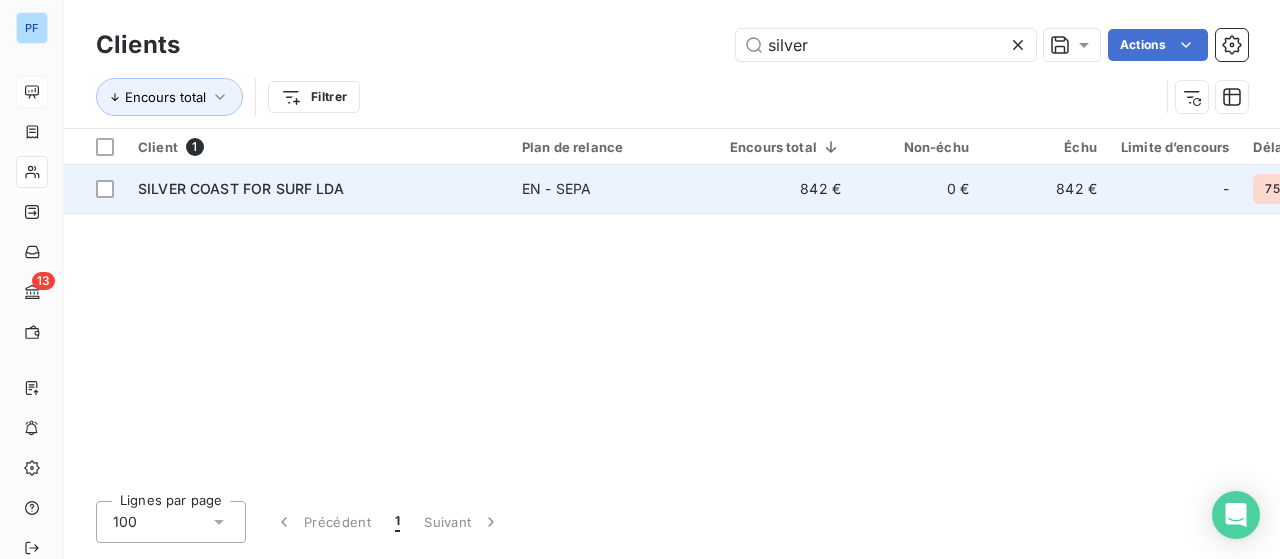 type on "silver" 